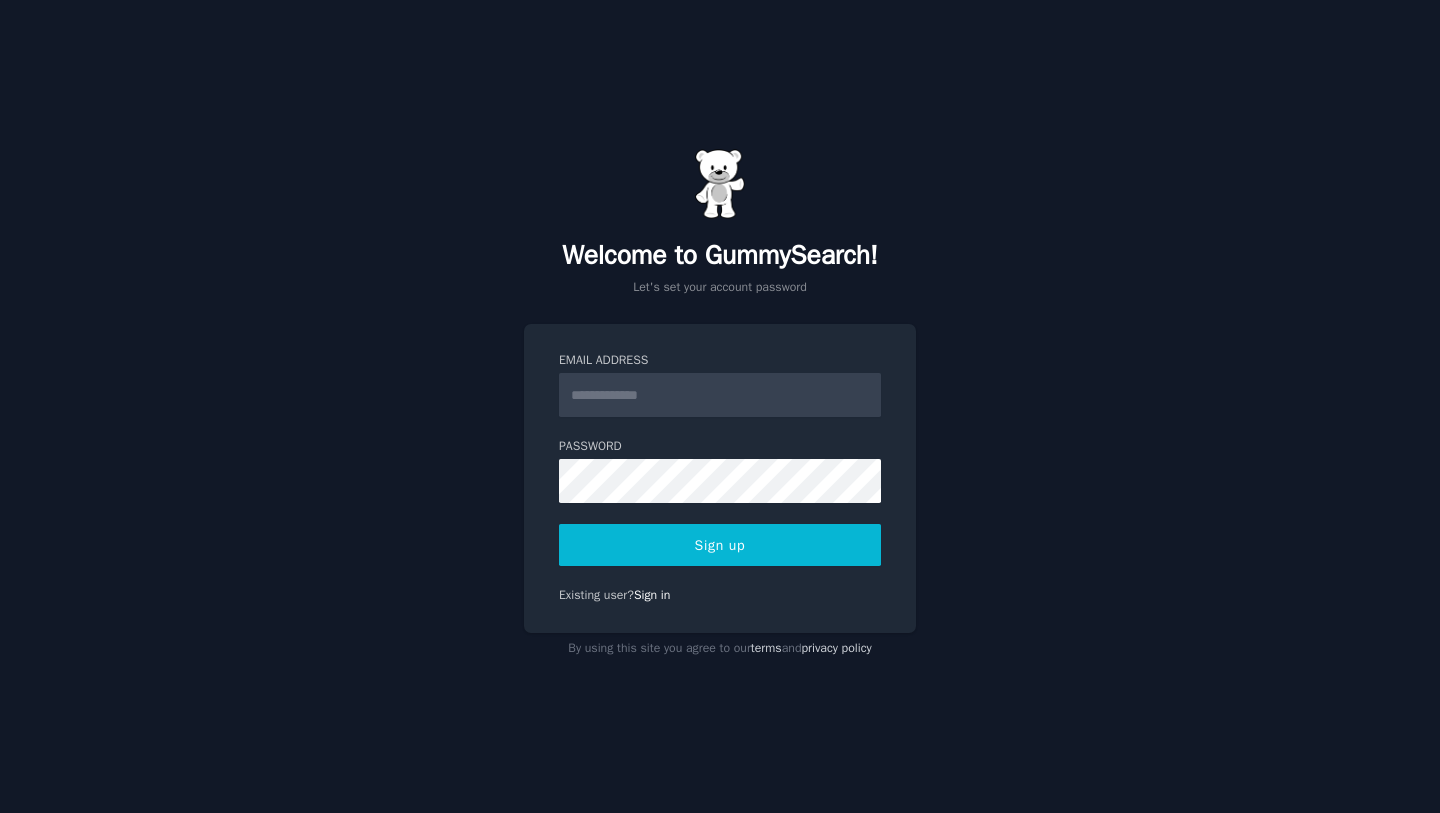 scroll, scrollTop: 0, scrollLeft: 0, axis: both 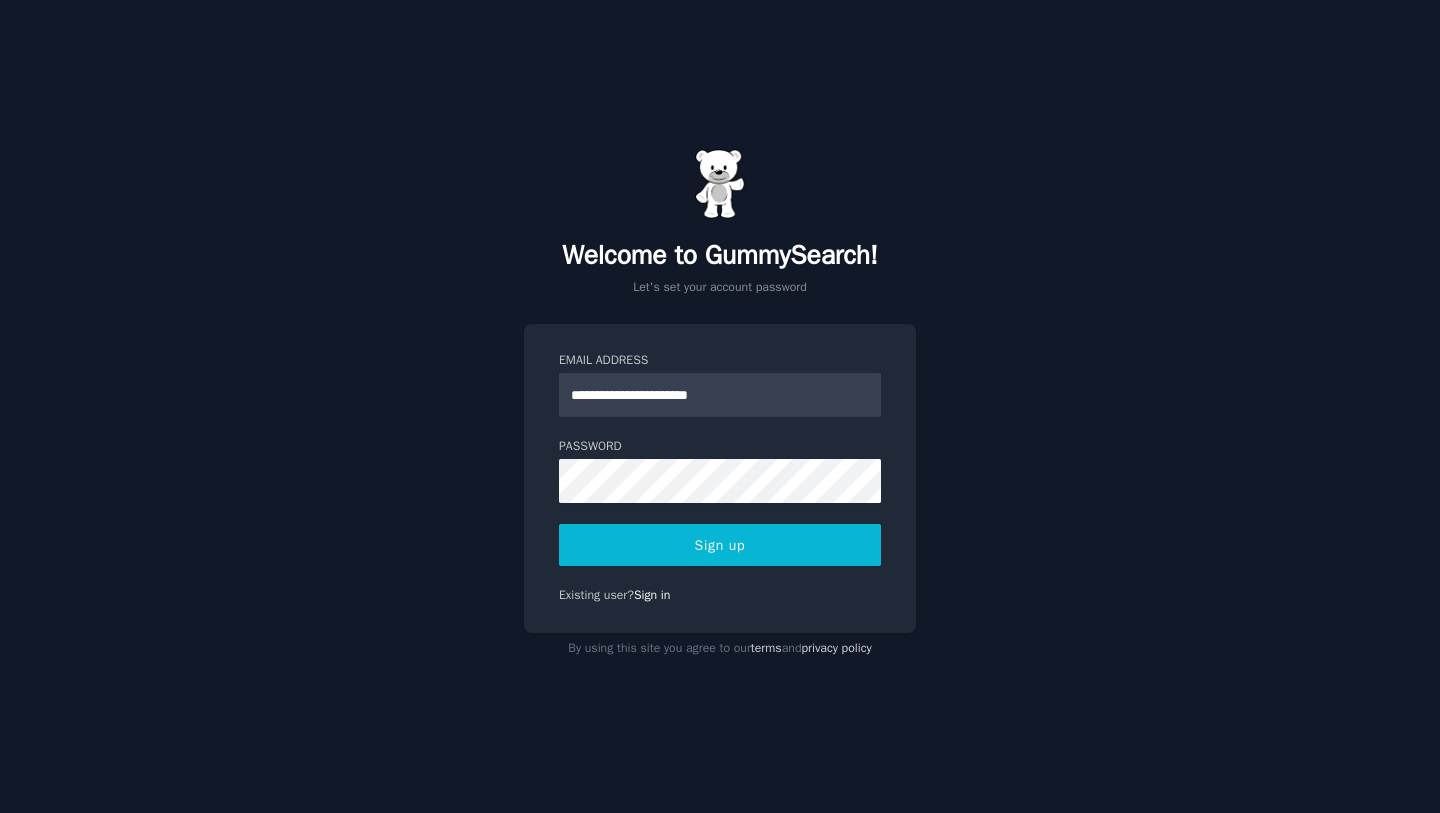 click on "Sign up" at bounding box center (720, 545) 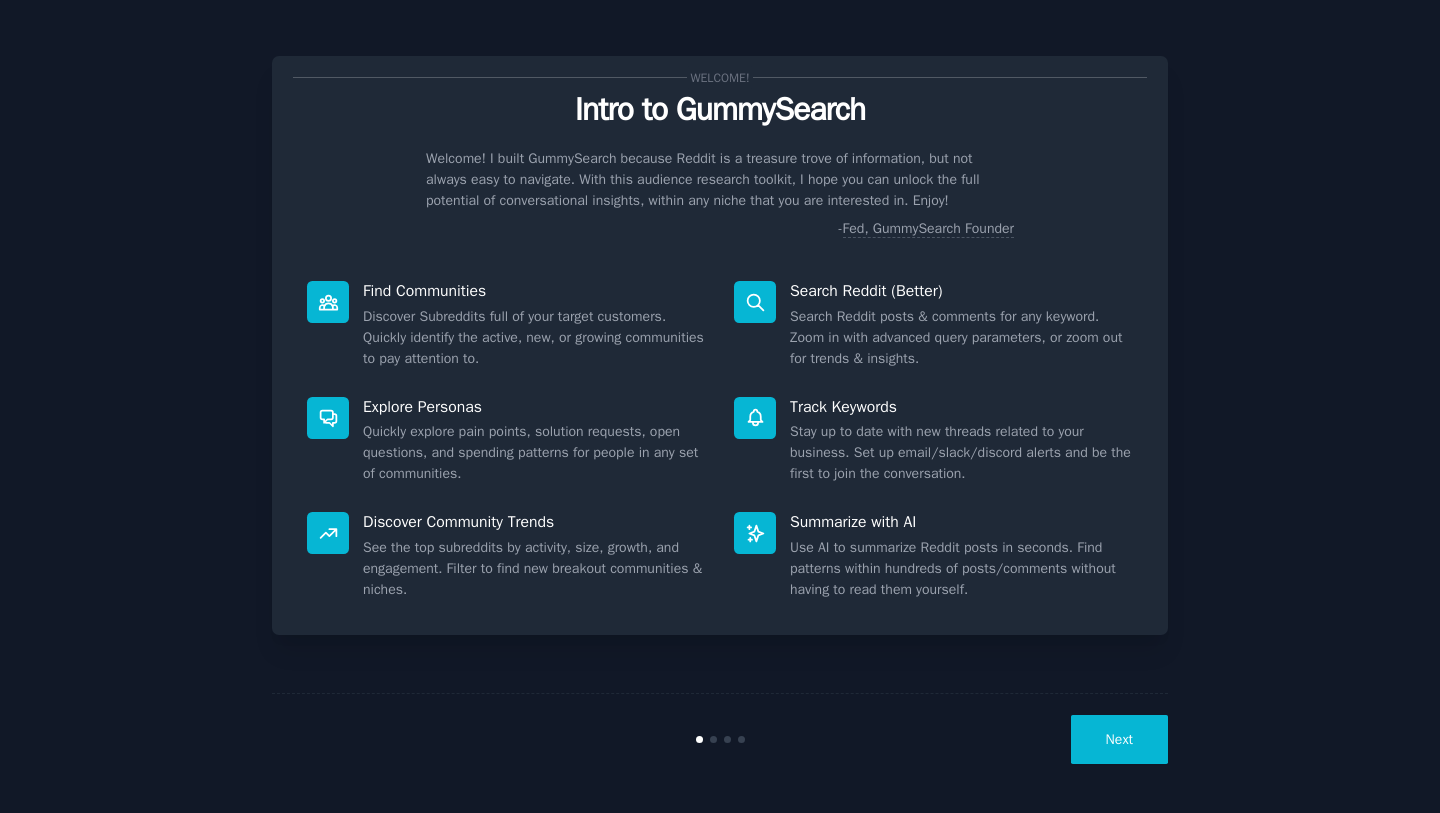 scroll, scrollTop: 0, scrollLeft: 0, axis: both 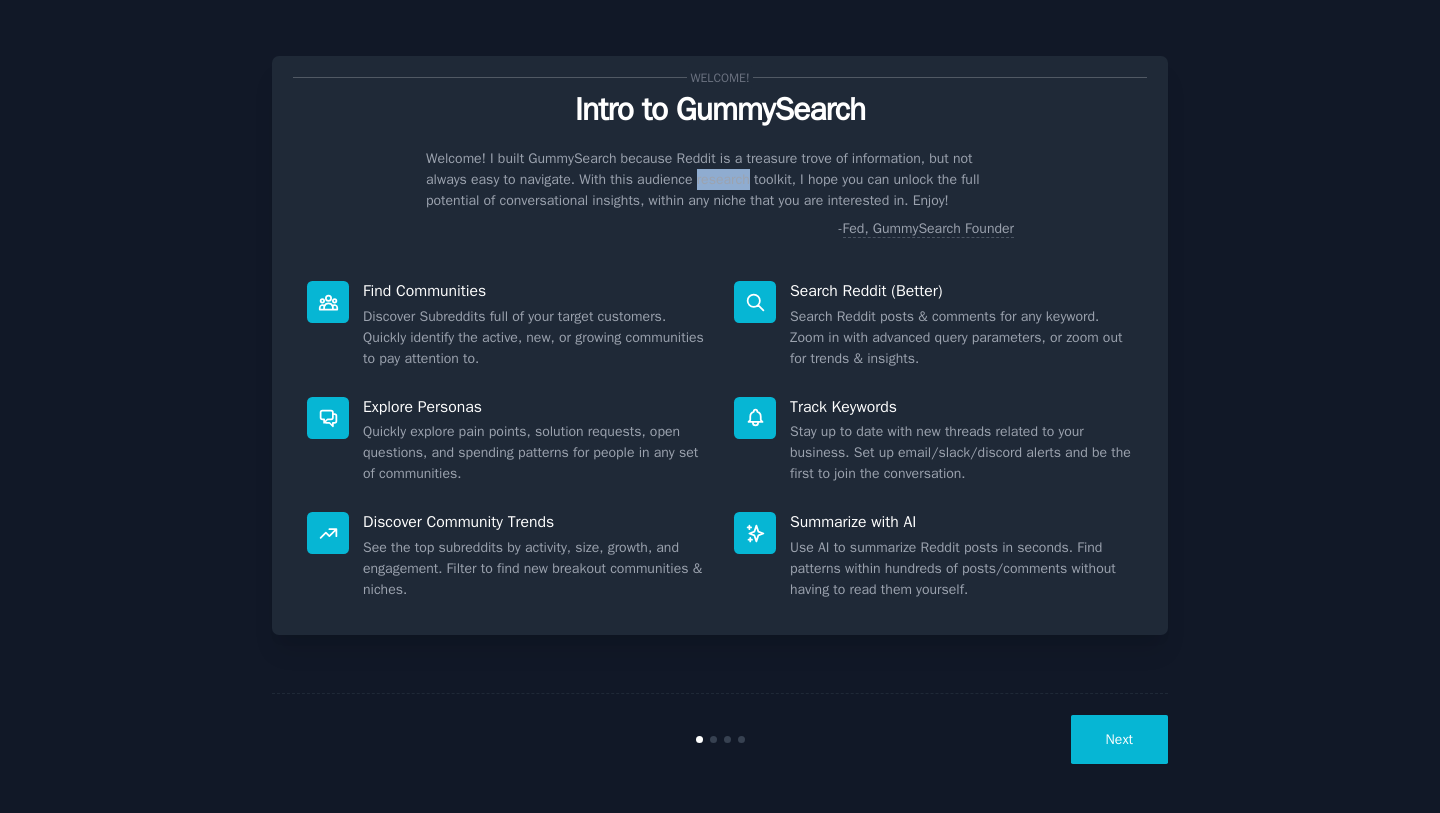 click on "Welcome! I built GummySearch because Reddit is a treasure trove of information, but not always easy to navigate. With this audience research toolkit, I hope you can unlock the full potential of conversational insights, within any niche that you are interested in. Enjoy!" at bounding box center [720, 179] 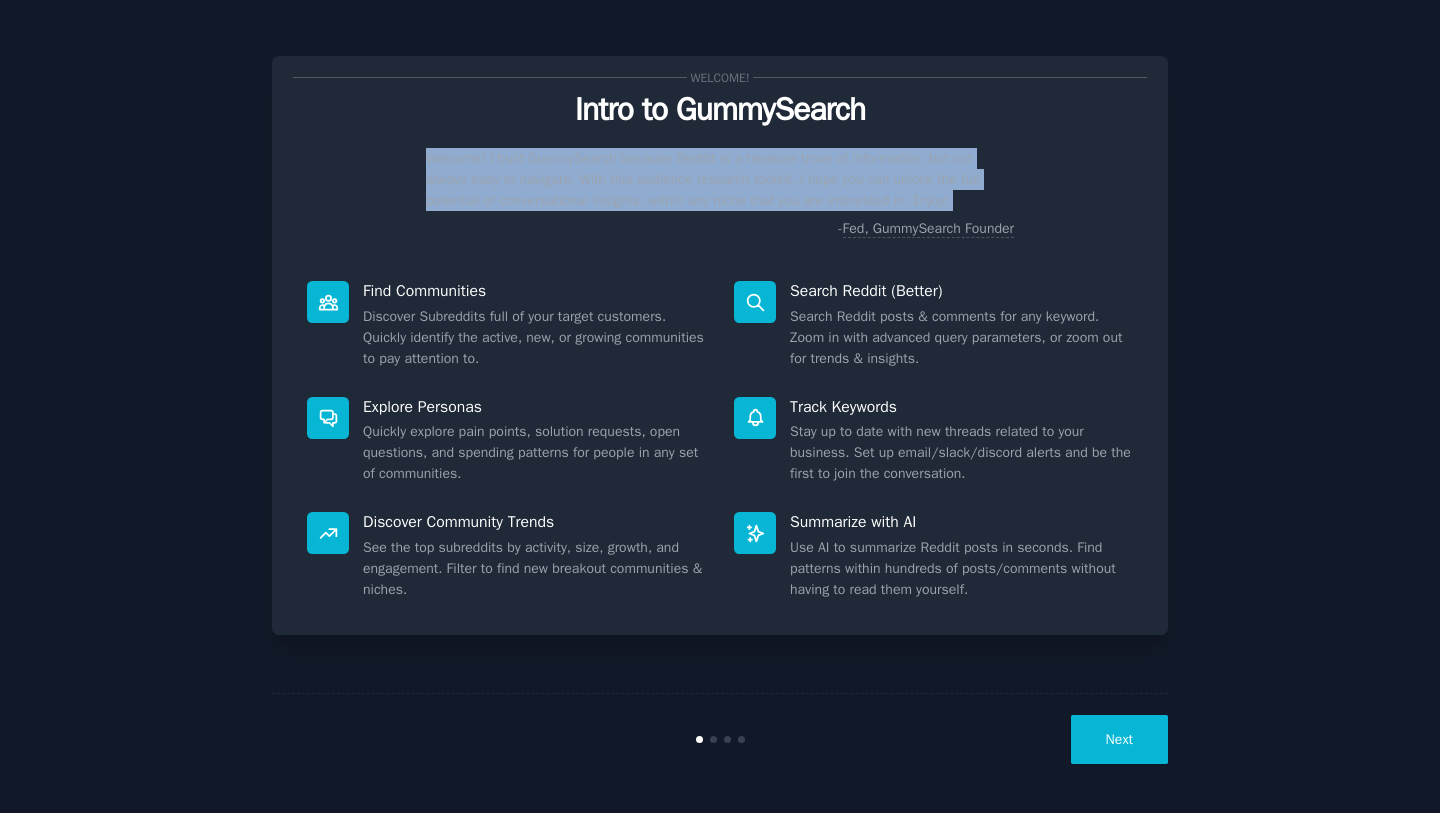 click on "Welcome! I built GummySearch because Reddit is a treasure trove of information, but not always easy to navigate. With this audience research toolkit, I hope you can unlock the full potential of conversational insights, within any niche that you are interested in. Enjoy!" at bounding box center (720, 179) 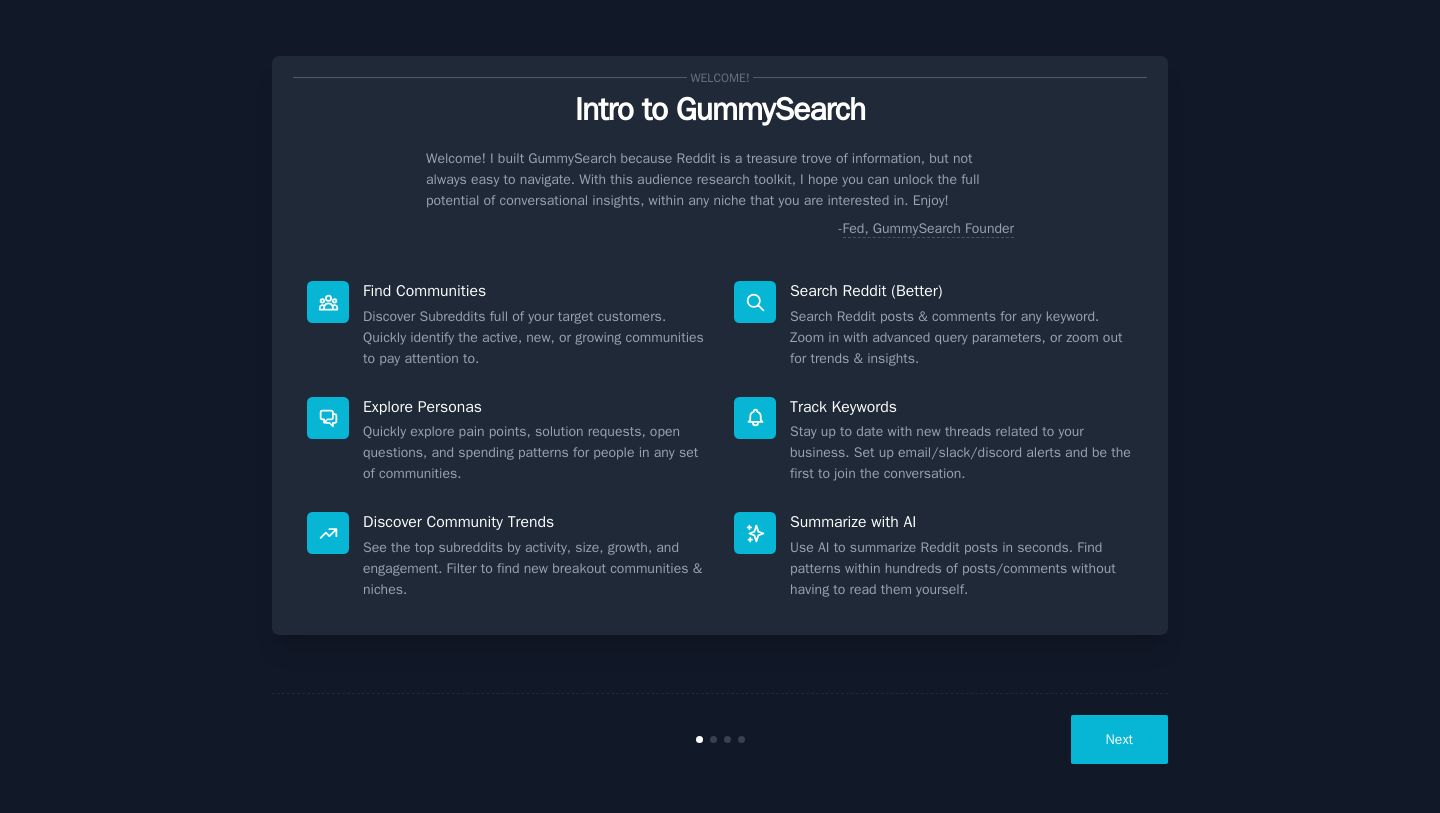 click on "Welcome! I built GummySearch because Reddit is a treasure trove of information, but not always easy to navigate. With this audience research toolkit, I hope you can unlock the full potential of conversational insights, within any niche that you are interested in. Enjoy!" at bounding box center [720, 179] 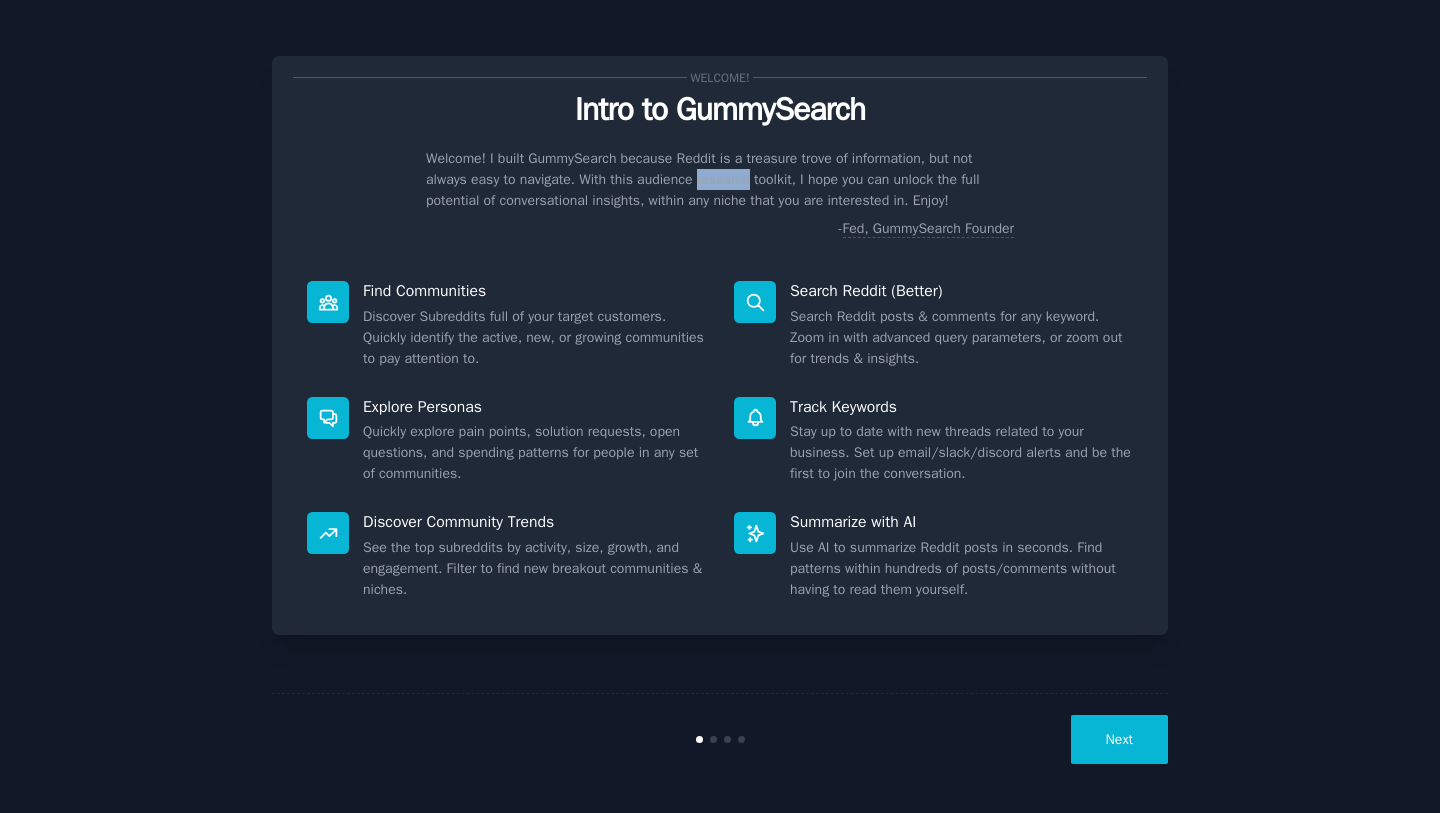 click on "Welcome! I built GummySearch because Reddit is a treasure trove of information, but not always easy to navigate. With this audience research toolkit, I hope you can unlock the full potential of conversational insights, within any niche that you are interested in. Enjoy!" at bounding box center [720, 179] 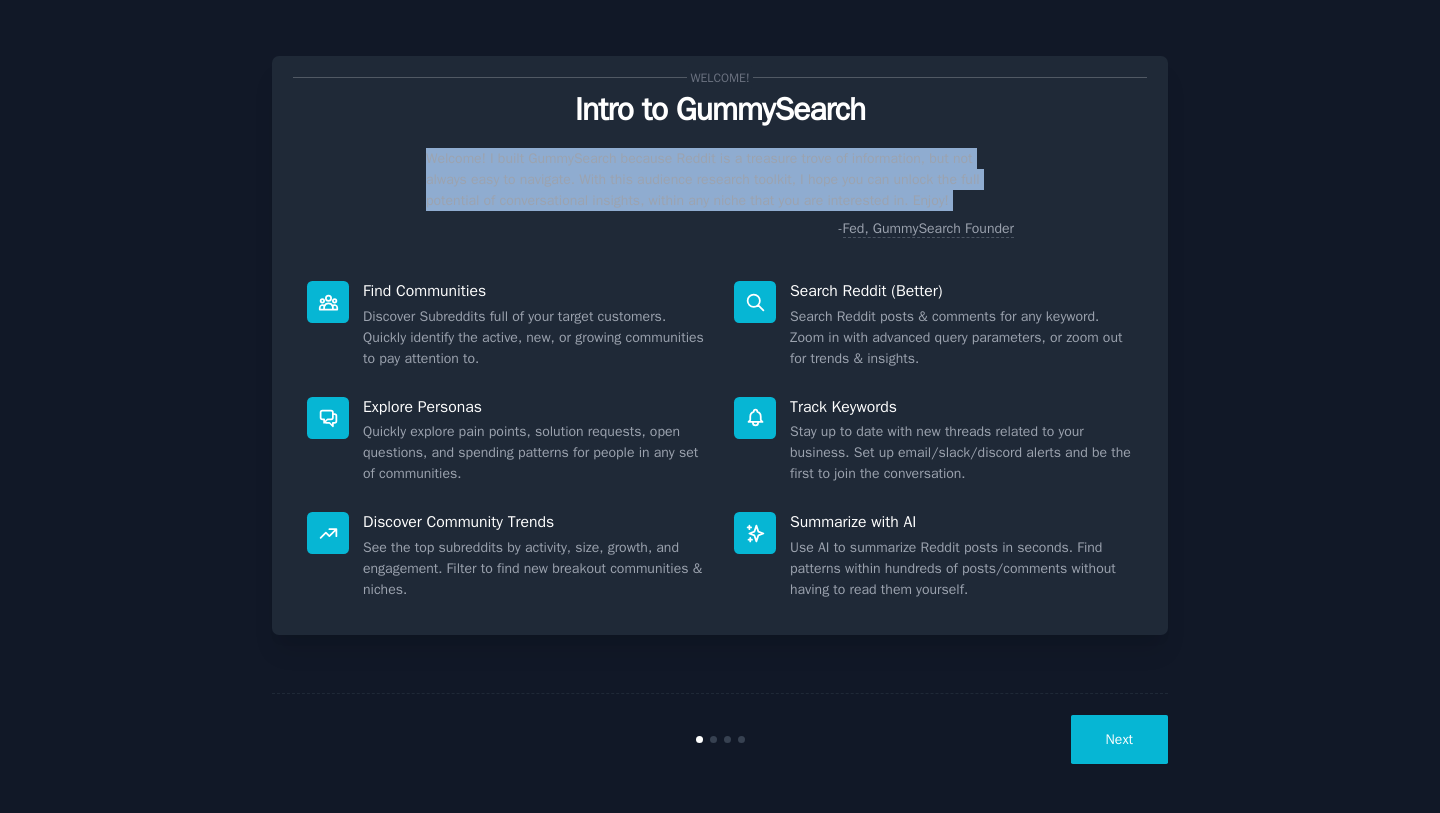 click on "Welcome! I built GummySearch because Reddit is a treasure trove of information, but not always easy to navigate. With this audience research toolkit, I hope you can unlock the full potential of conversational insights, within any niche that you are interested in. Enjoy!" at bounding box center (720, 179) 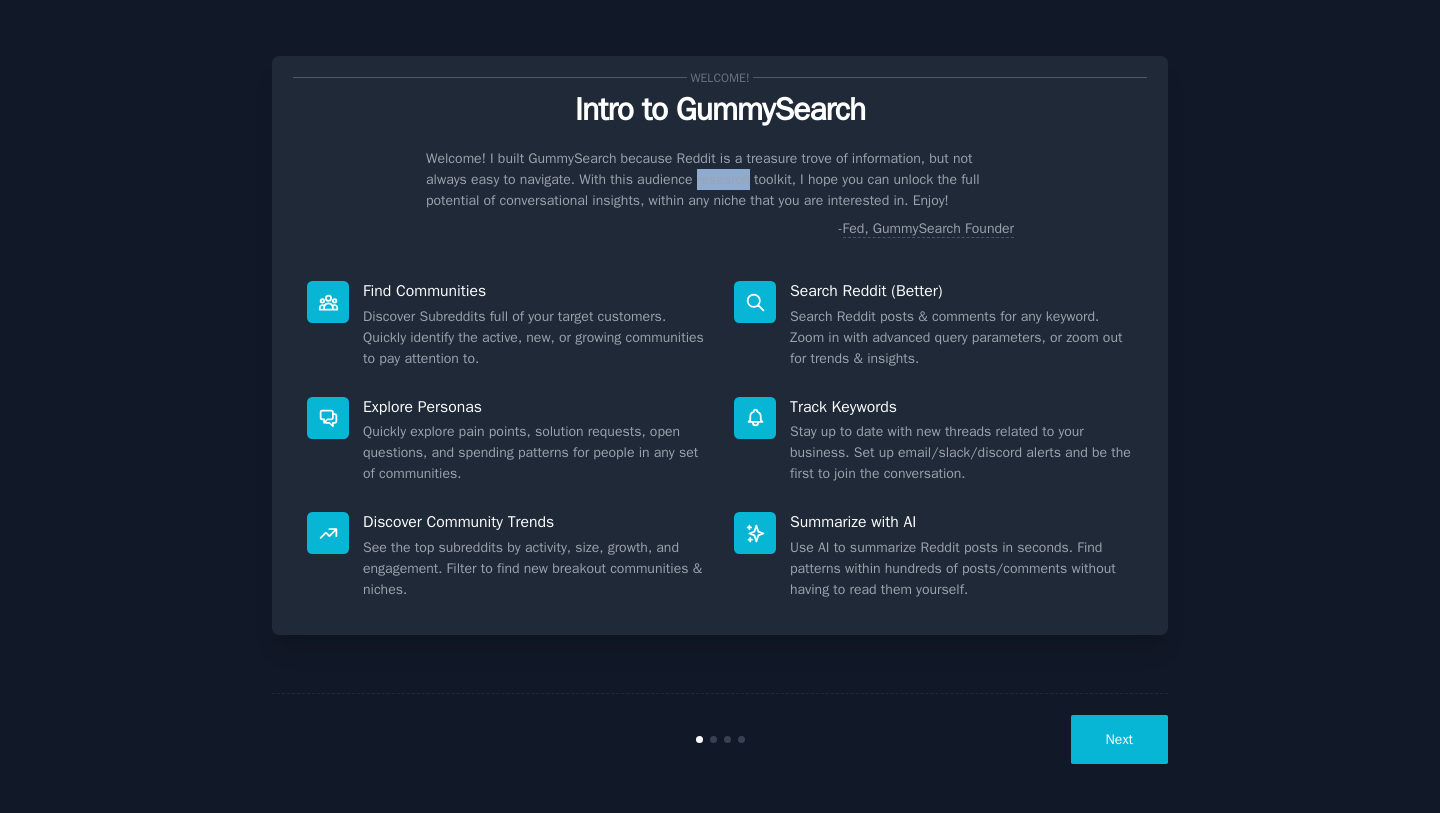 click on "Welcome! I built GummySearch because Reddit is a treasure trove of information, but not always easy to navigate. With this audience research toolkit, I hope you can unlock the full potential of conversational insights, within any niche that you are interested in. Enjoy!" at bounding box center (720, 179) 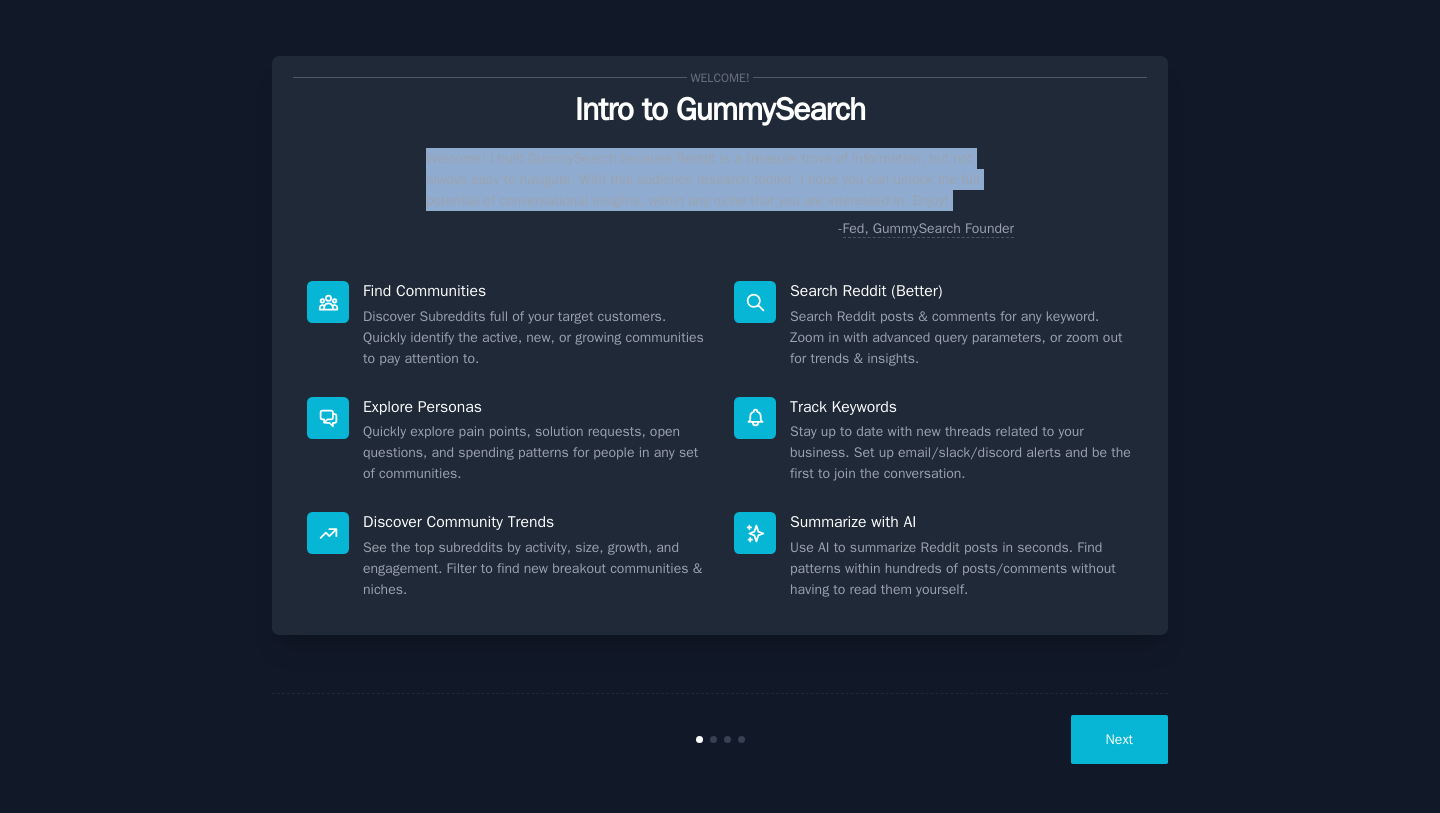 click on "Welcome! I built GummySearch because Reddit is a treasure trove of information, but not always easy to navigate. With this audience research toolkit, I hope you can unlock the full potential of conversational insights, within any niche that you are interested in. Enjoy!" at bounding box center [720, 179] 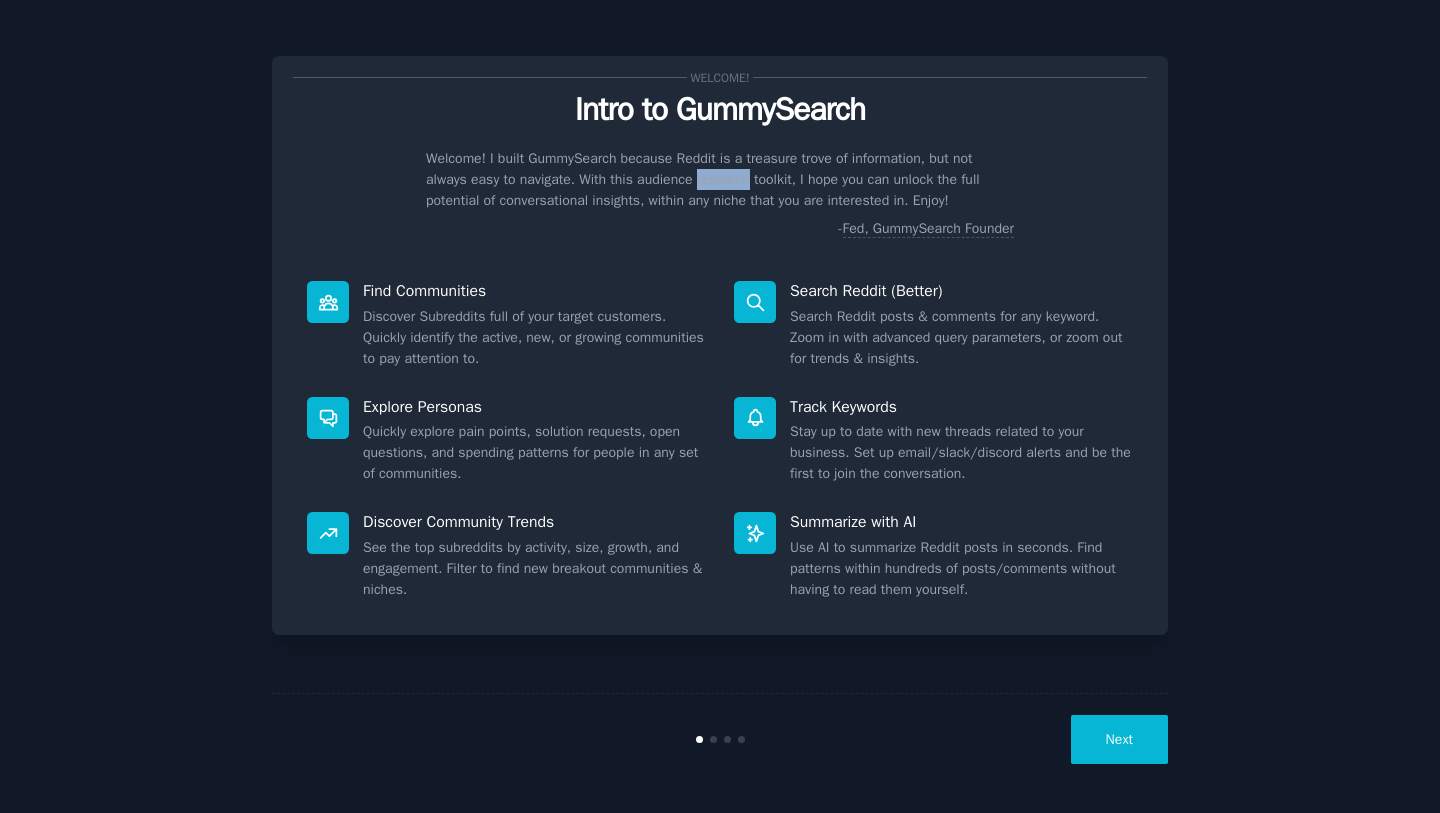 click on "Welcome! I built GummySearch because Reddit is a treasure trove of information, but not always easy to navigate. With this audience research toolkit, I hope you can unlock the full potential of conversational insights, within any niche that you are interested in. Enjoy!" at bounding box center [720, 179] 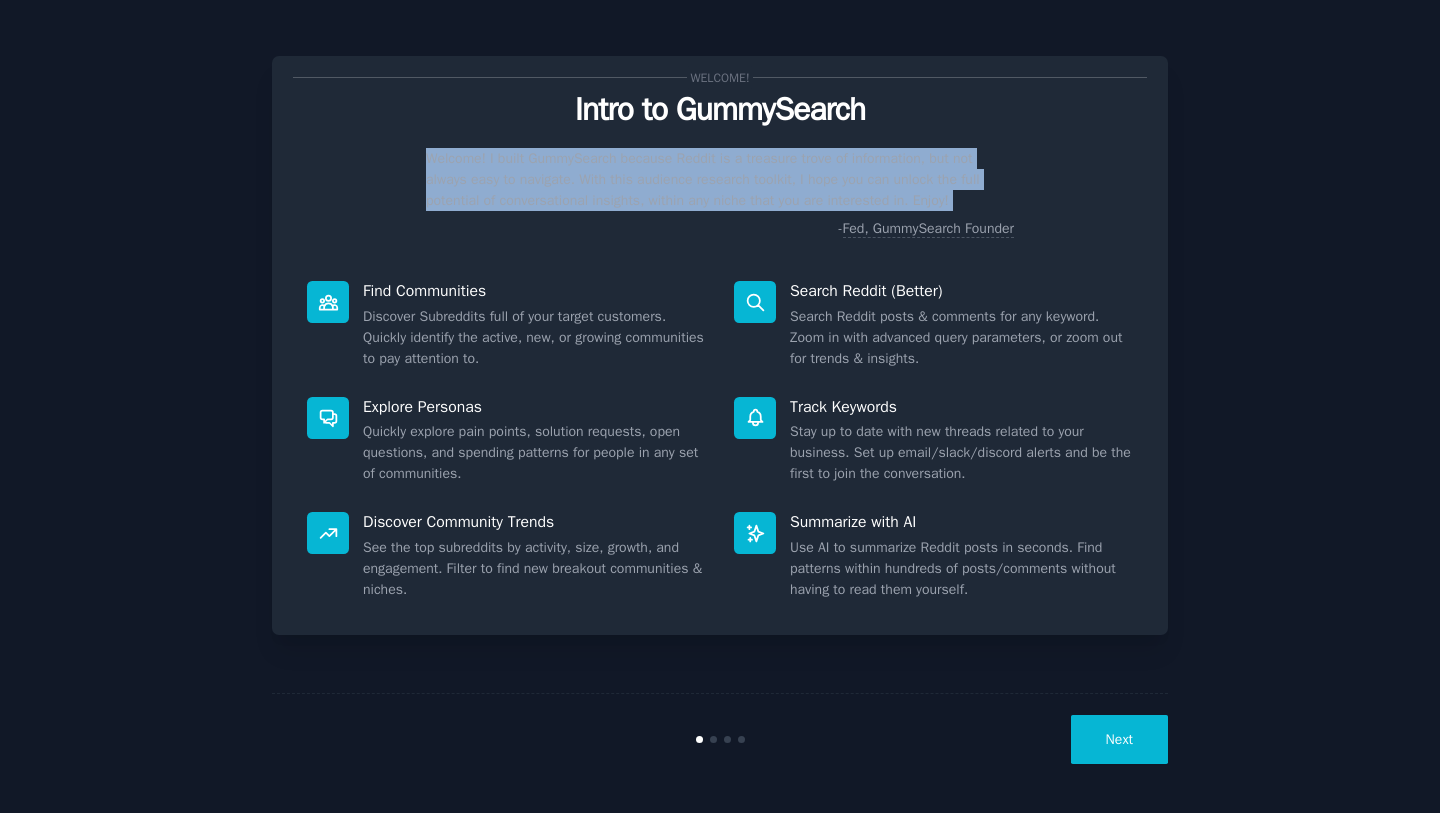 click on "Welcome! I built GummySearch because Reddit is a treasure trove of information, but not always easy to navigate. With this audience research toolkit, I hope you can unlock the full potential of conversational insights, within any niche that you are interested in. Enjoy!" at bounding box center [720, 179] 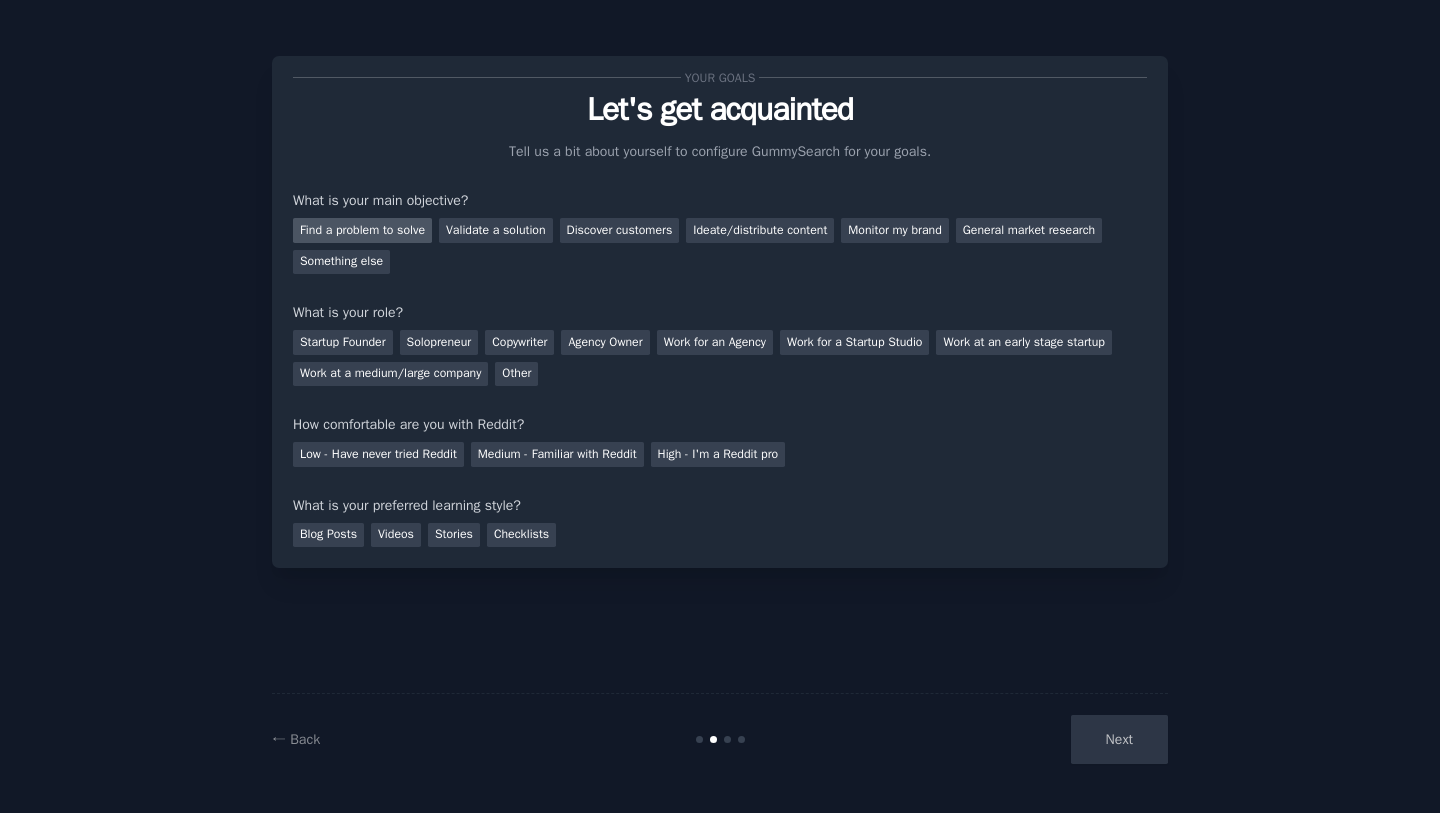 click on "Find a problem to solve" at bounding box center (362, 230) 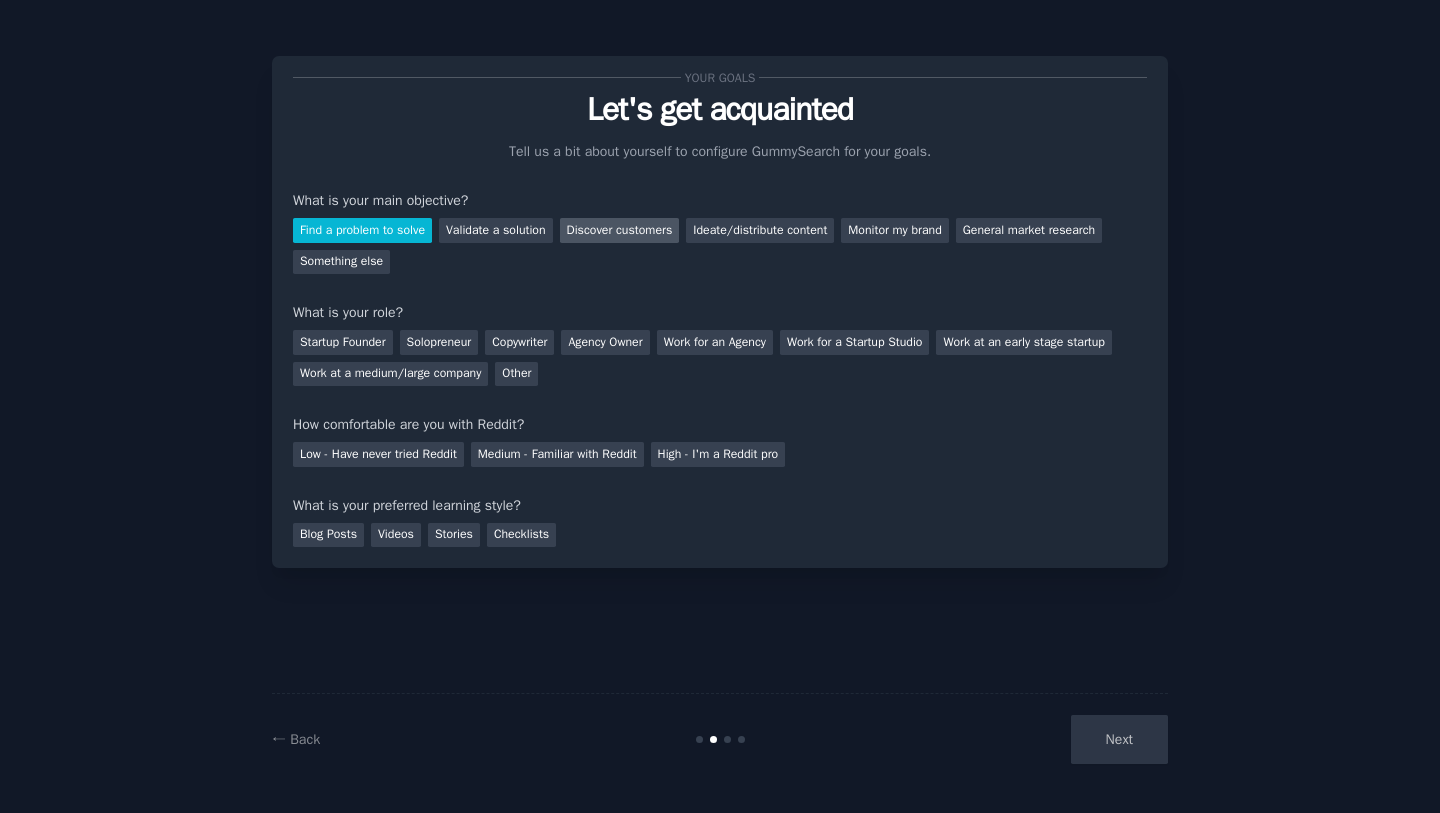 click on "Discover customers" at bounding box center [620, 230] 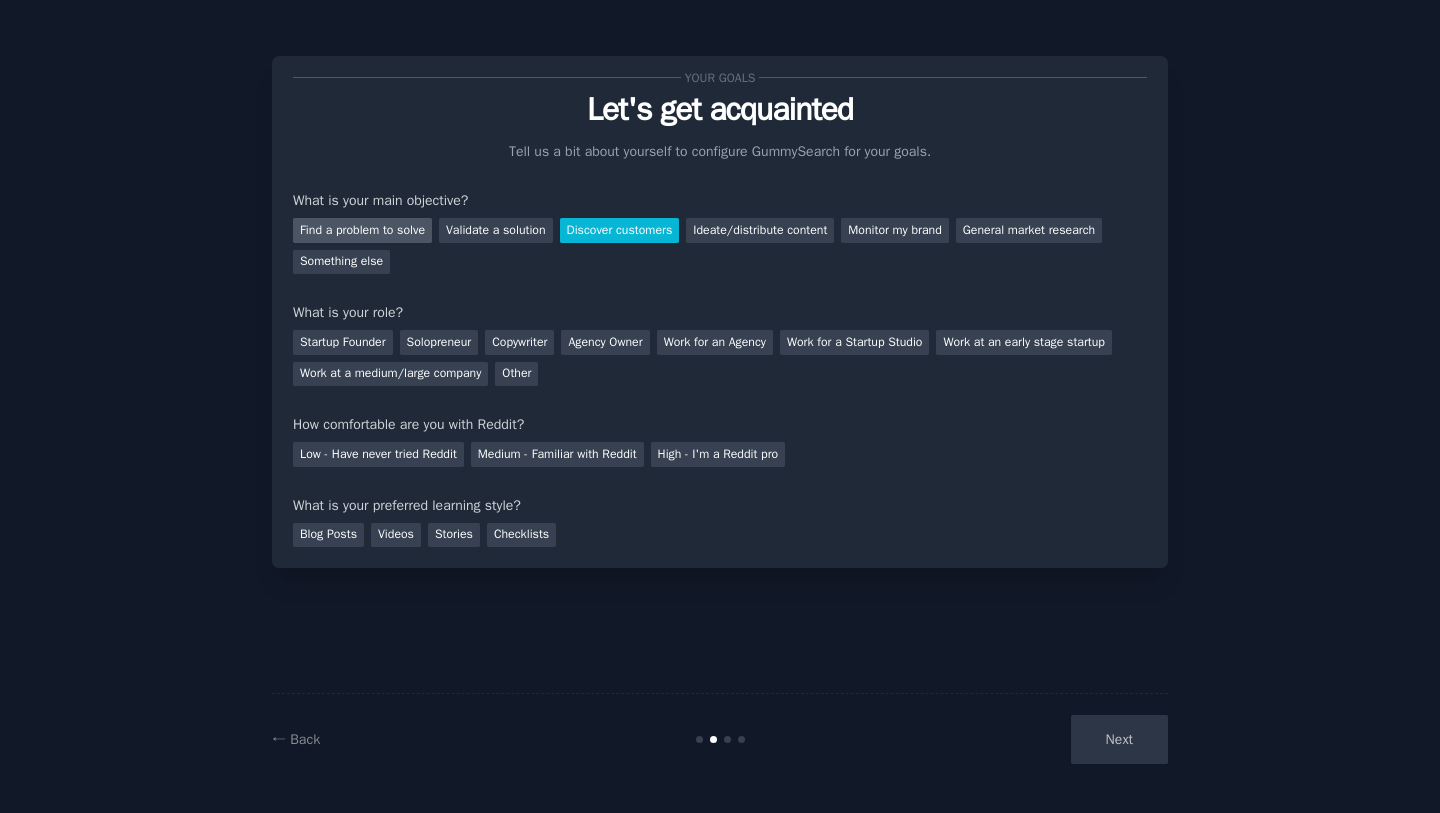 click on "Find a problem to solve" at bounding box center [362, 230] 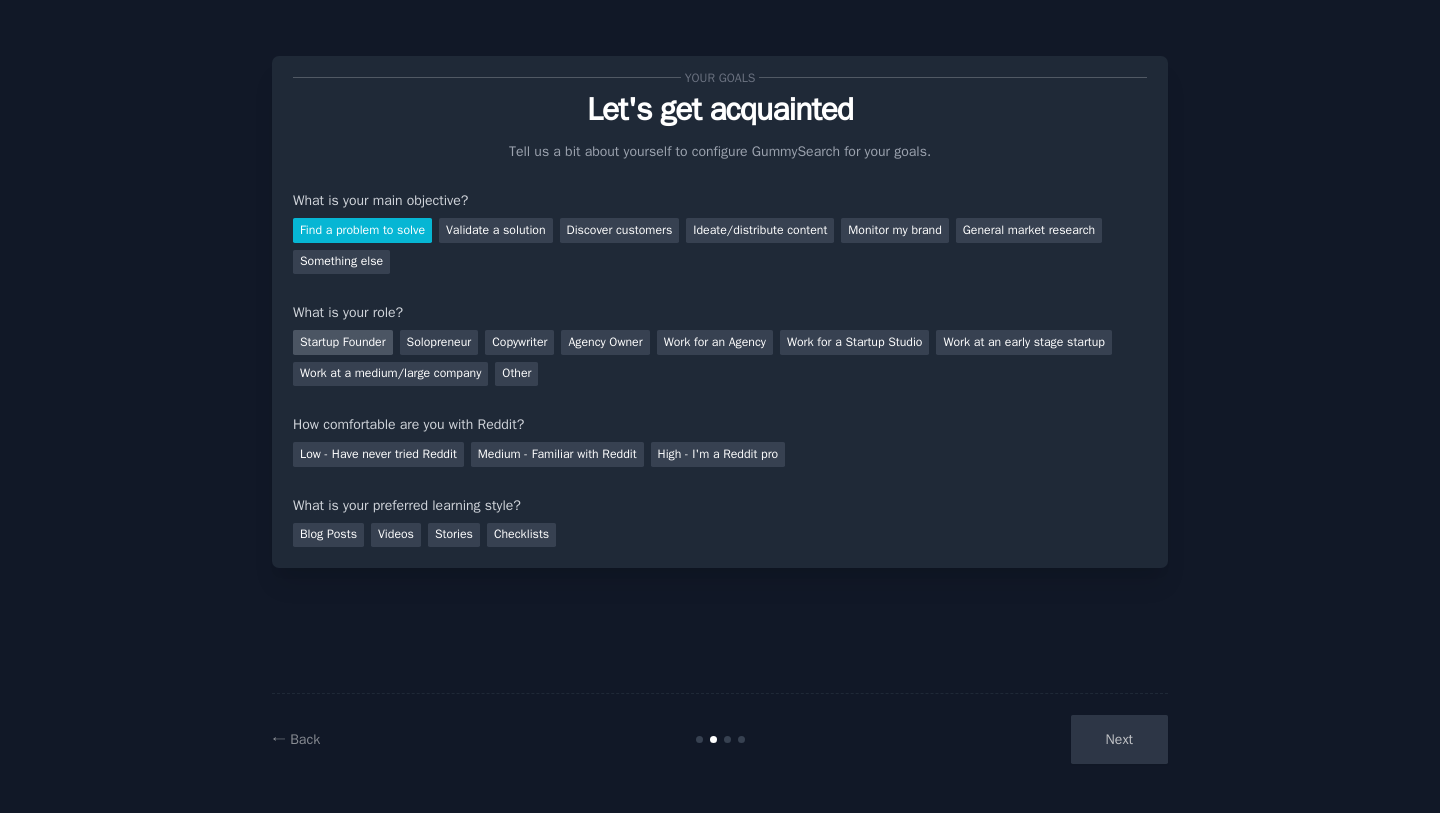 click on "Startup Founder" at bounding box center [343, 342] 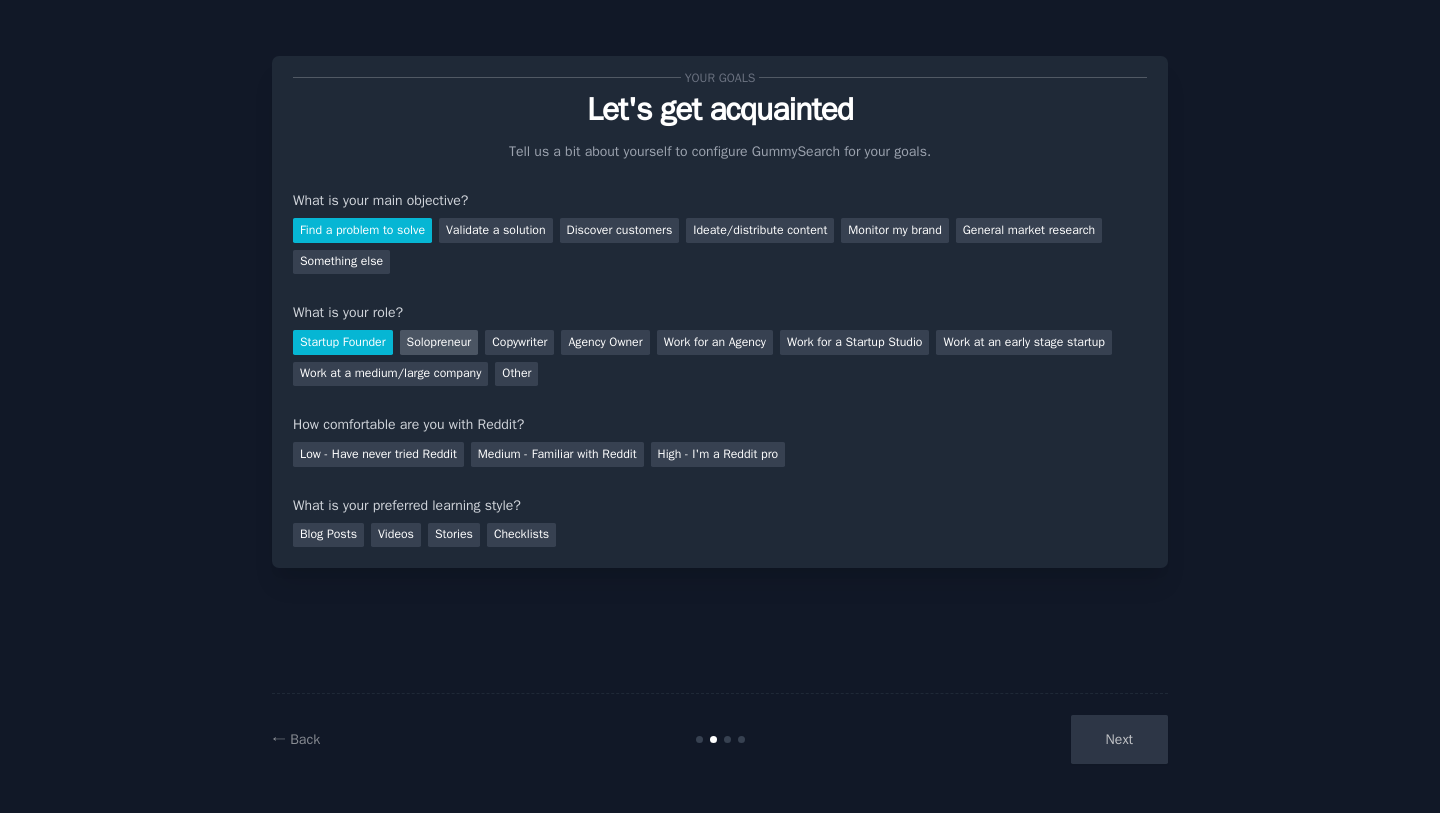 click on "Solopreneur" at bounding box center (439, 342) 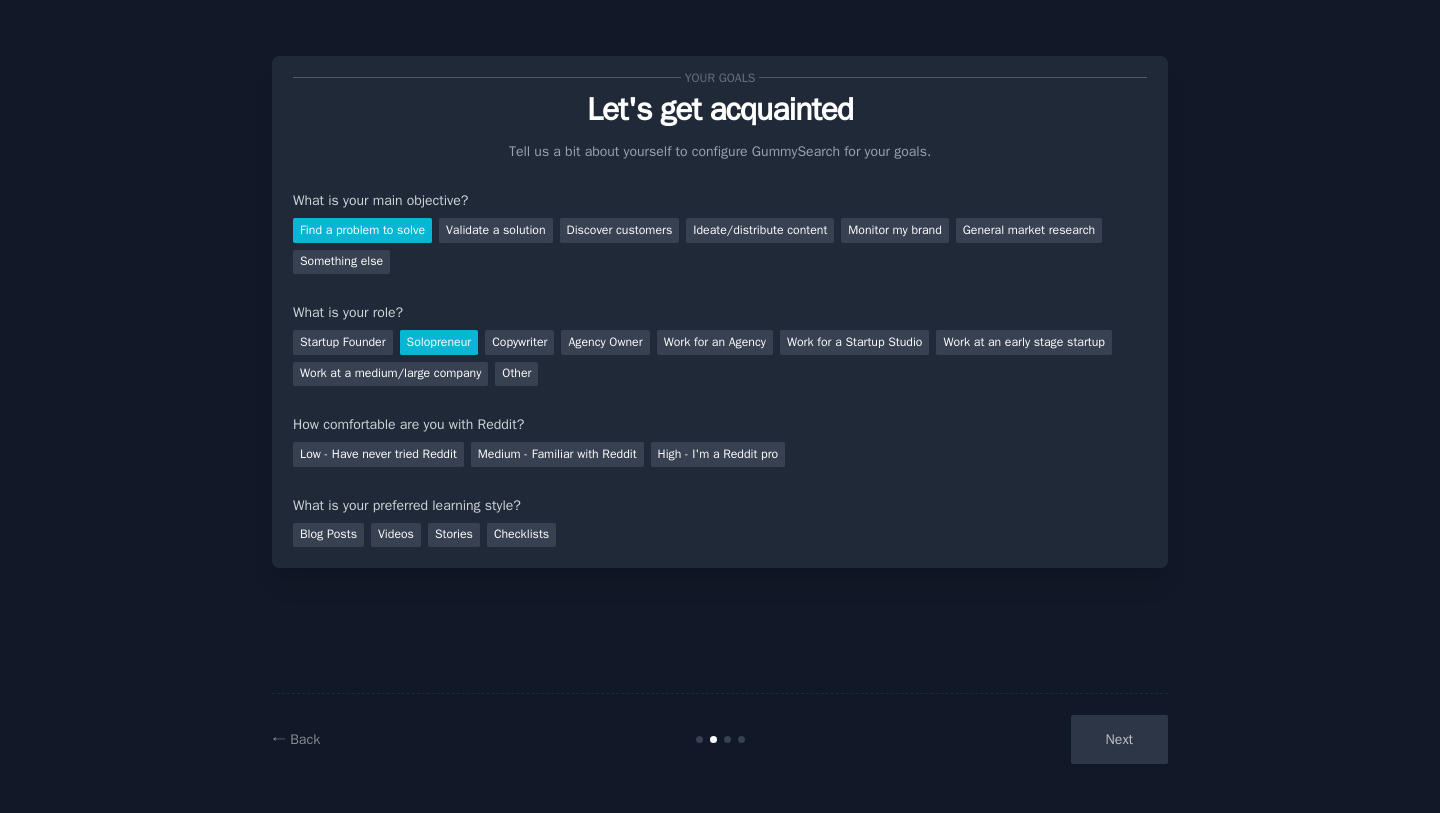 click on "How comfortable are you with Reddit?" at bounding box center (720, 424) 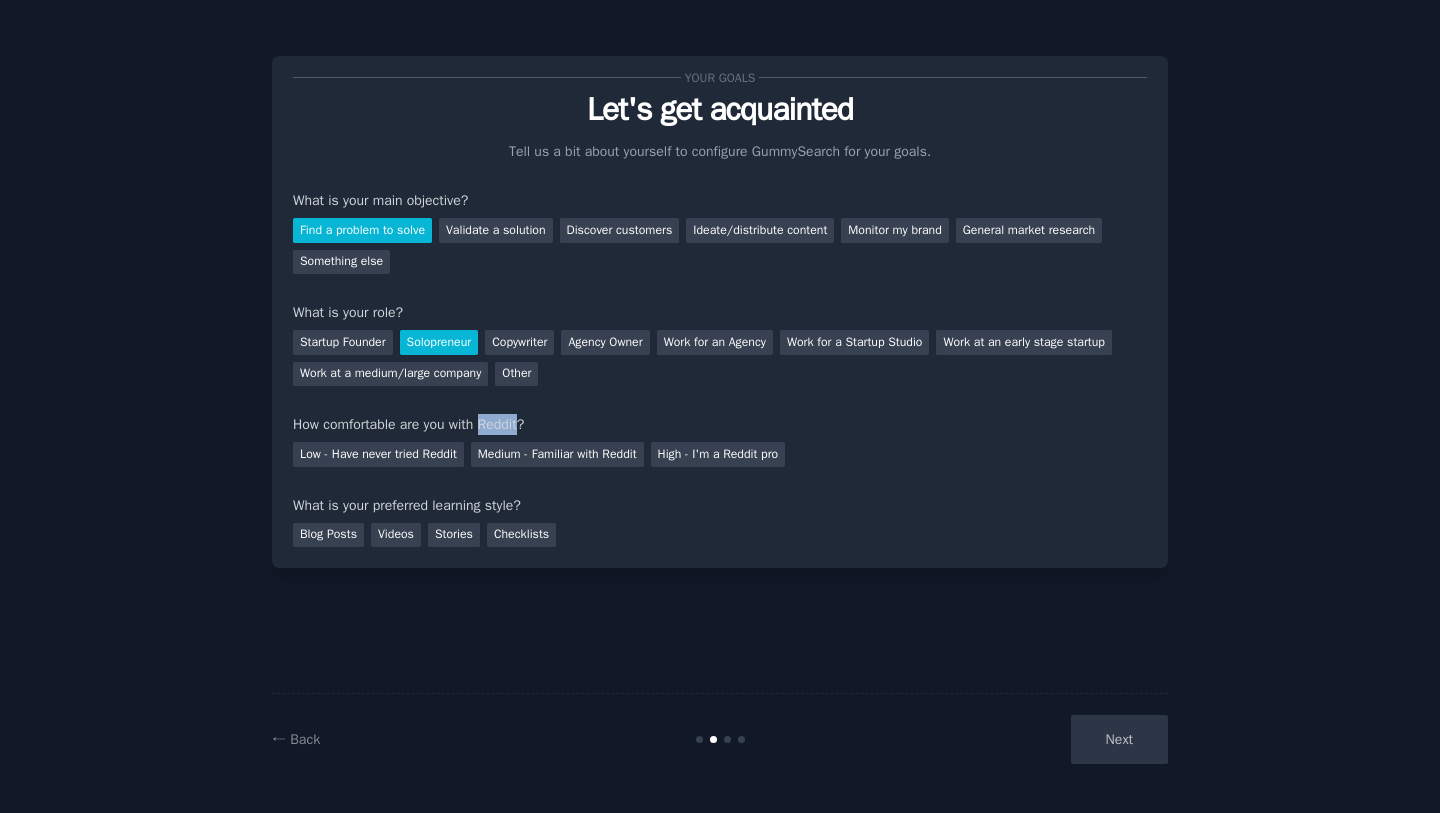 click on "How comfortable are you with Reddit?" at bounding box center (720, 424) 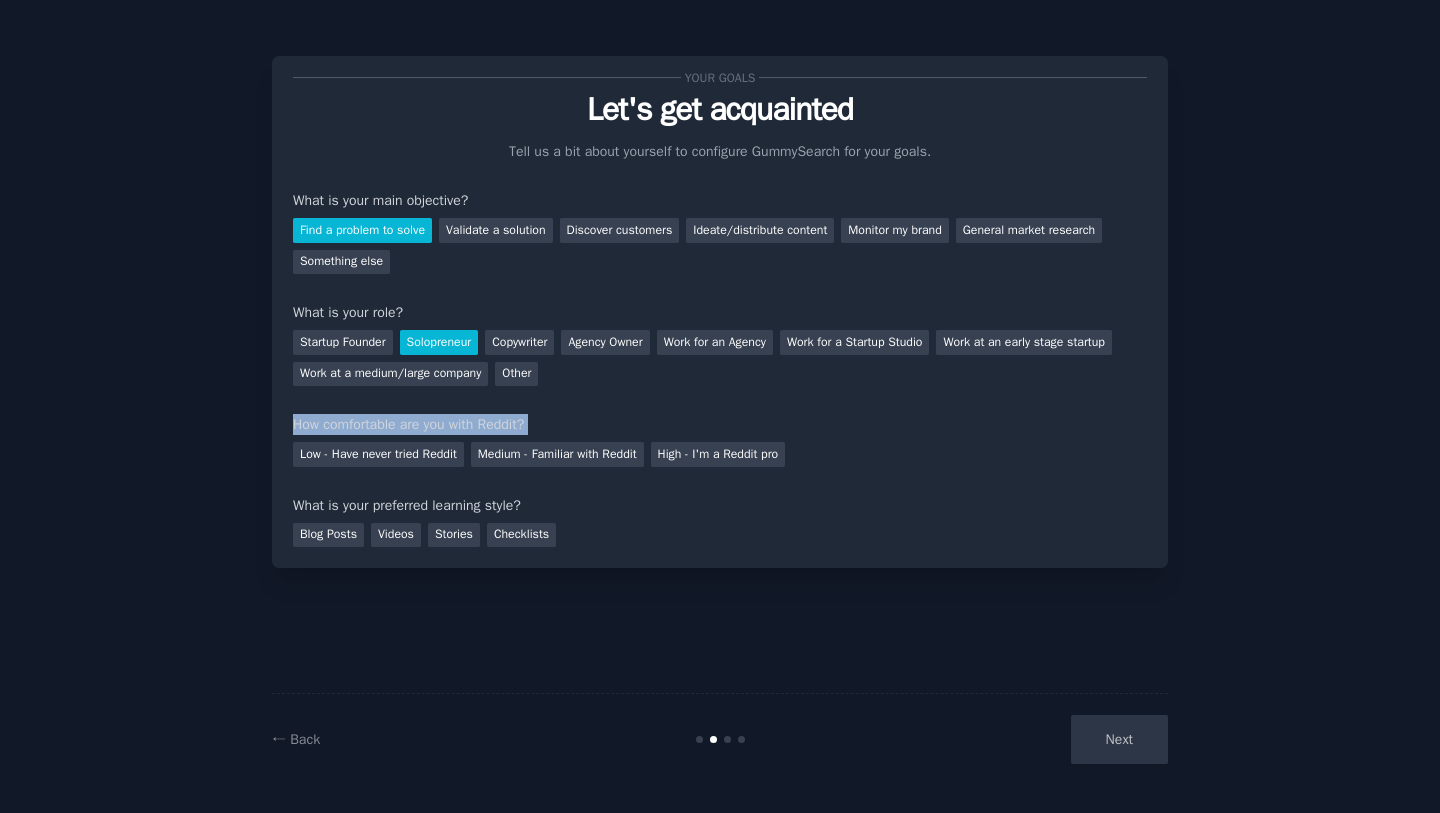 click on "How comfortable are you with Reddit?" at bounding box center [720, 424] 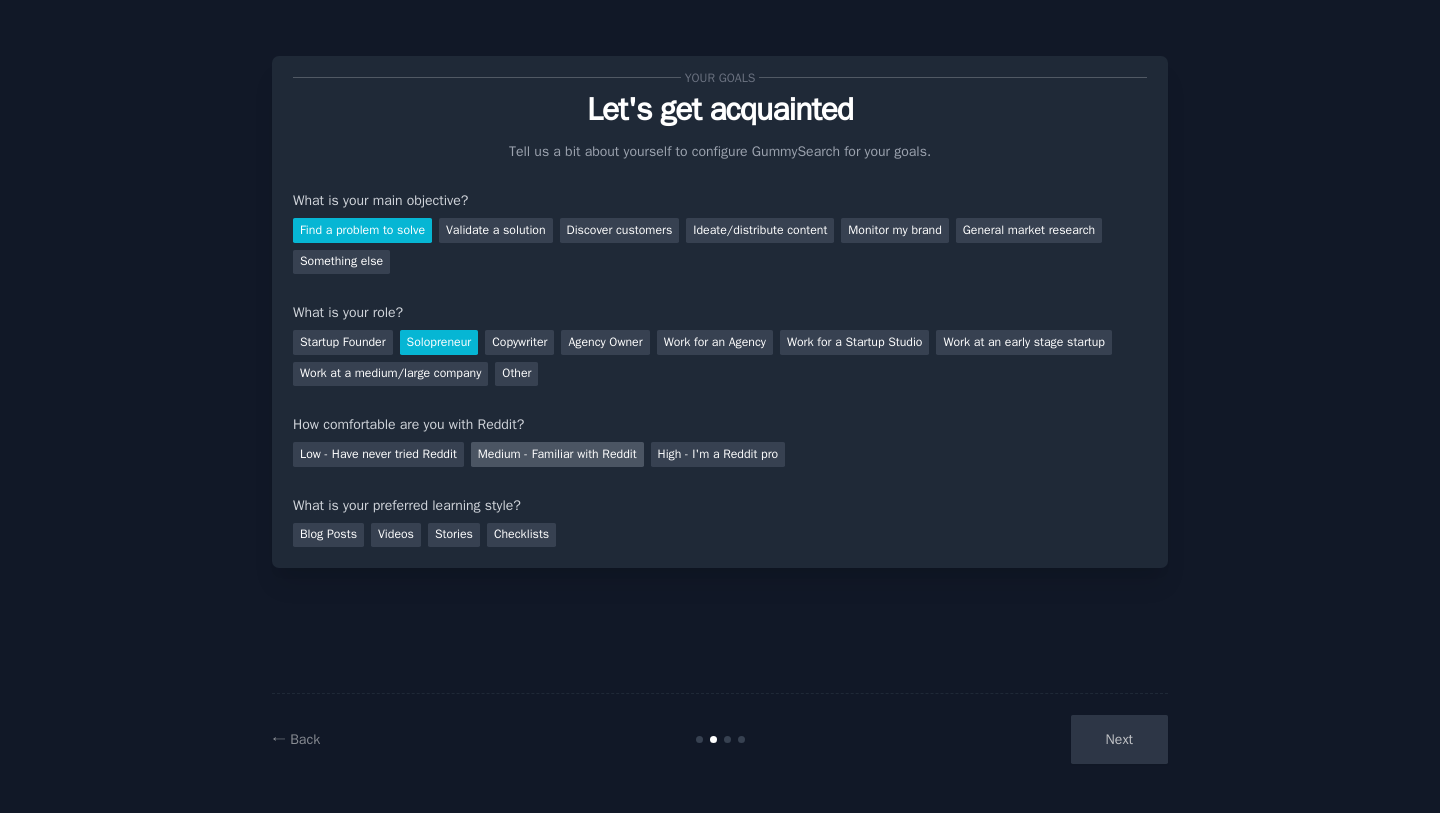 click on "Medium - Familiar with Reddit" at bounding box center (557, 454) 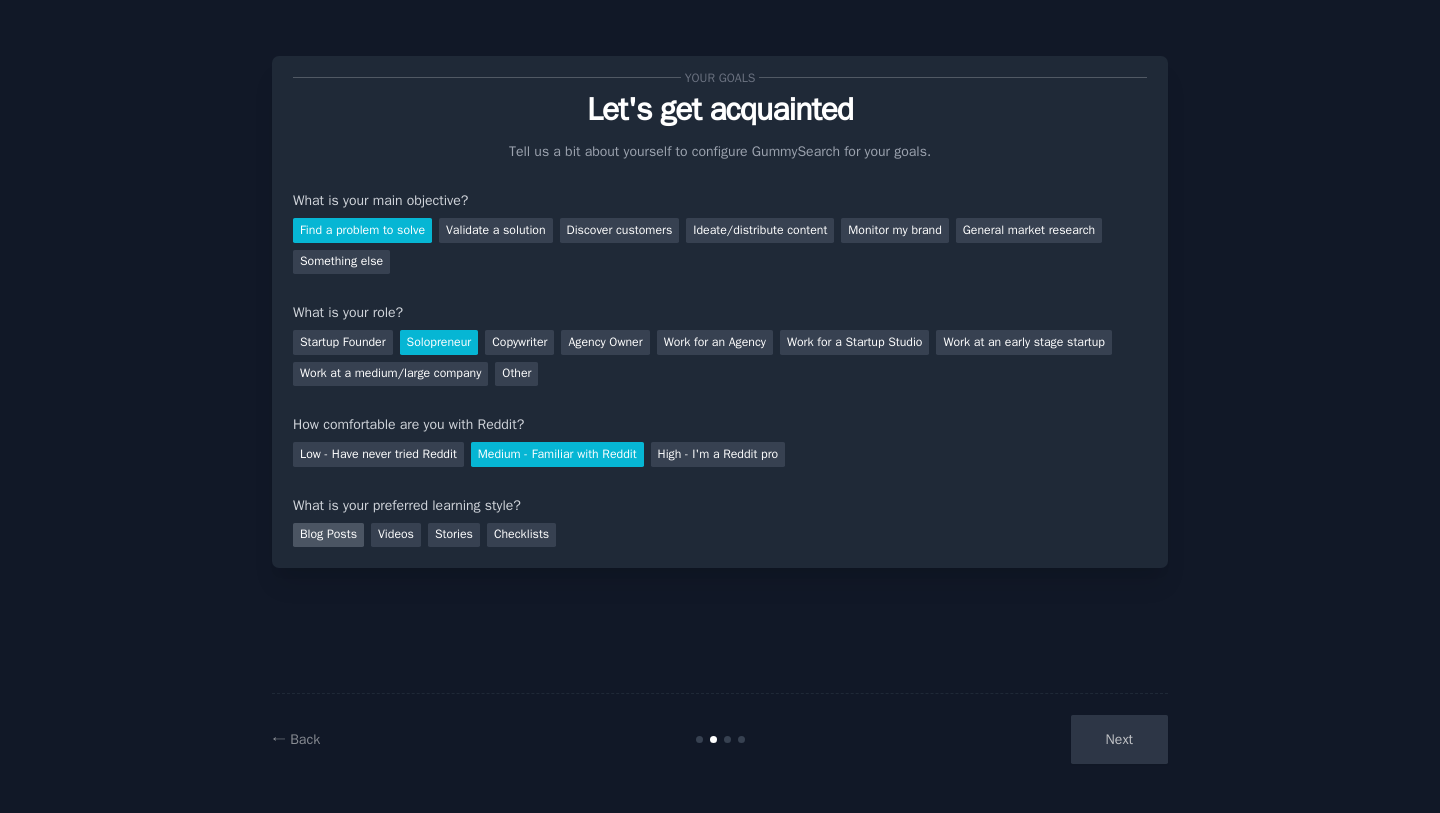 click on "Blog Posts" at bounding box center (328, 535) 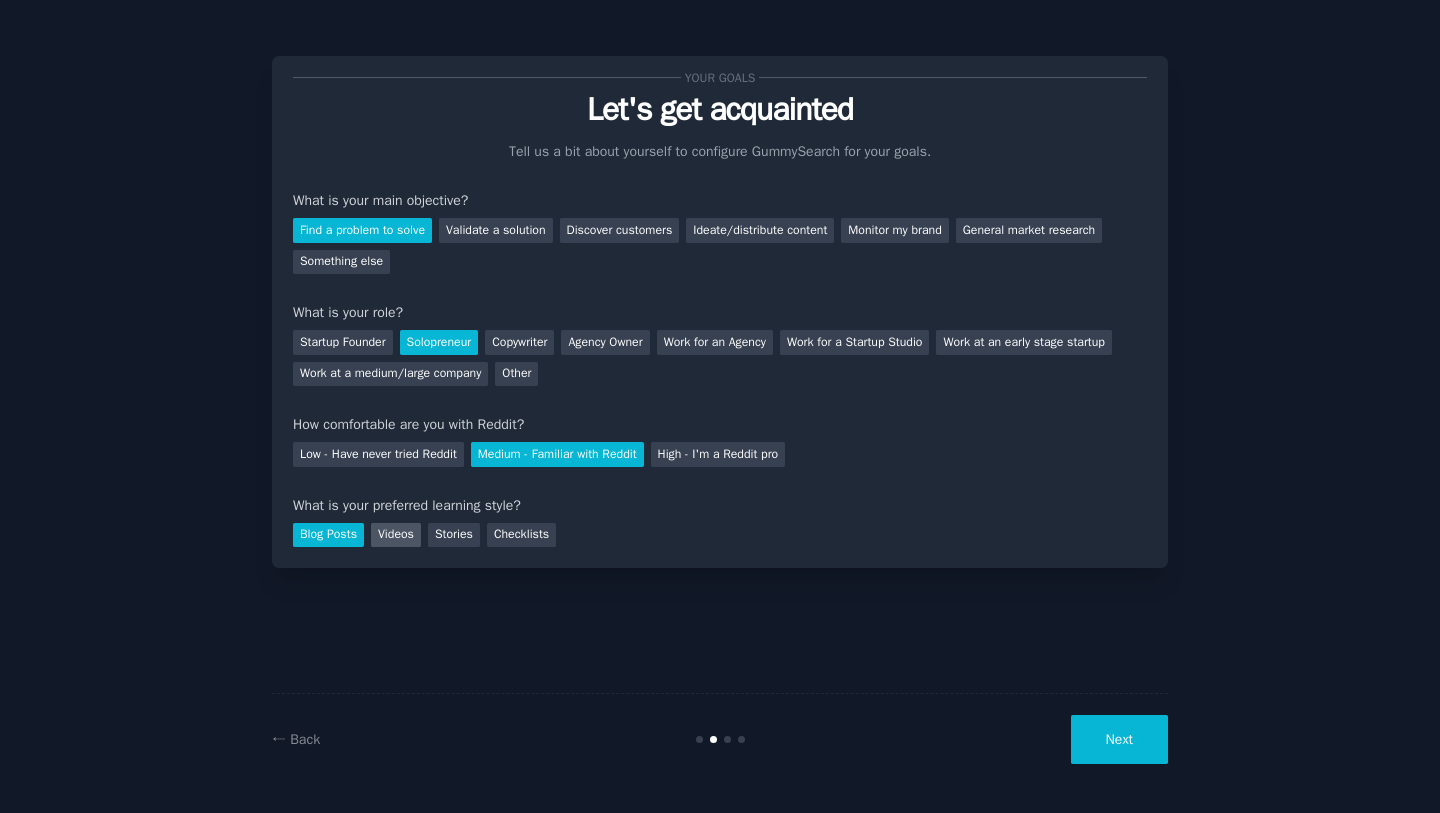 click on "Videos" at bounding box center (396, 535) 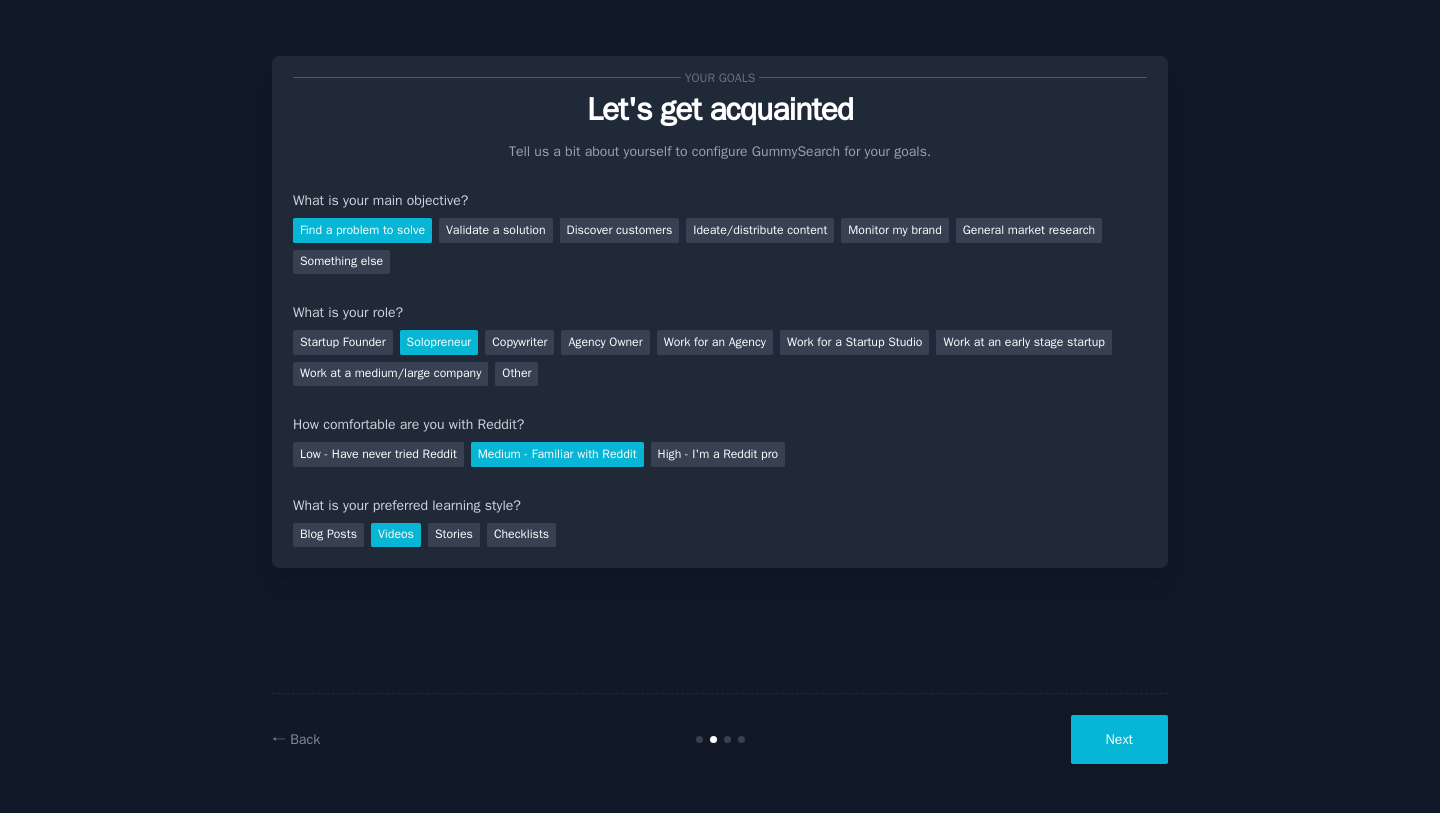 click on "Next" at bounding box center [1119, 739] 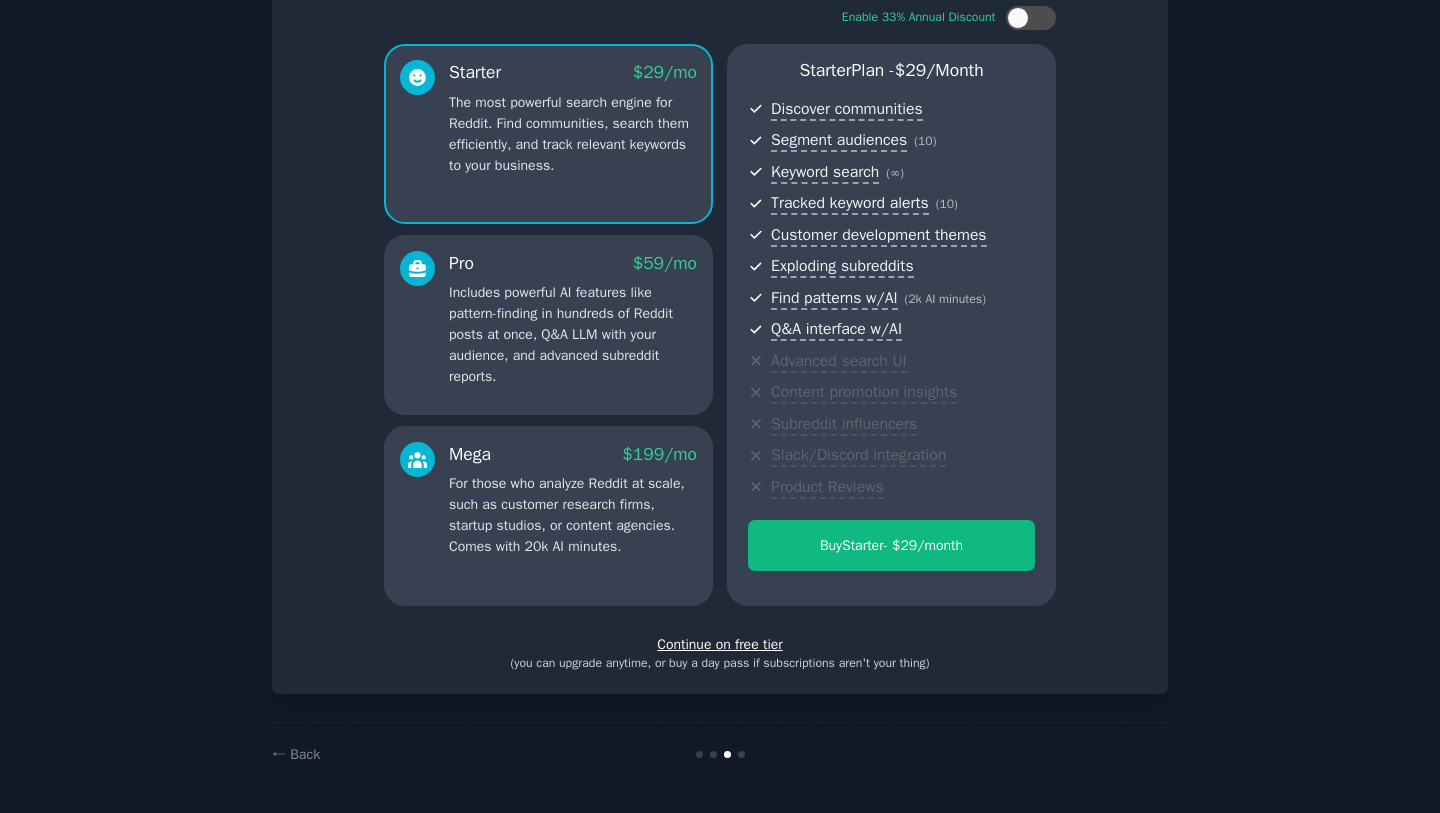 scroll, scrollTop: 133, scrollLeft: 0, axis: vertical 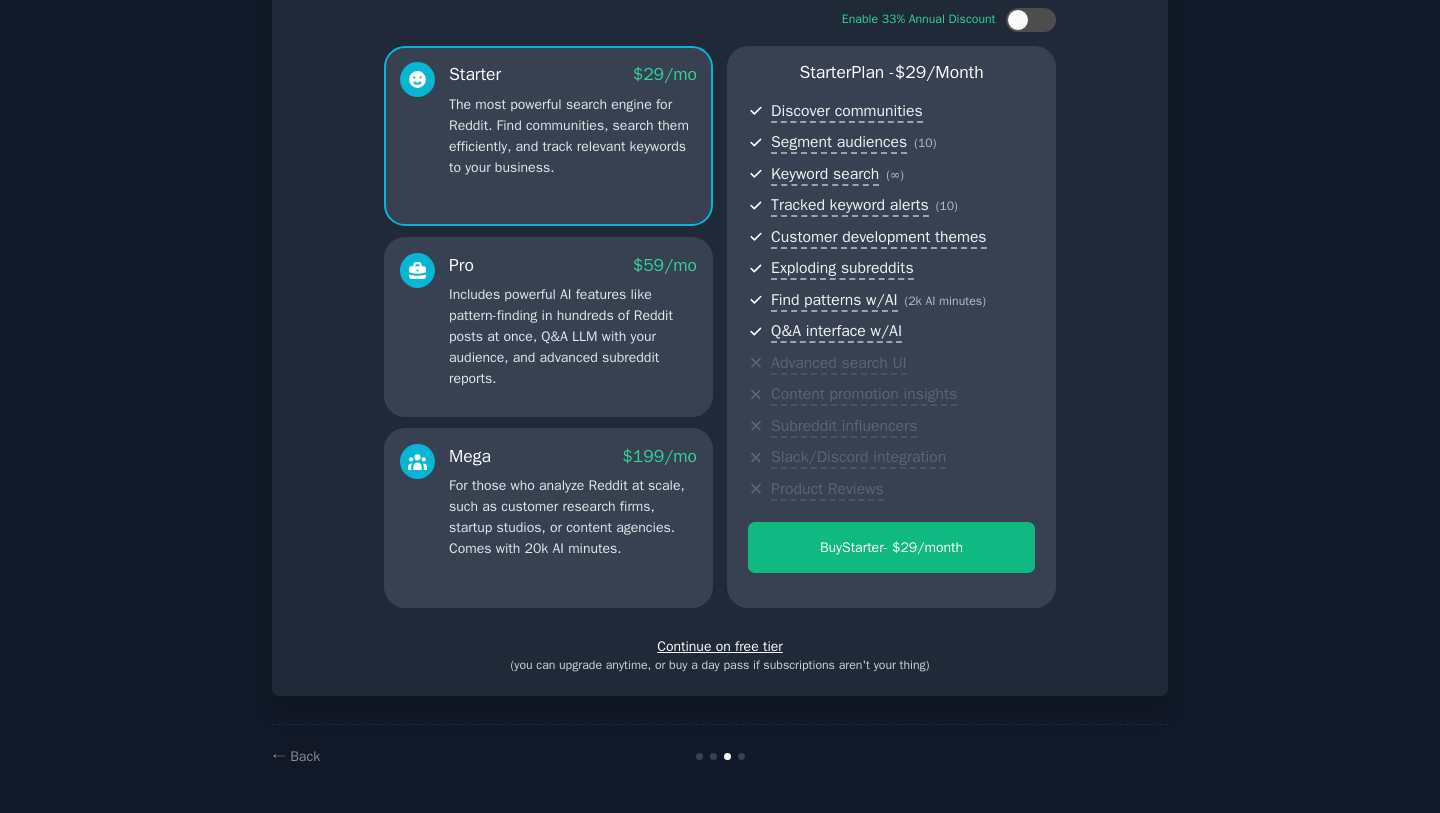 click on "Continue on free tier" at bounding box center [720, 646] 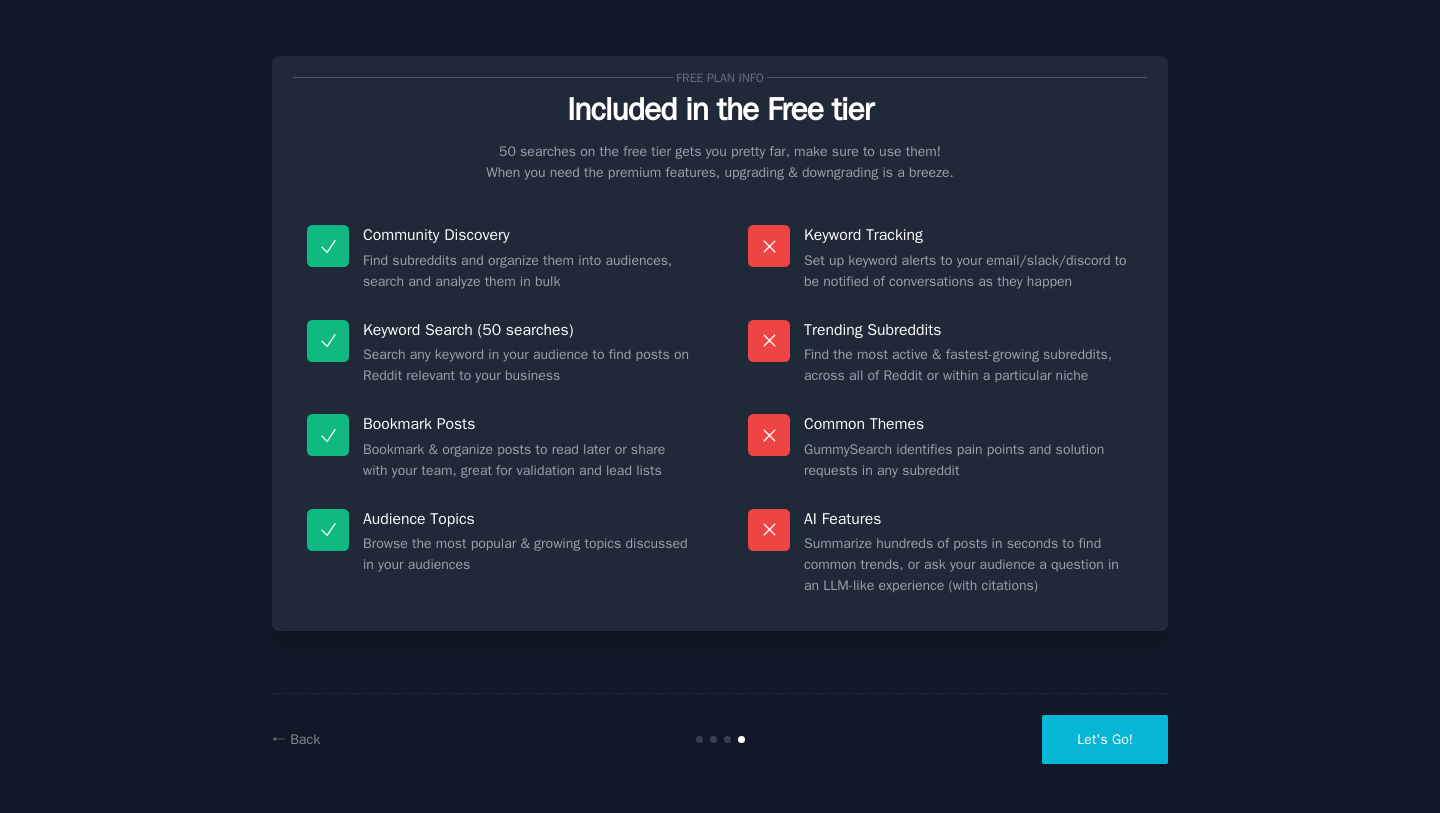 click on "Included in the Free tier" at bounding box center (720, 109) 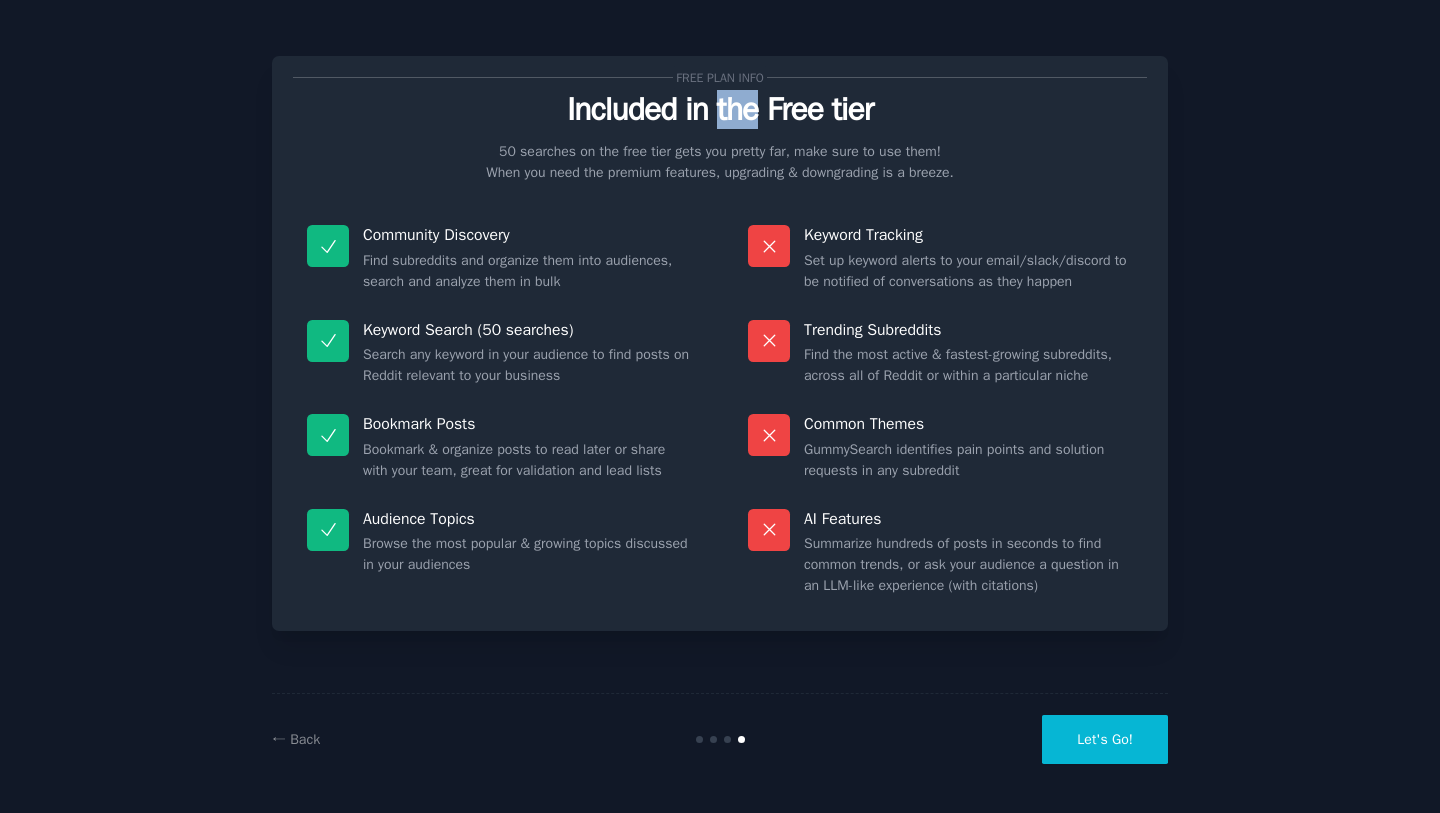 click on "Included in the Free tier" at bounding box center (720, 109) 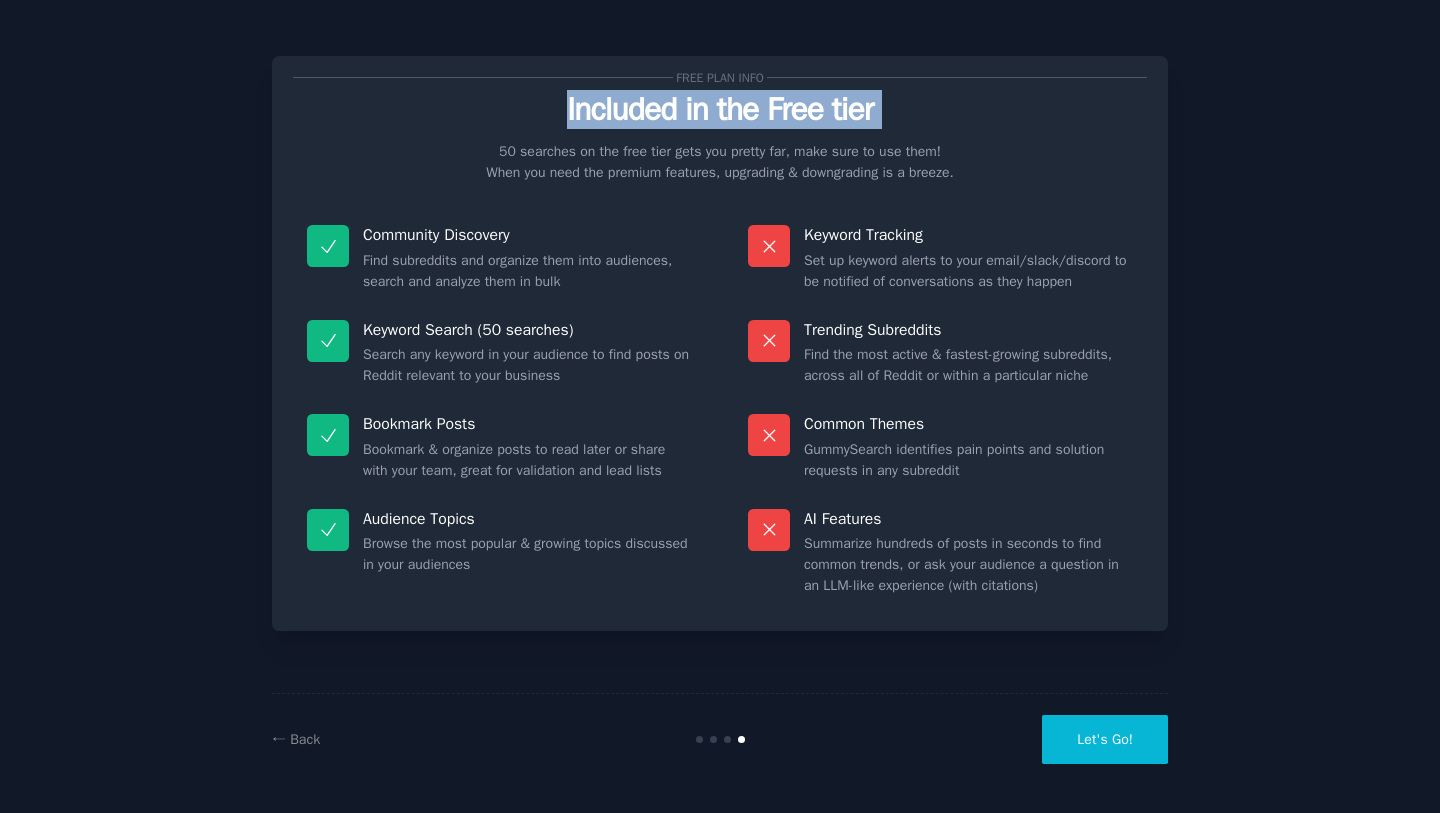 click on "Included in the Free tier" at bounding box center (720, 109) 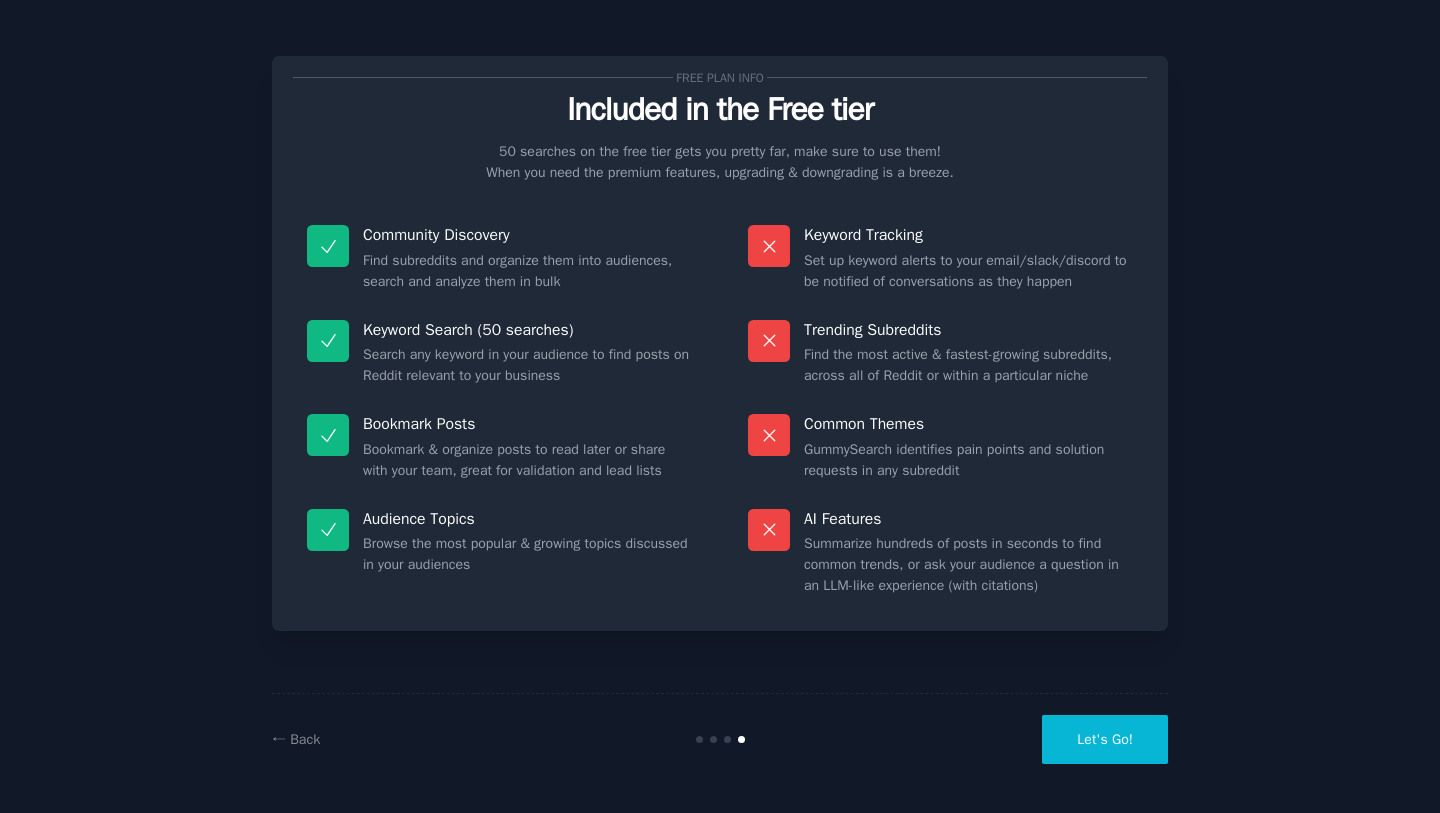 click on "Summarize hundreds of posts in seconds to find common trends, or ask your audience a question in an LLM-like experience (with citations)" at bounding box center (968, 564) 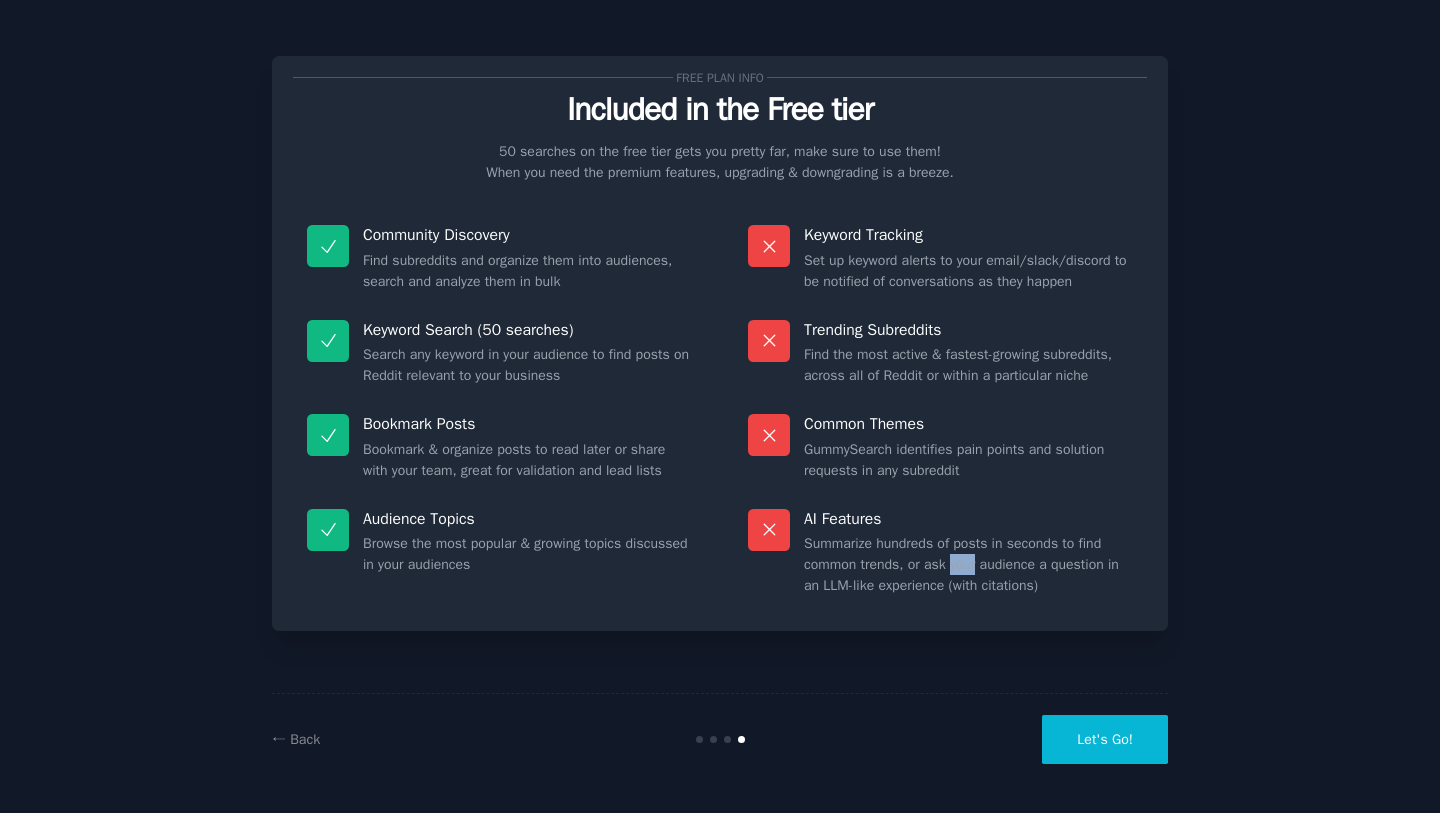 click on "Summarize hundreds of posts in seconds to find common trends, or ask your audience a question in an LLM-like experience (with citations)" at bounding box center (968, 564) 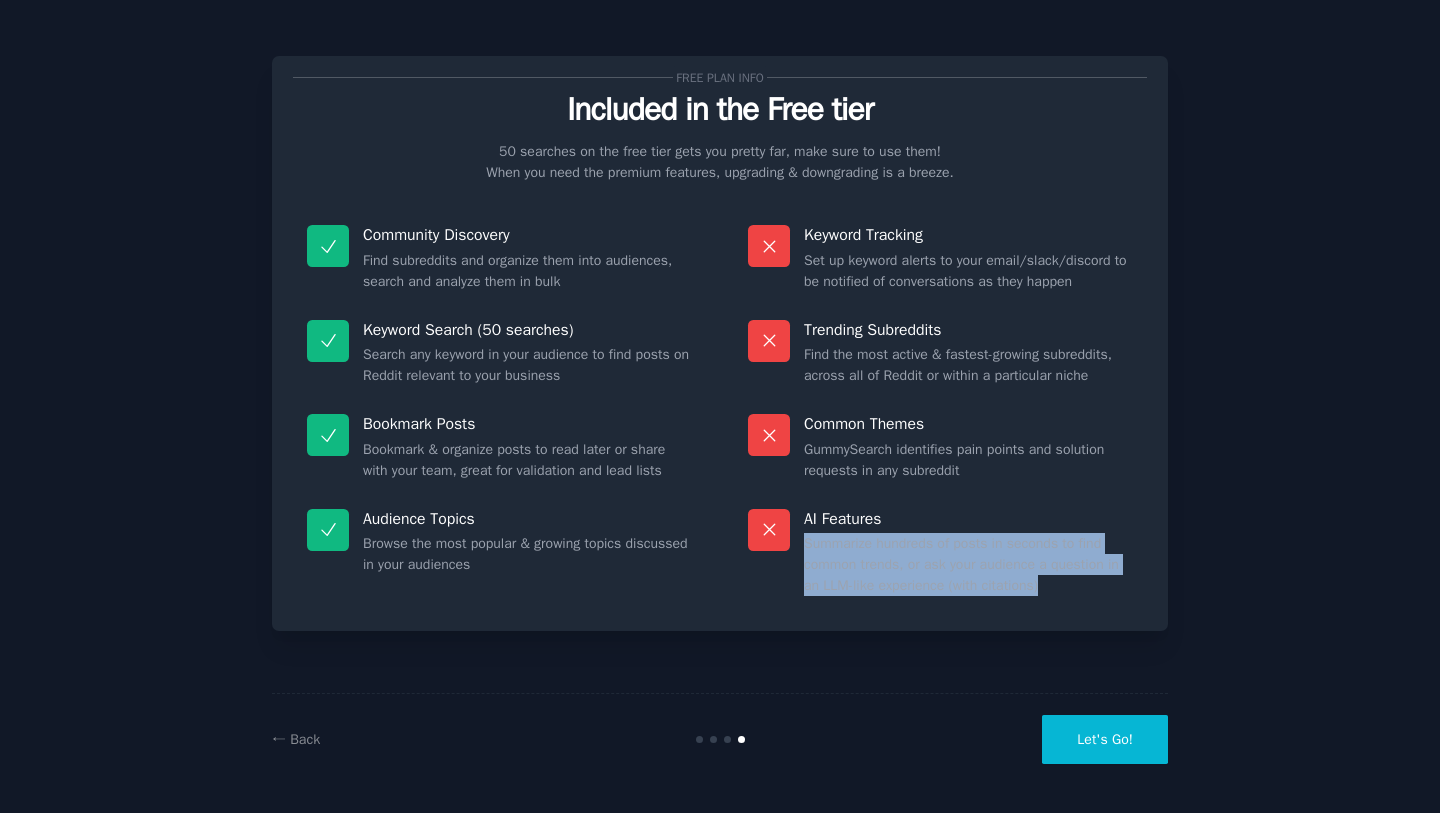 drag, startPoint x: 975, startPoint y: 558, endPoint x: 975, endPoint y: 466, distance: 92 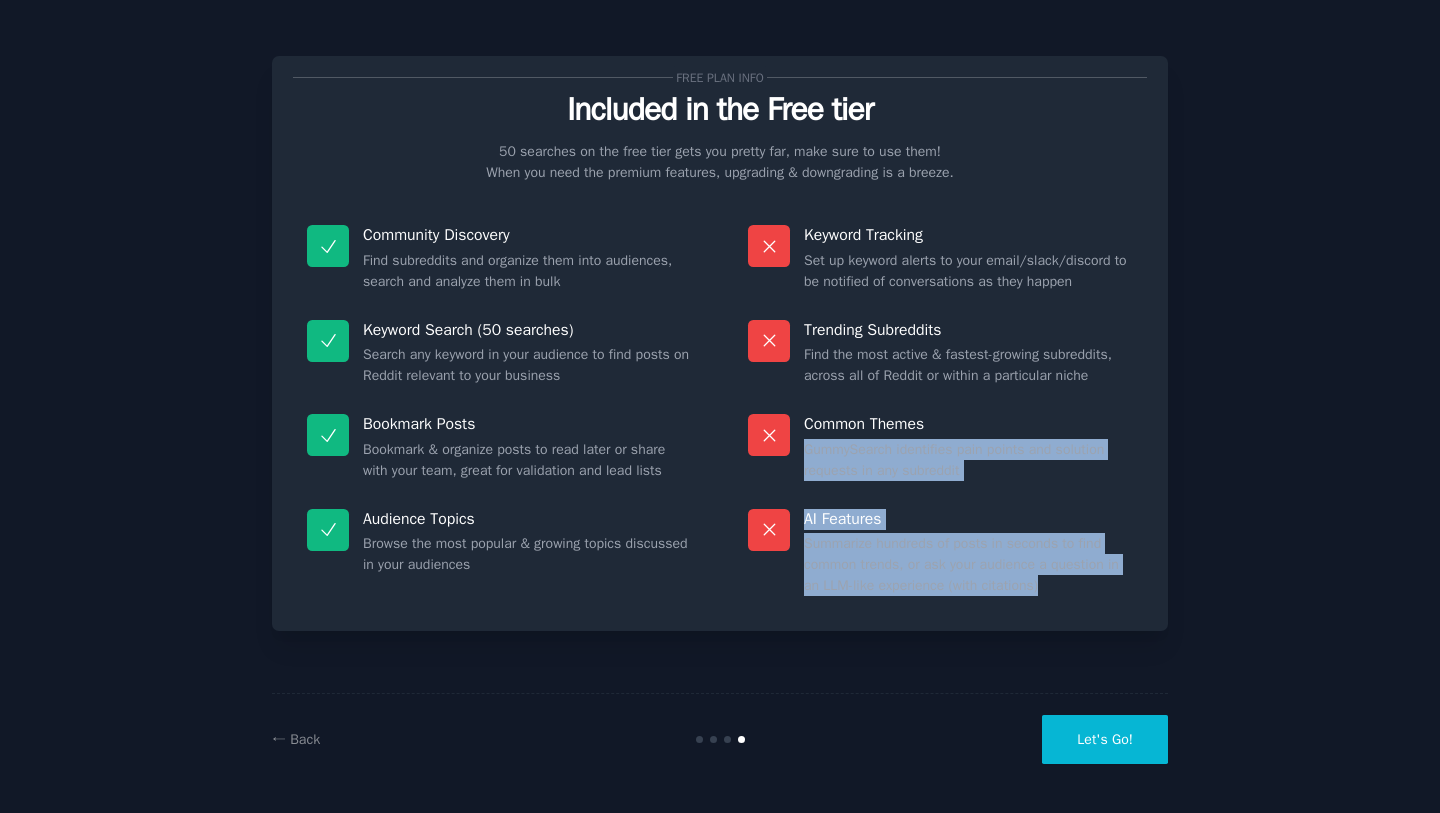 click on "GummySearch identifies pain points and solution requests in any subreddit" at bounding box center [968, 460] 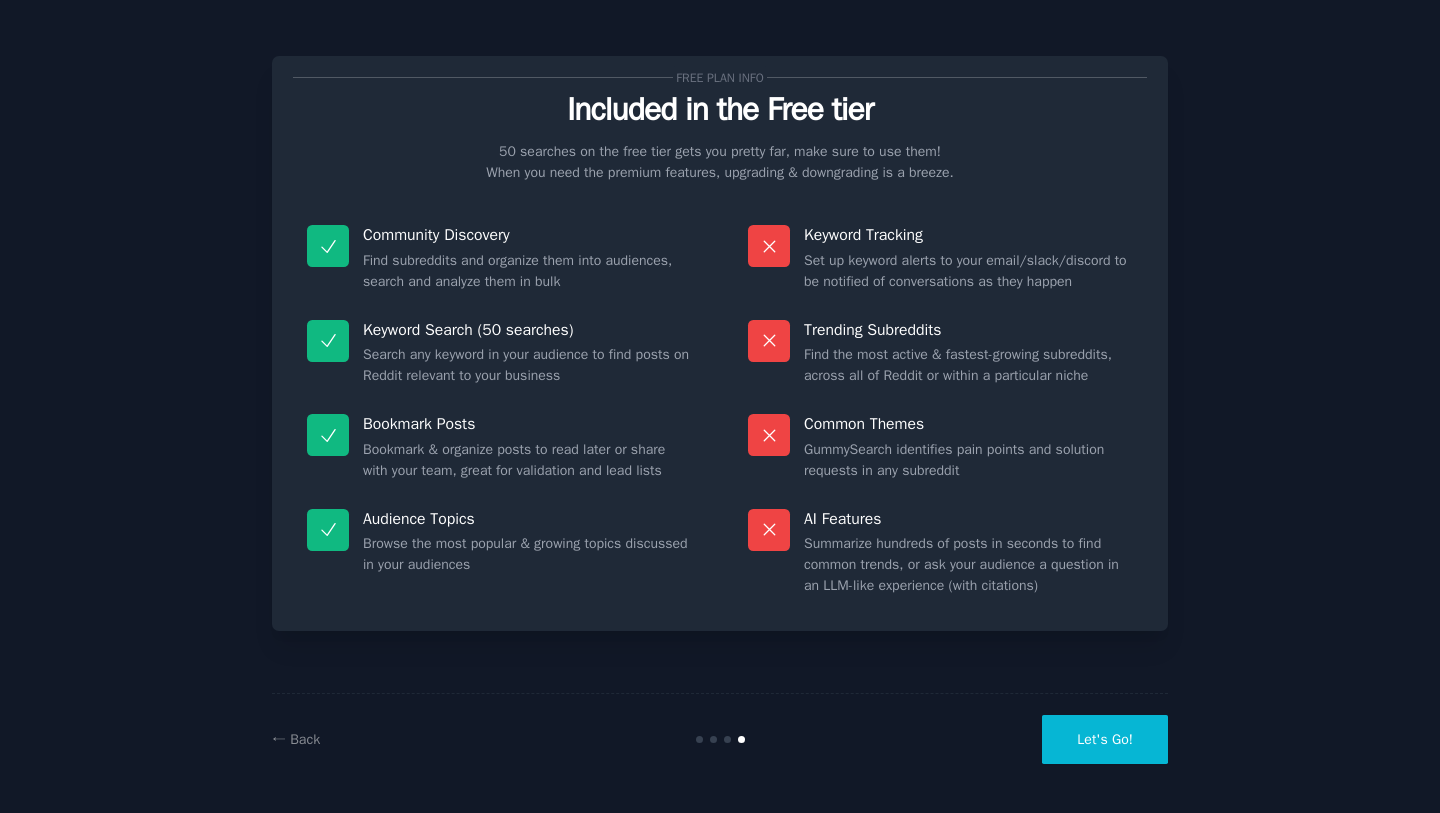 click on "GummySearch identifies pain points and solution requests in any subreddit" at bounding box center (968, 460) 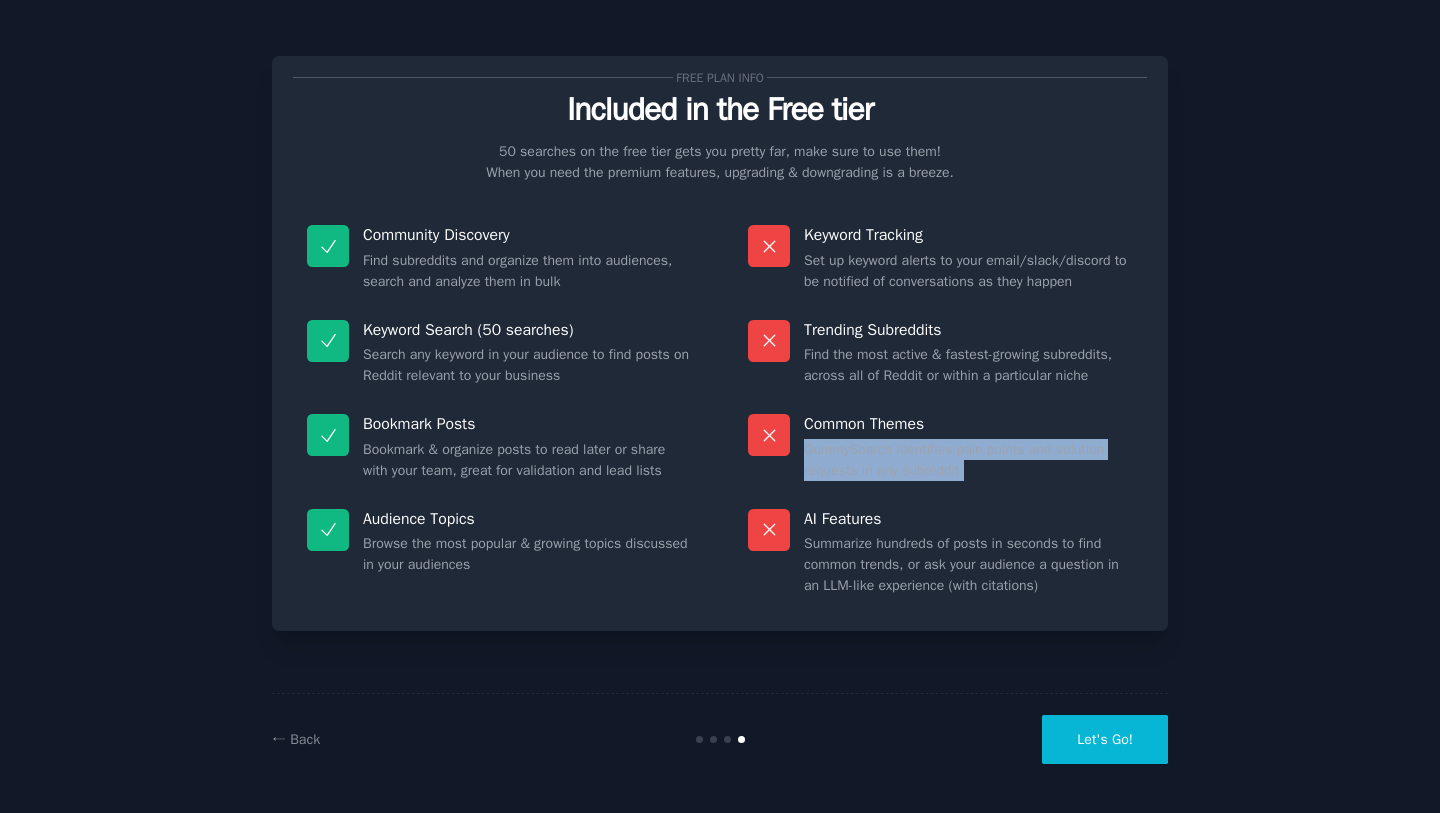 drag, startPoint x: 975, startPoint y: 466, endPoint x: 975, endPoint y: 429, distance: 37 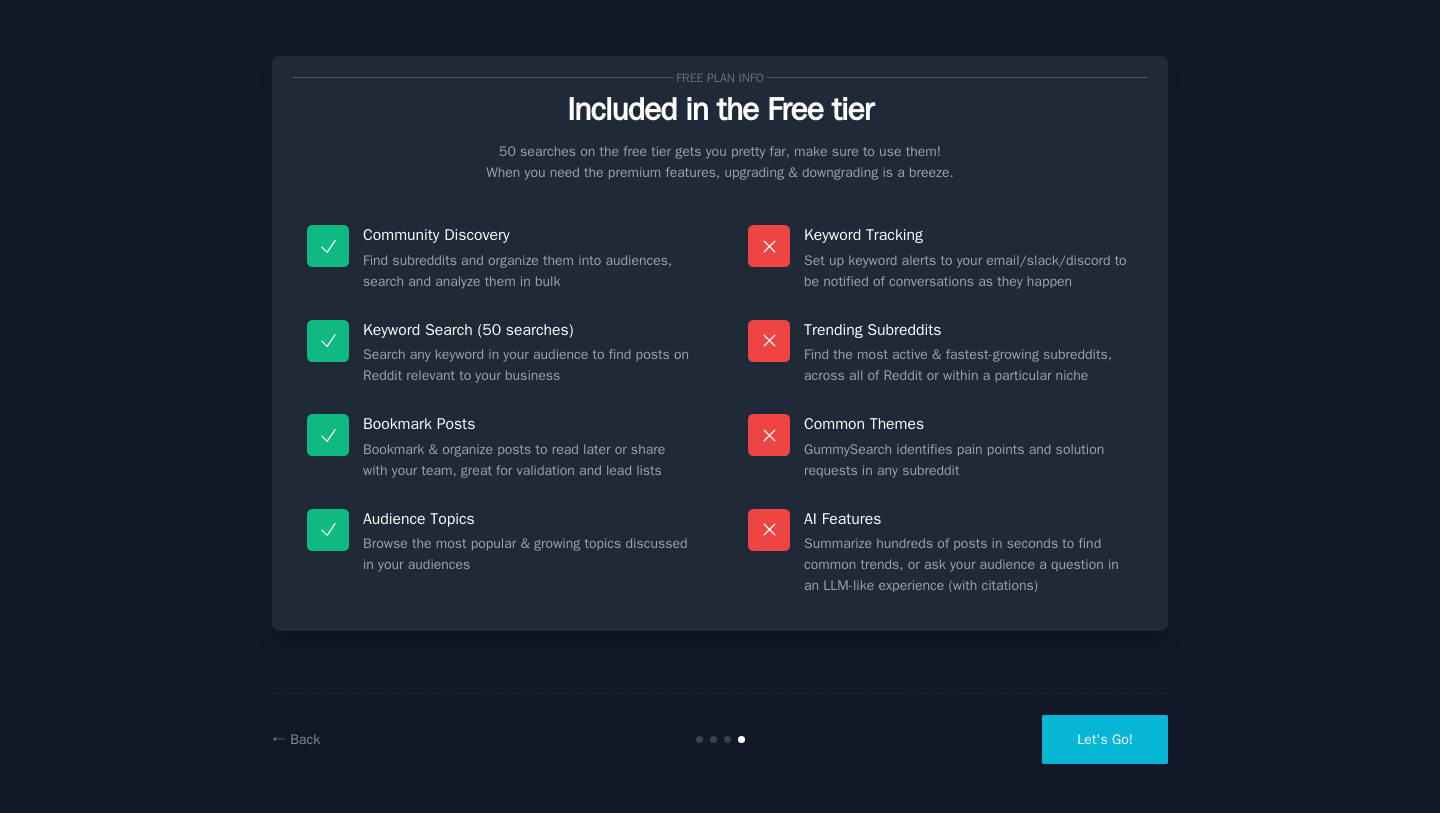 click on "Find the most active & fastest-growing subreddits, across all of Reddit or within a particular niche" at bounding box center [968, 365] 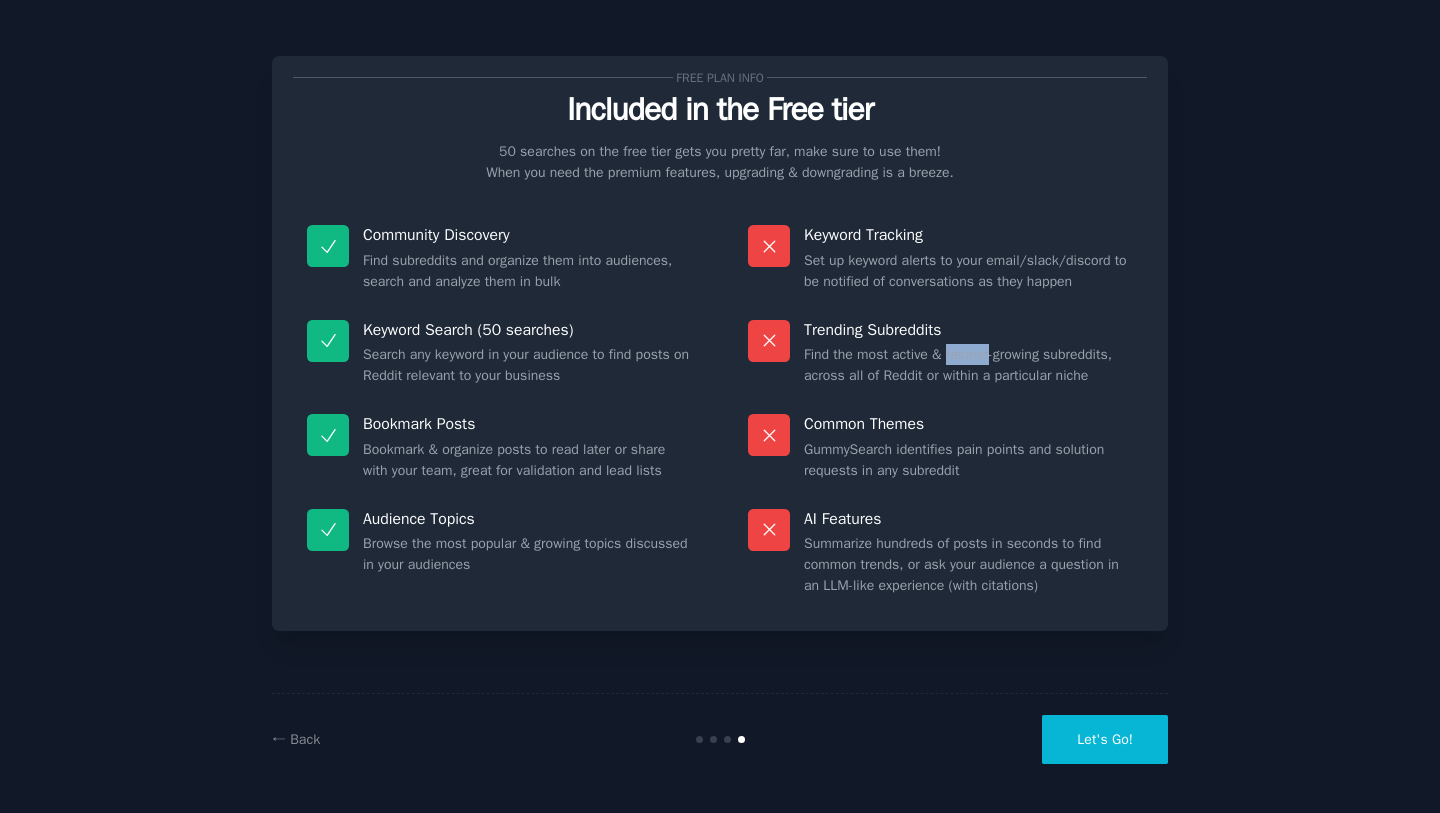 click on "Find the most active & fastest-growing subreddits, across all of Reddit or within a particular niche" at bounding box center [968, 365] 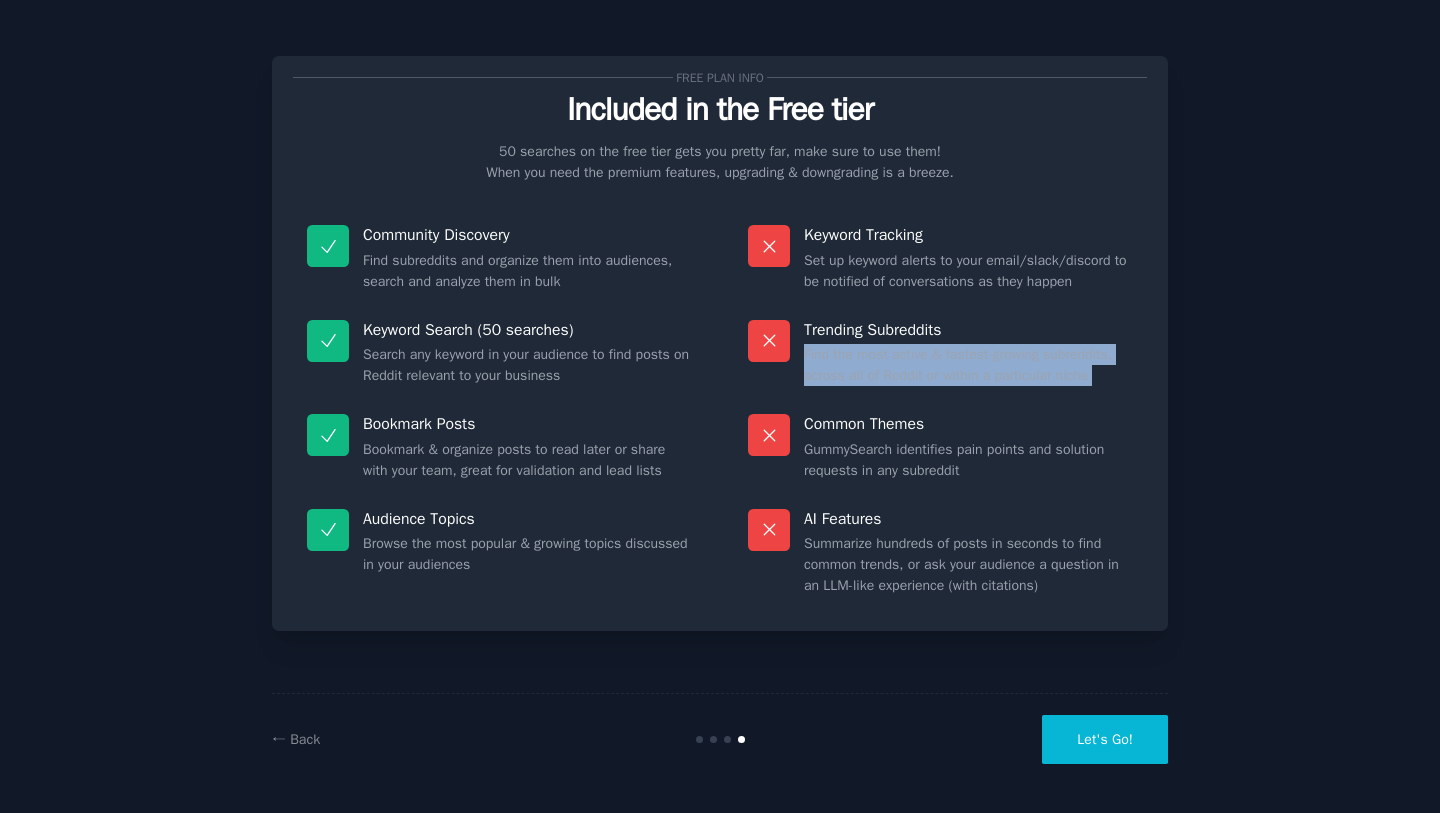 click on "Find the most active & fastest-growing subreddits, across all of Reddit or within a particular niche" at bounding box center [968, 365] 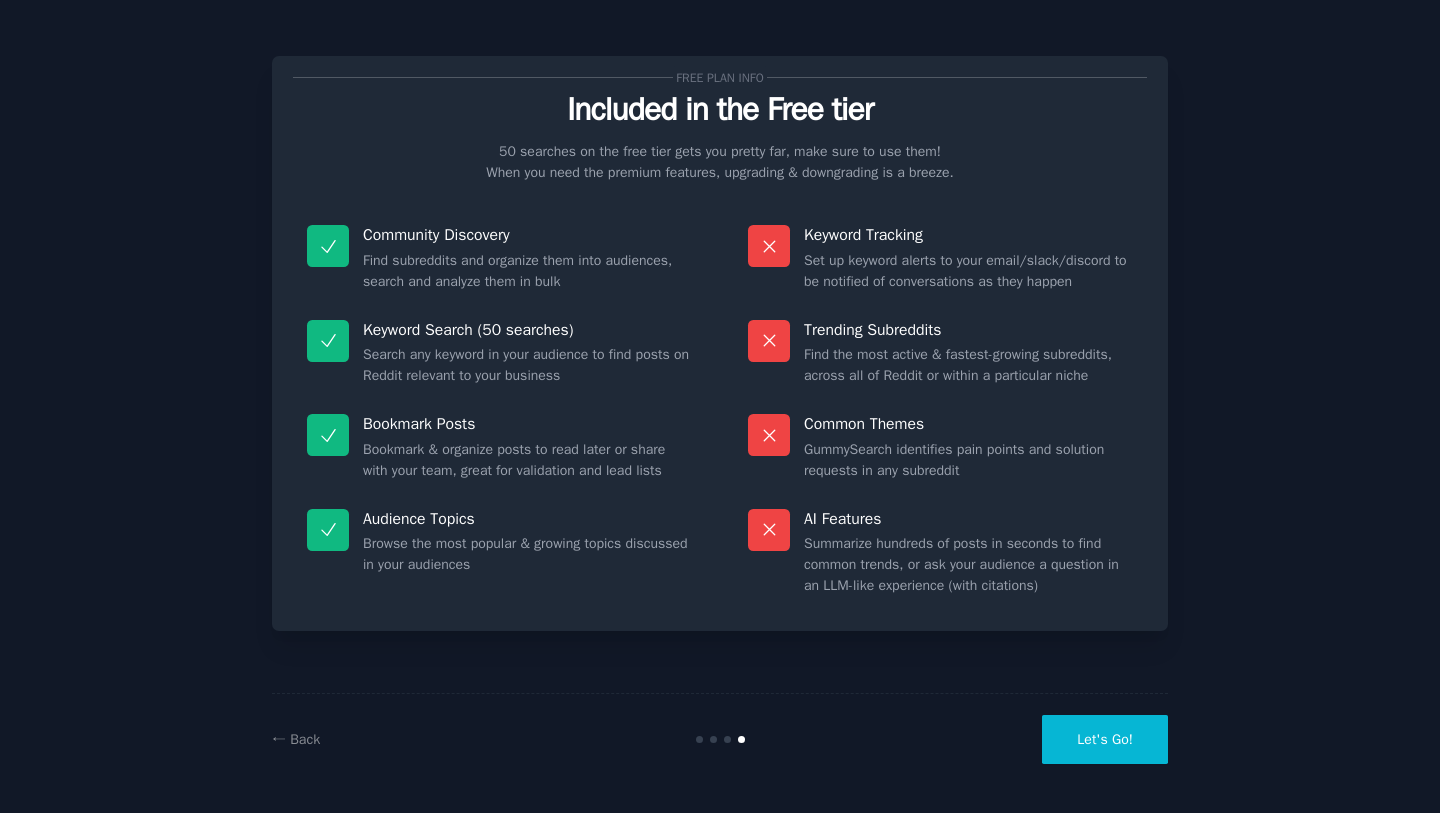 click on "← Back Let's Go!" at bounding box center [720, 739] 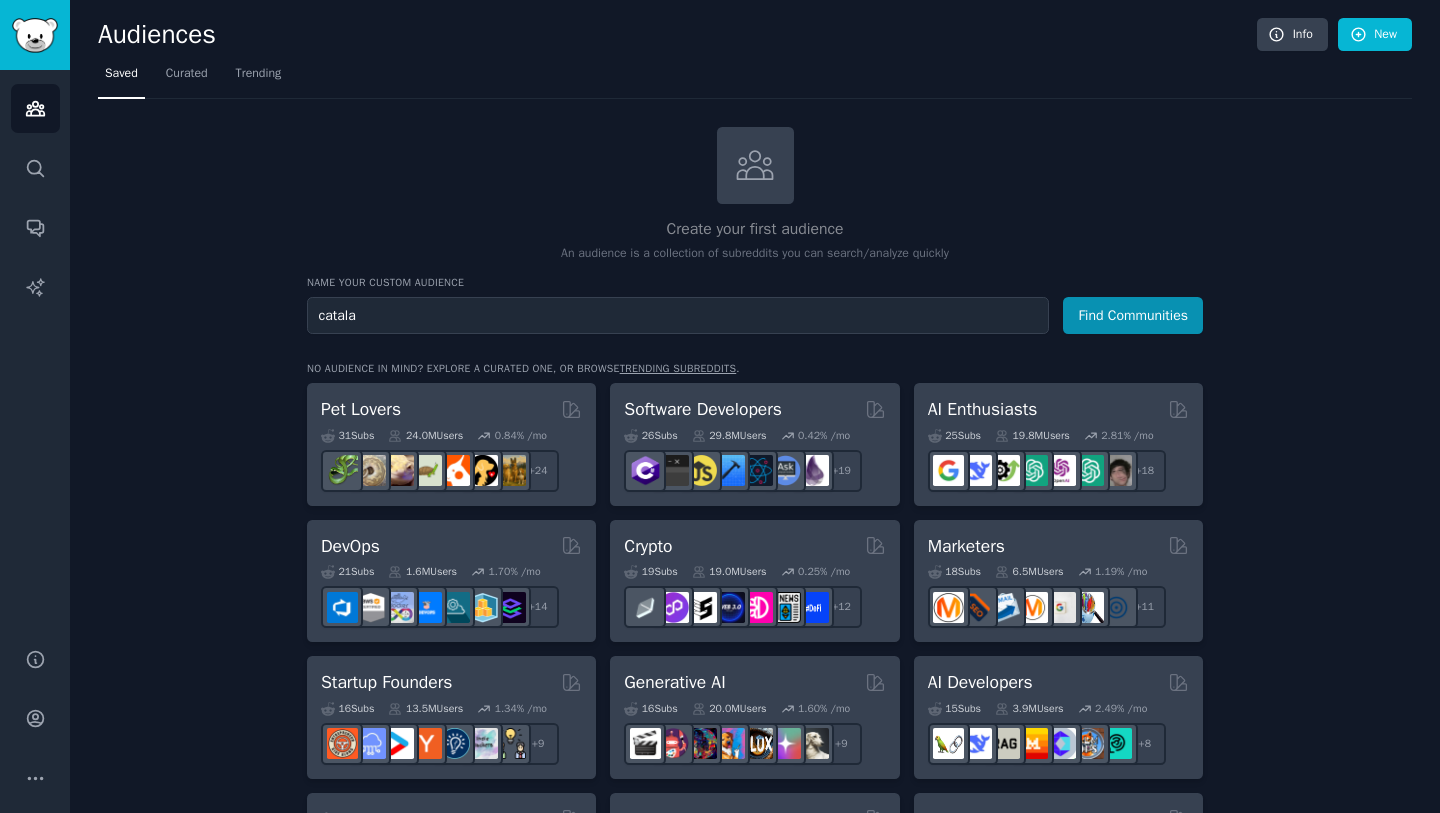 click on "catala" at bounding box center [678, 315] 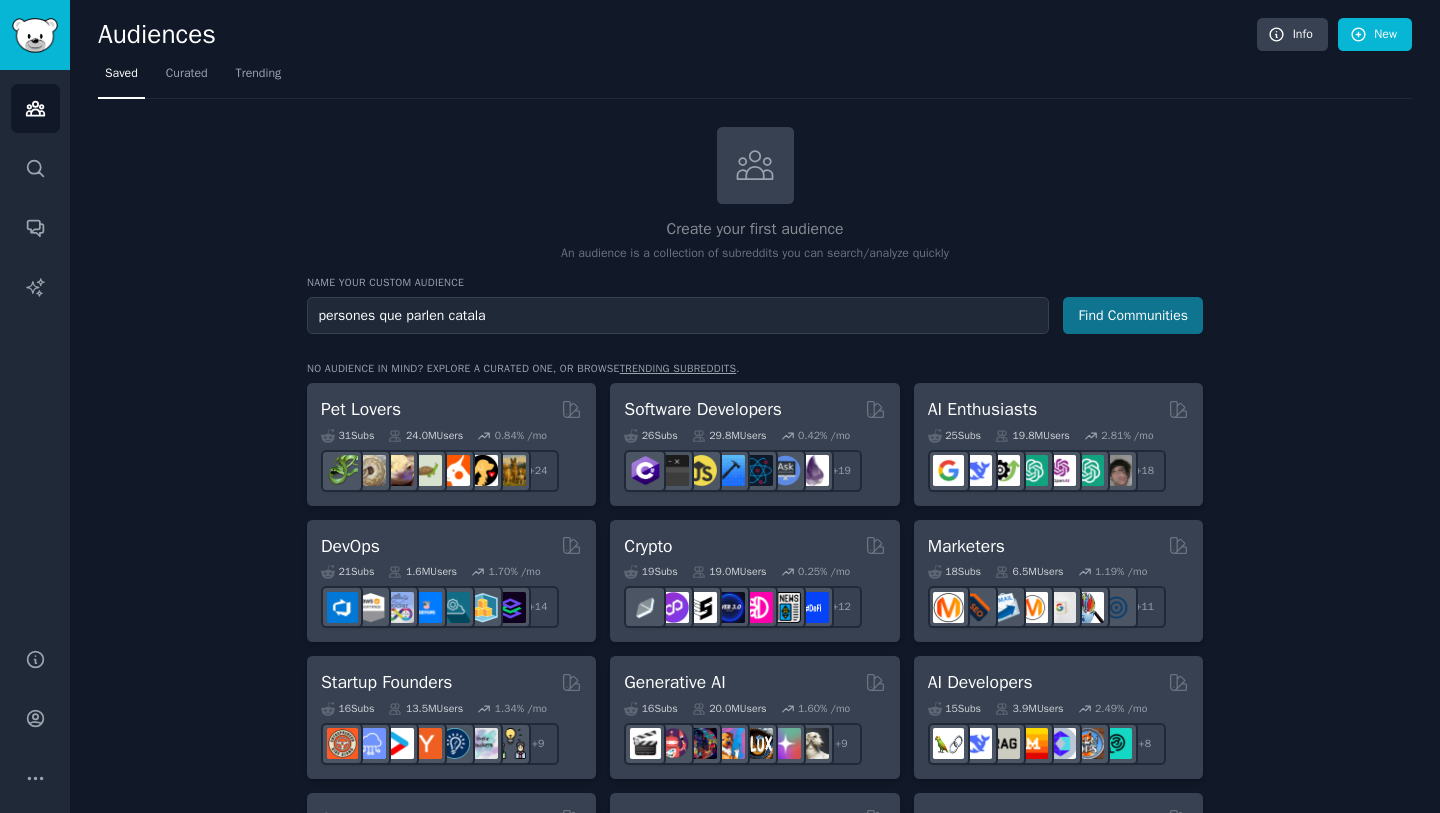 type on "persones que parlen catala" 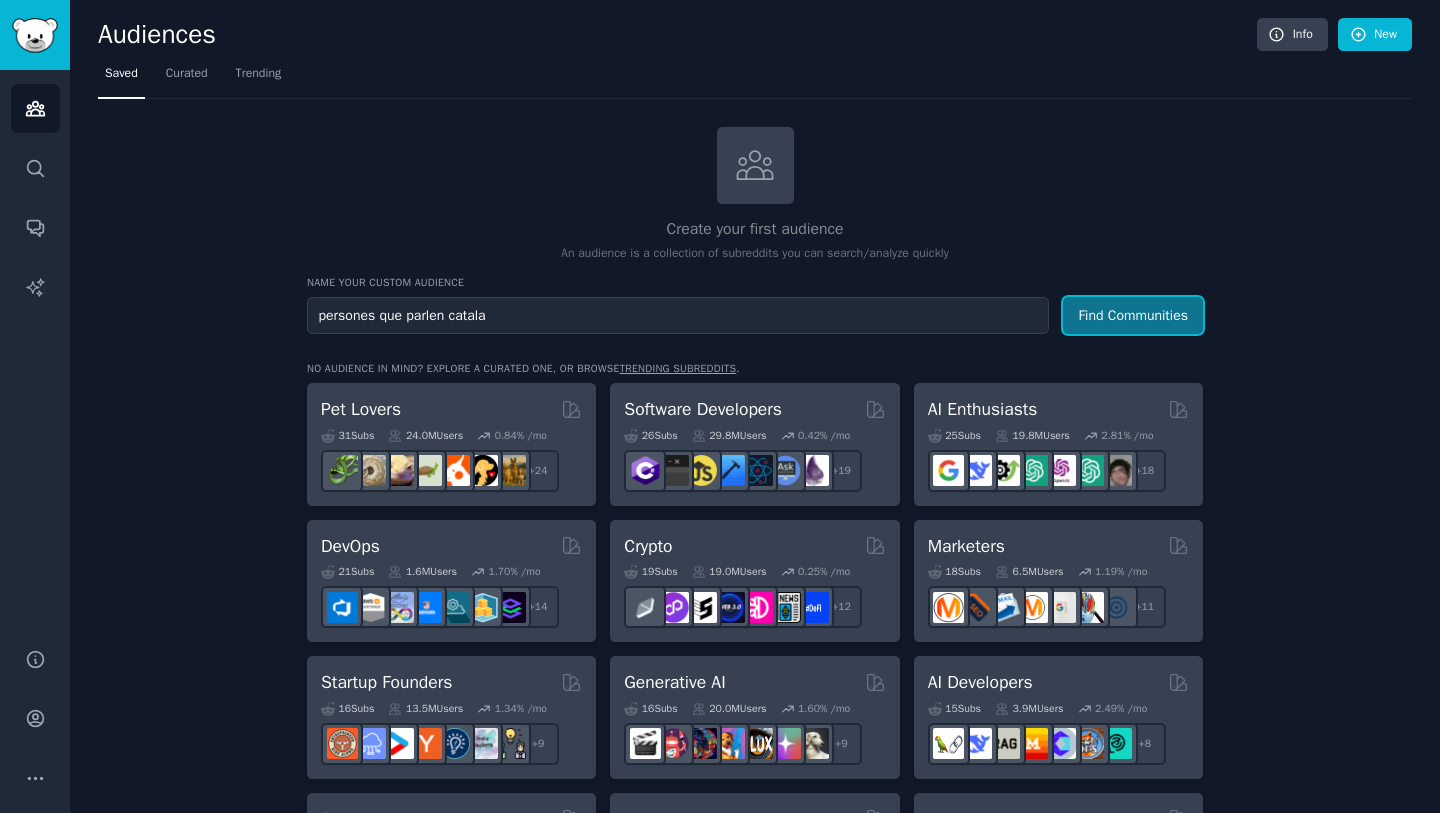 click on "Find Communities" at bounding box center (1133, 315) 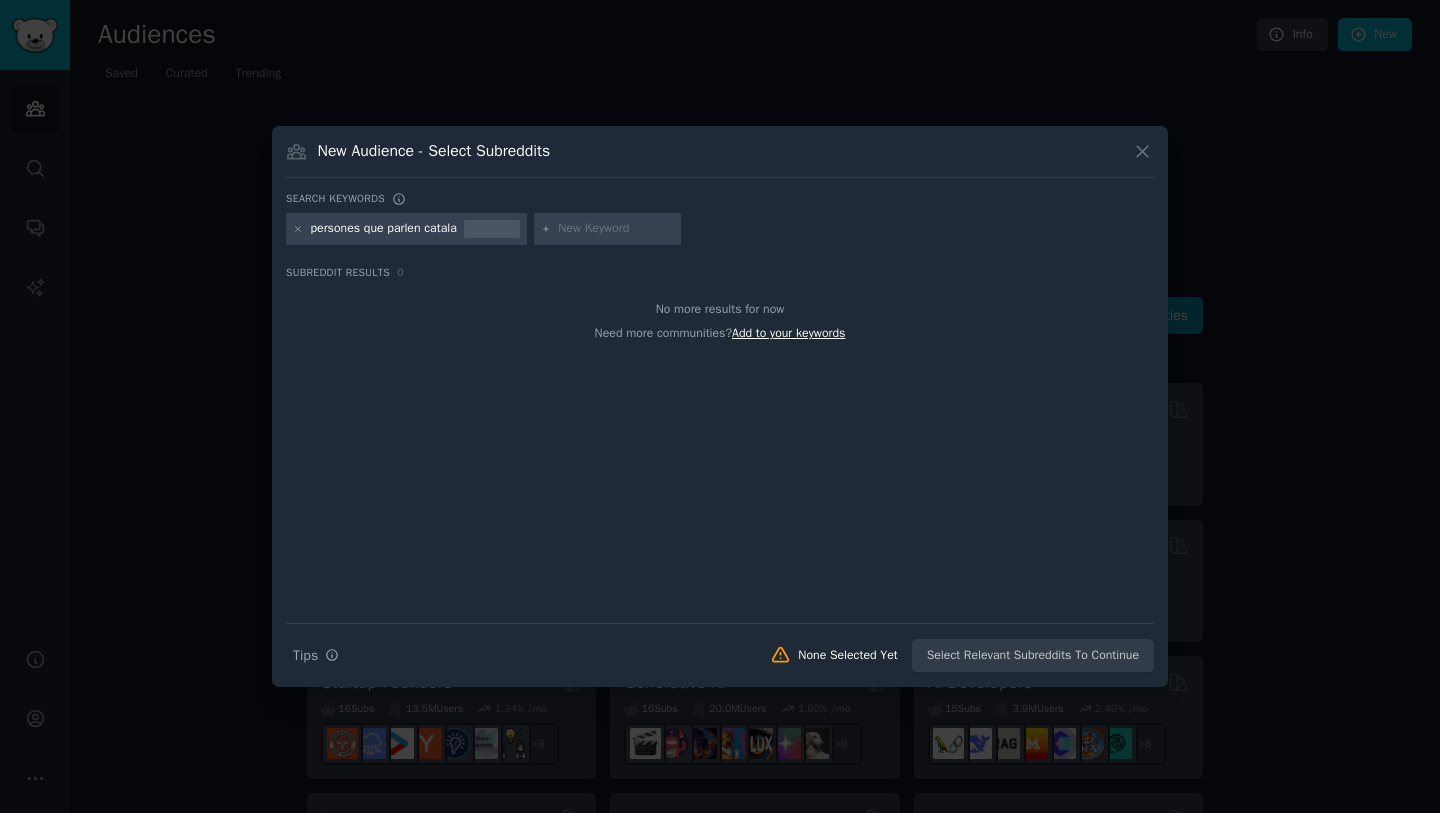 click on "Add to your keywords" at bounding box center (788, 333) 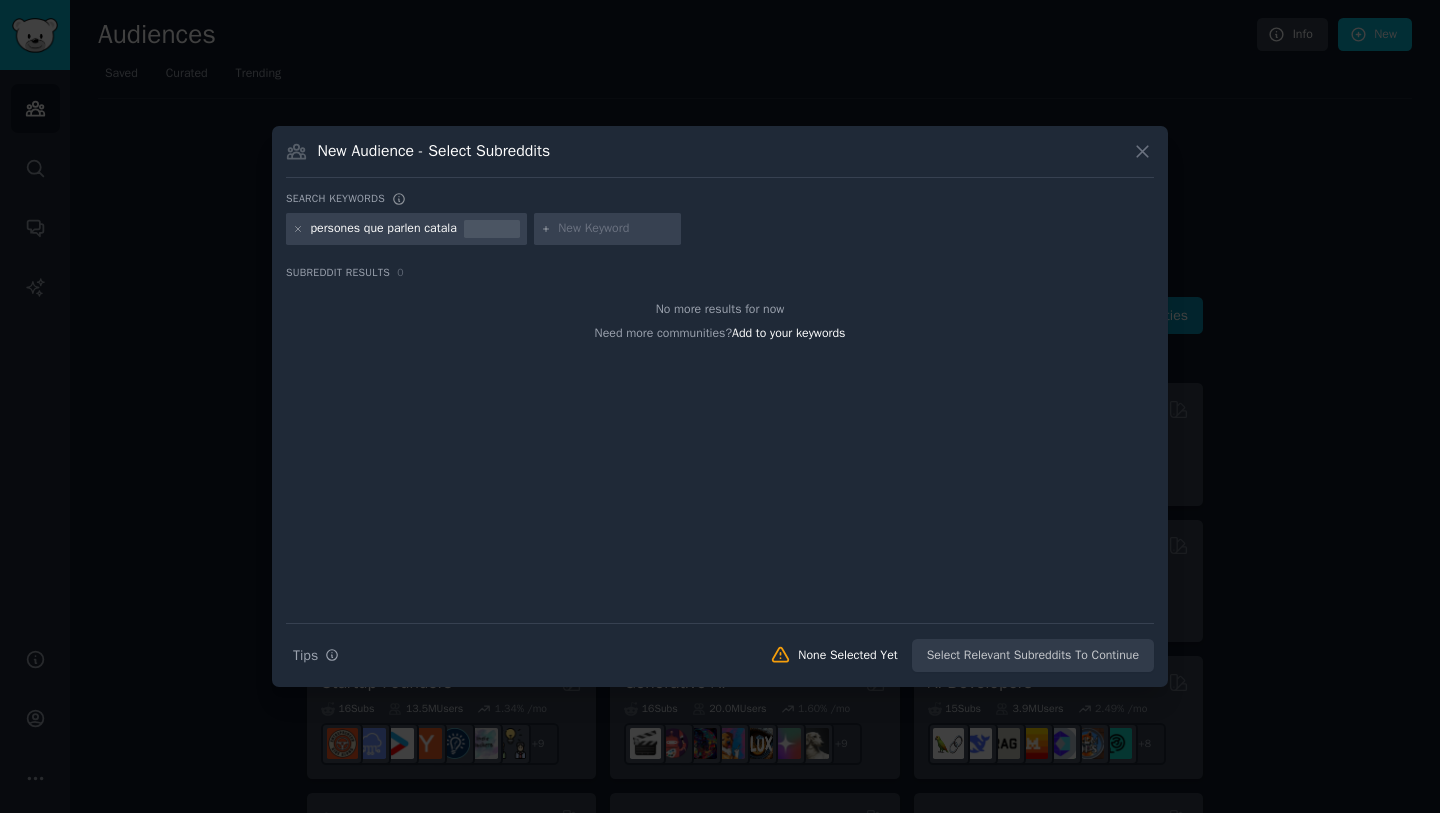 click on "persones que parlen catala" at bounding box center [384, 229] 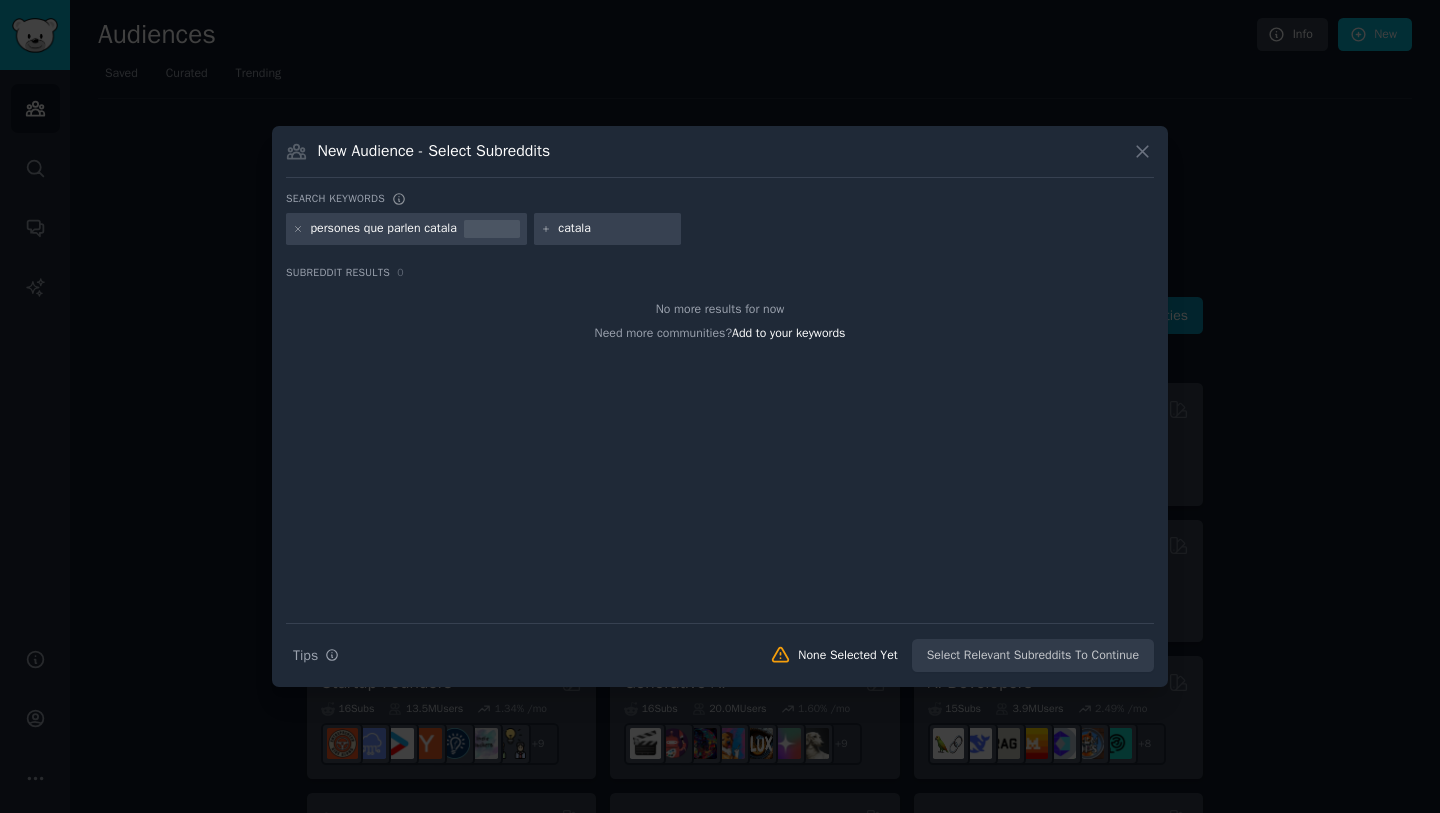 type on "catalan" 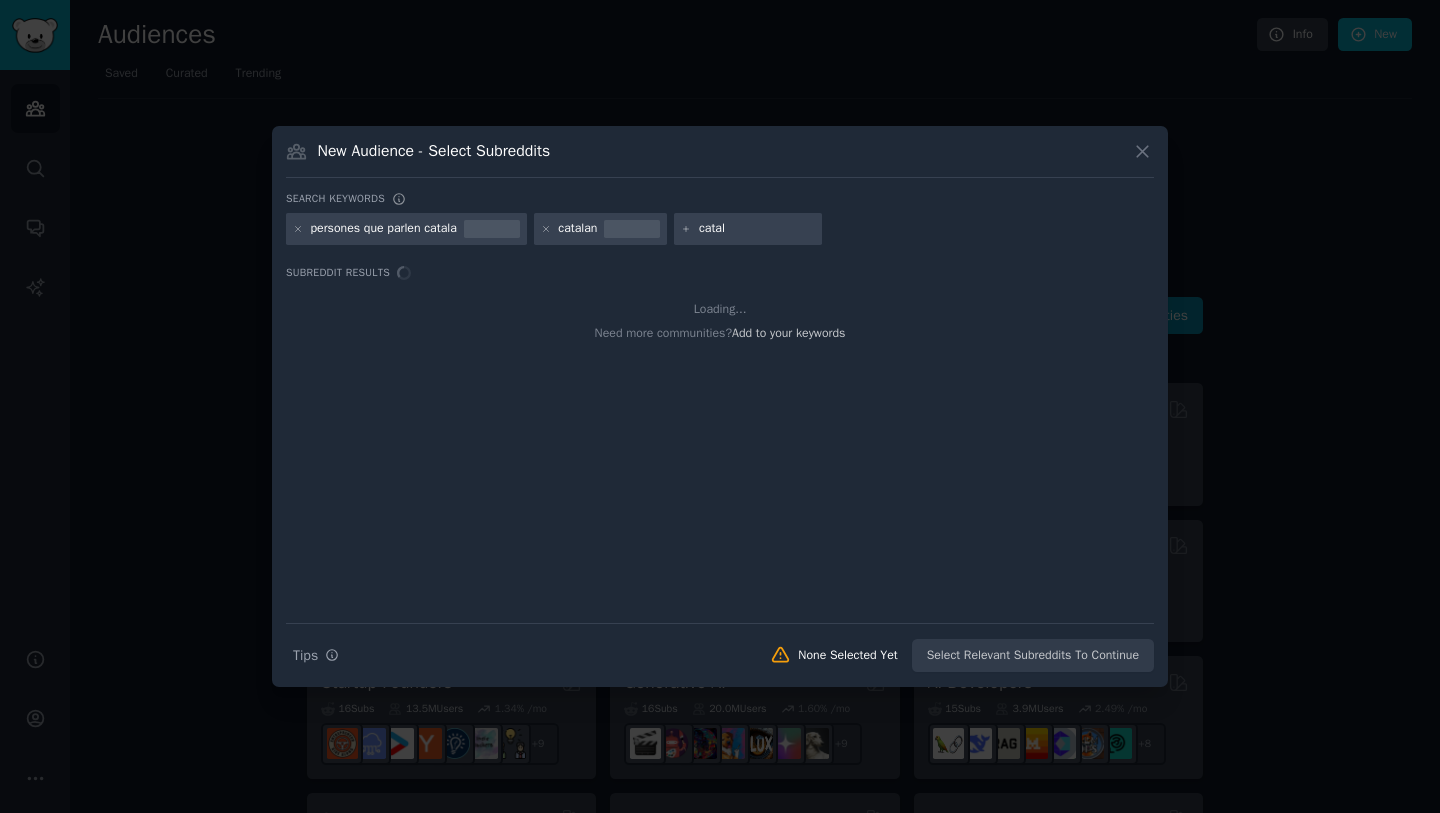 type on "catala" 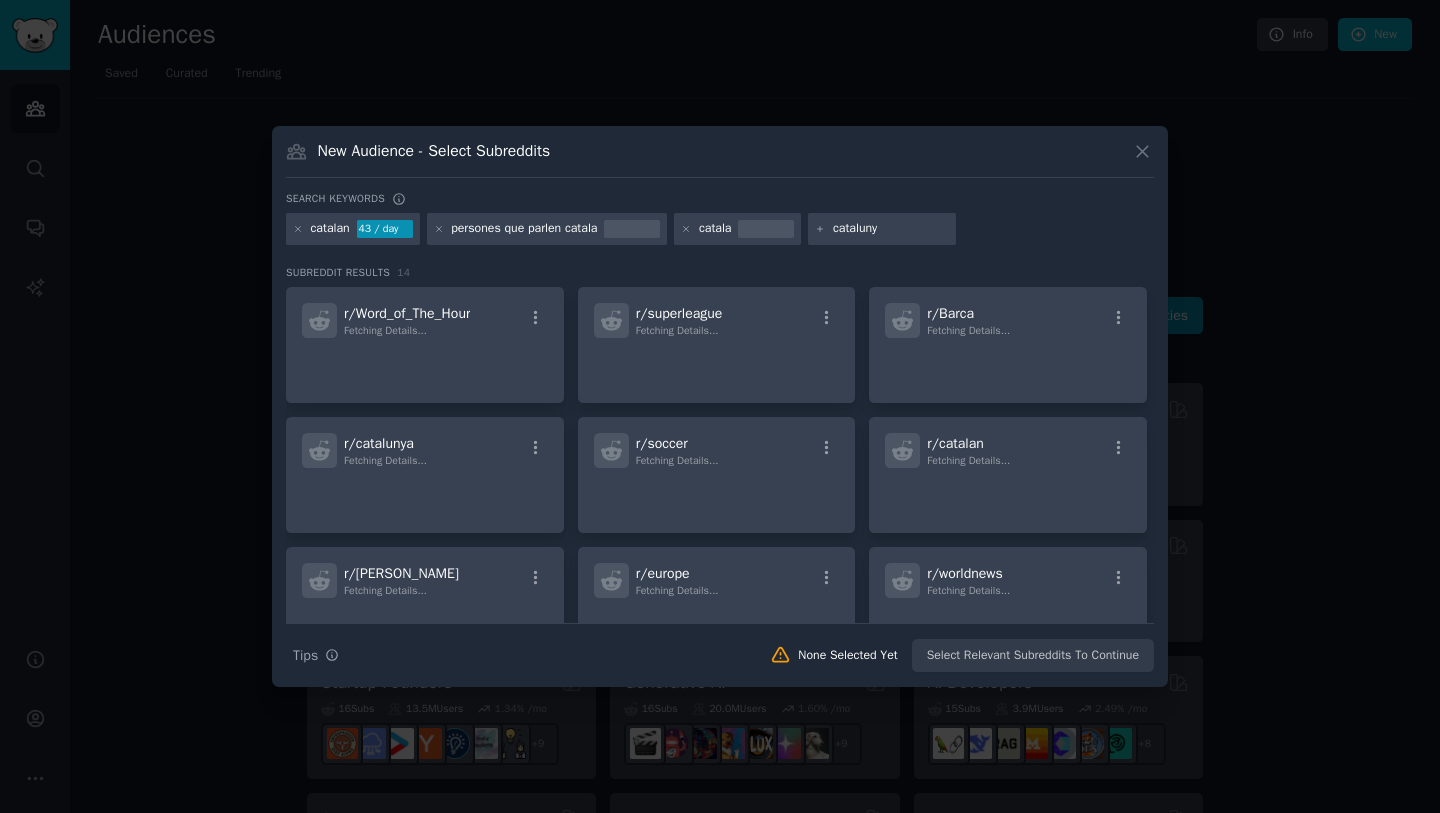 type on "catalunya" 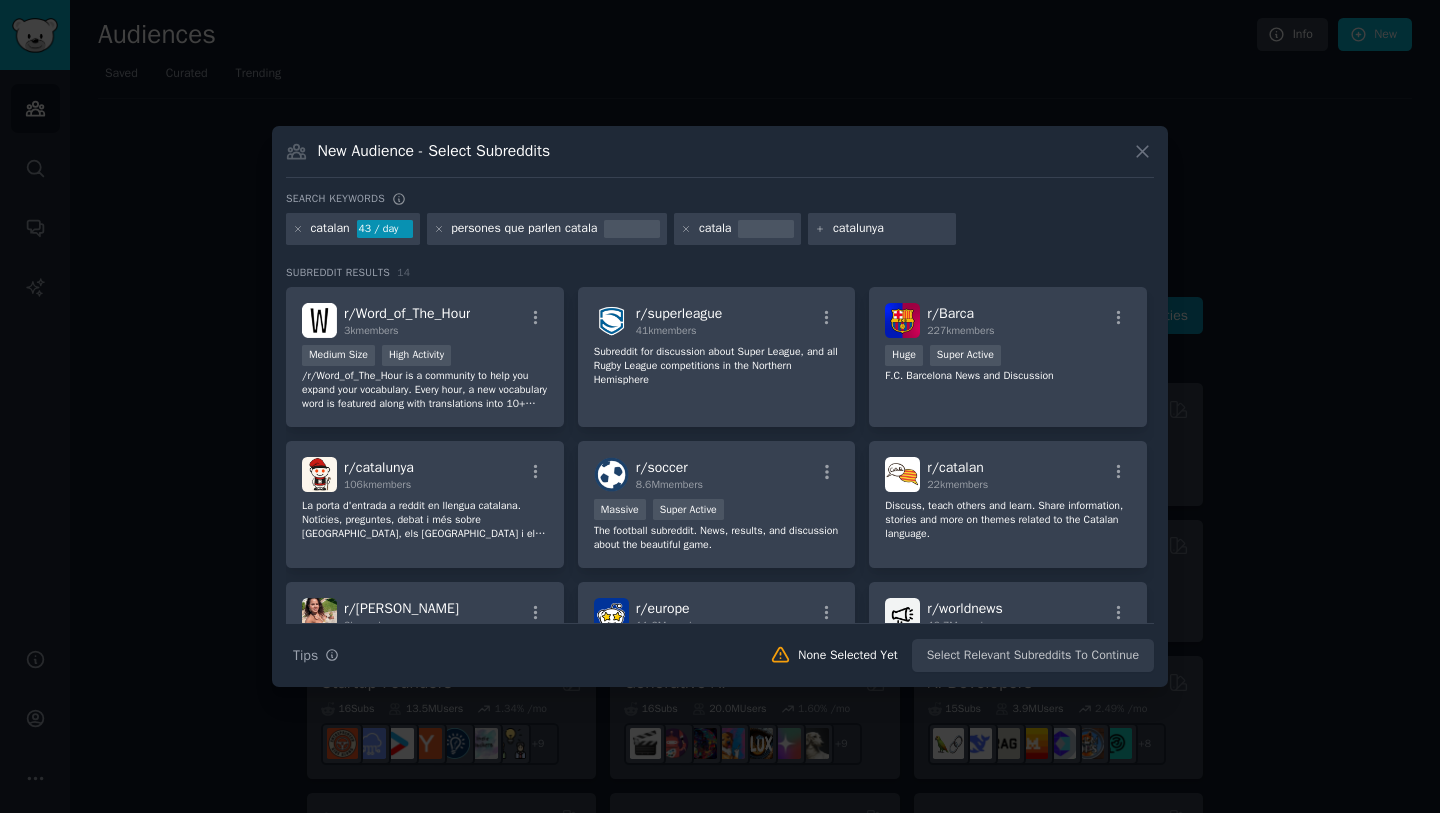 type 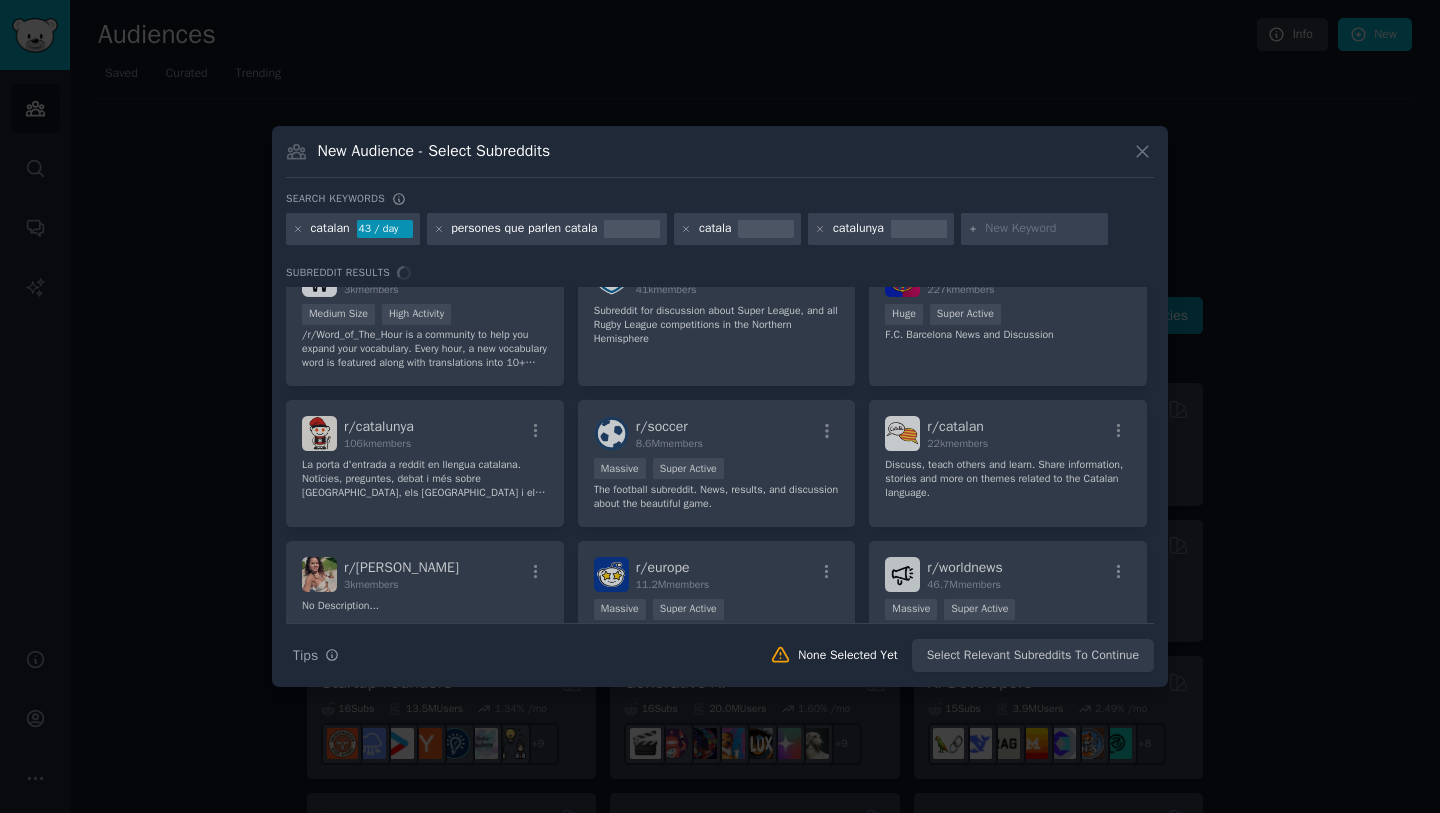 scroll, scrollTop: 0, scrollLeft: 0, axis: both 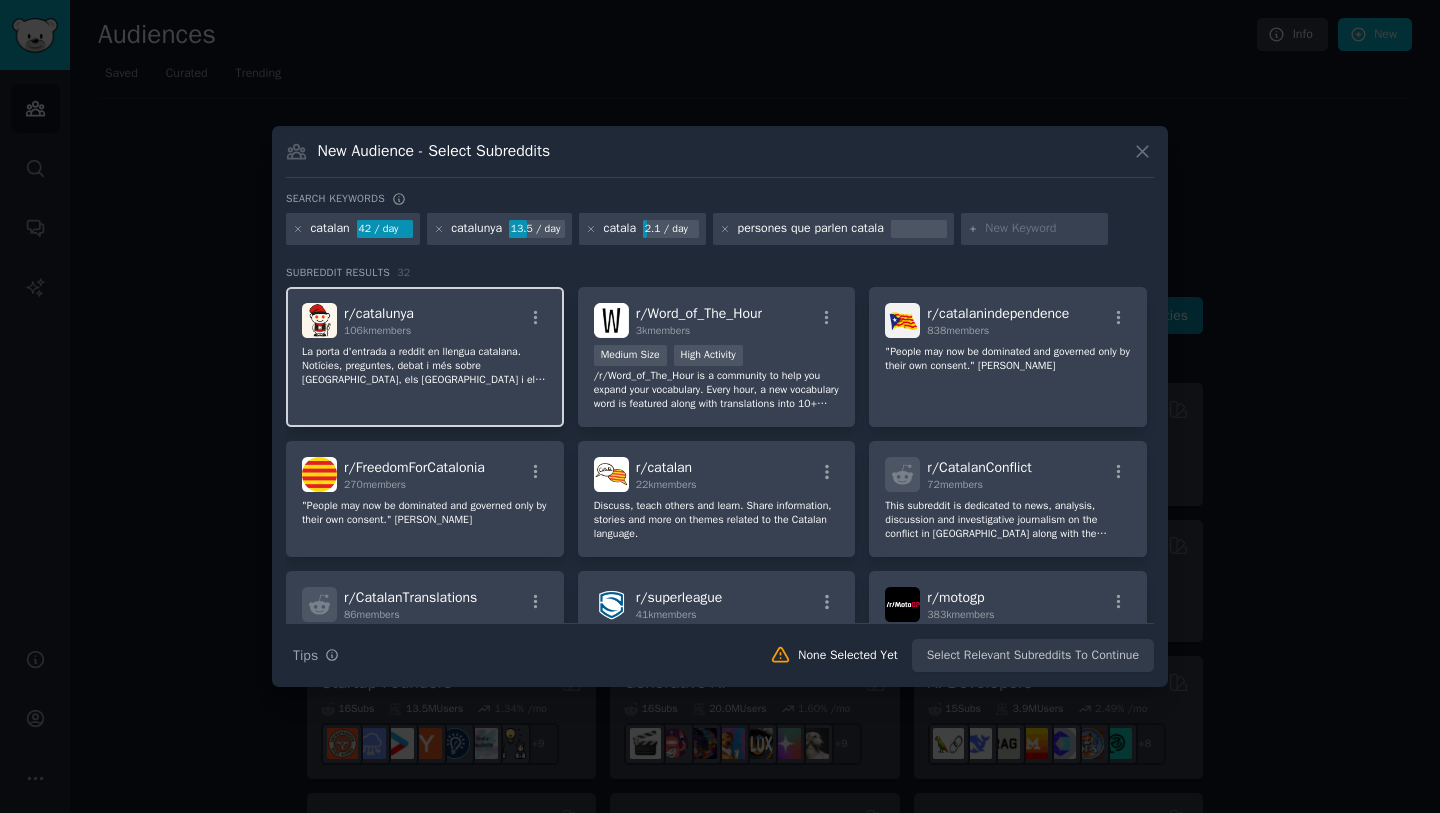 click on "La porta d'entrada a reddit en llengua catalana. Notícies, preguntes, debat i més sobre [GEOGRAPHIC_DATA], els [GEOGRAPHIC_DATA] i el món." 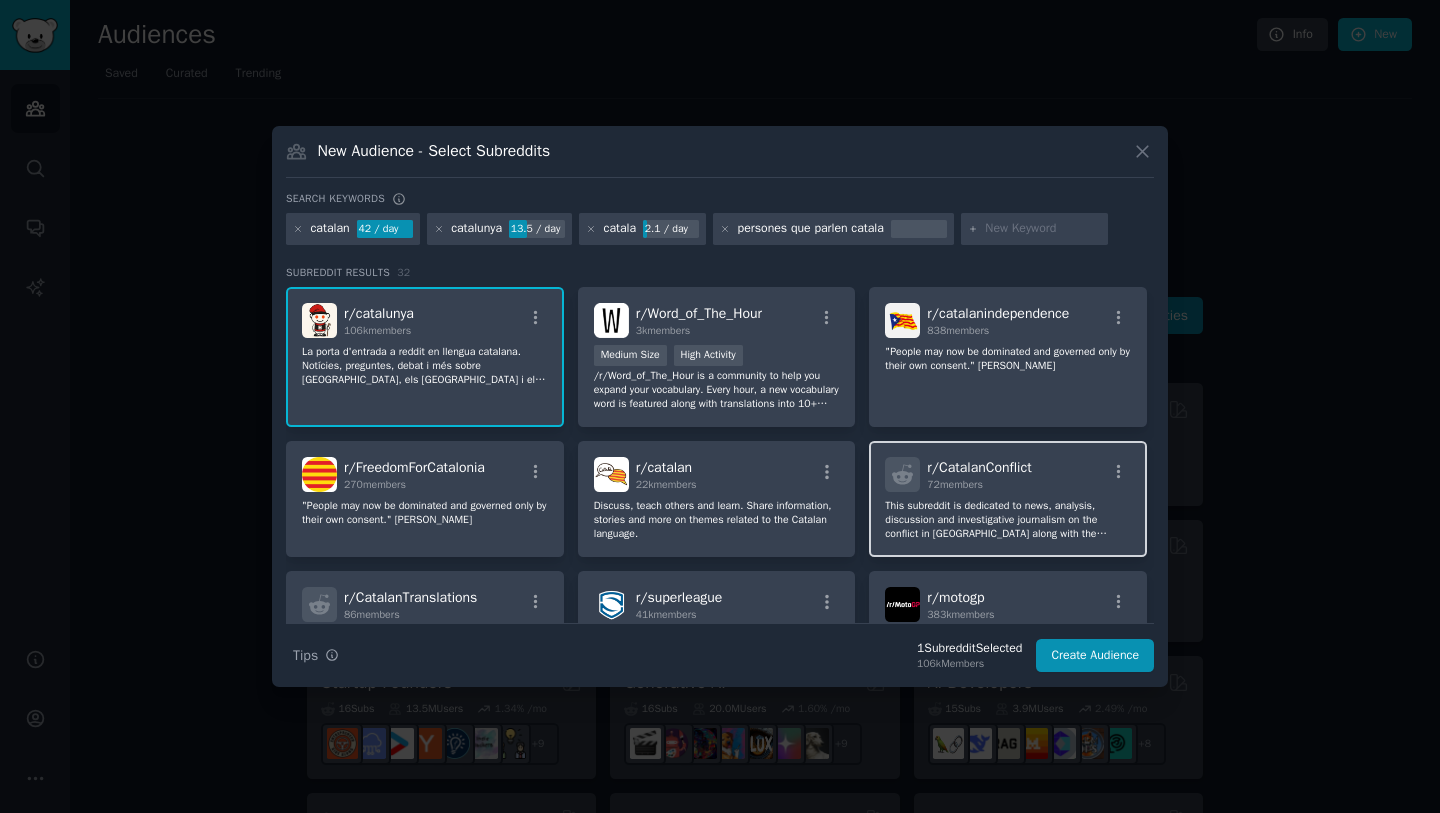 scroll, scrollTop: 86, scrollLeft: 0, axis: vertical 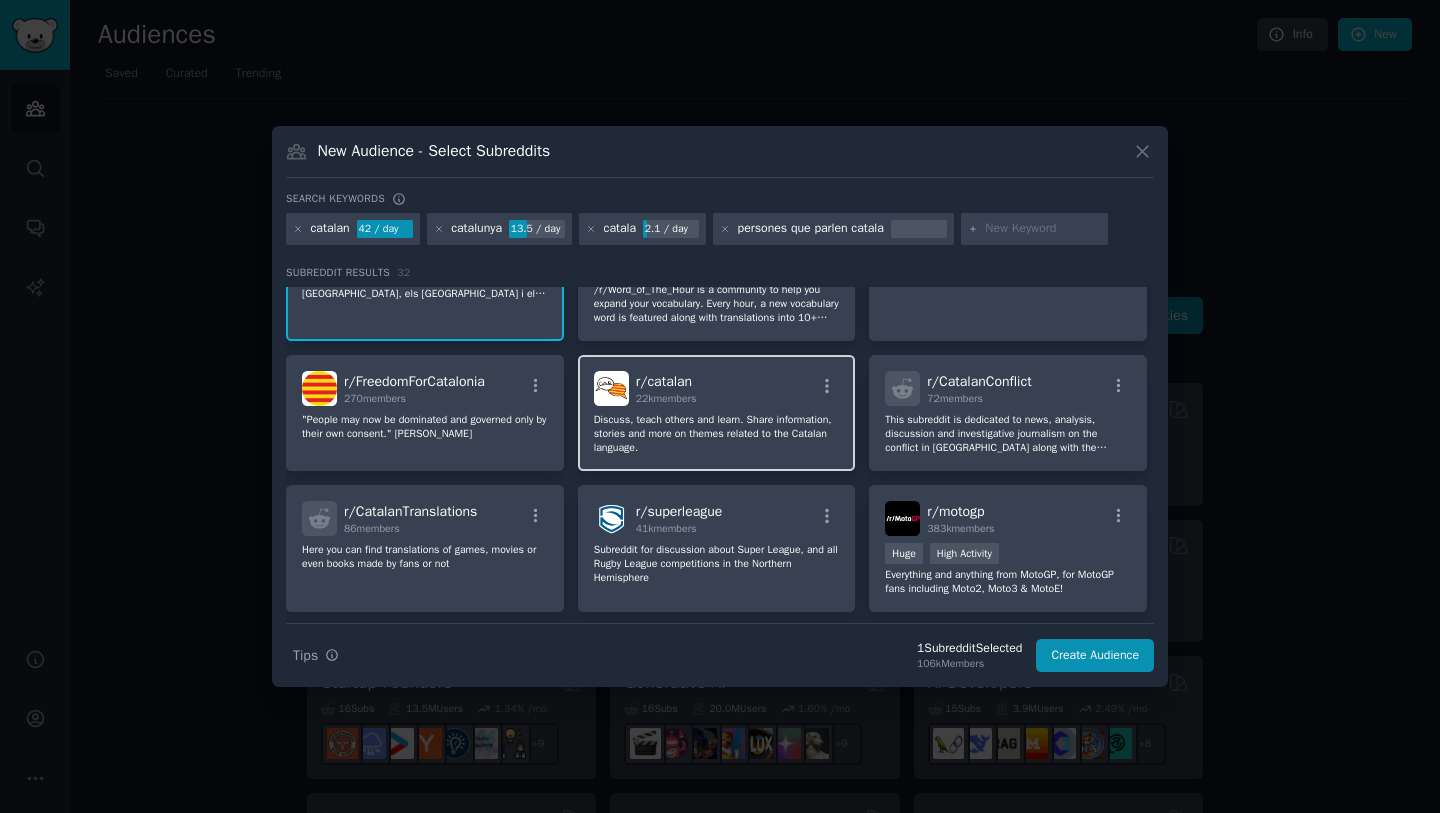 click on "Discuss, teach others and learn. Share information, stories and more on themes related to the Catalan language." 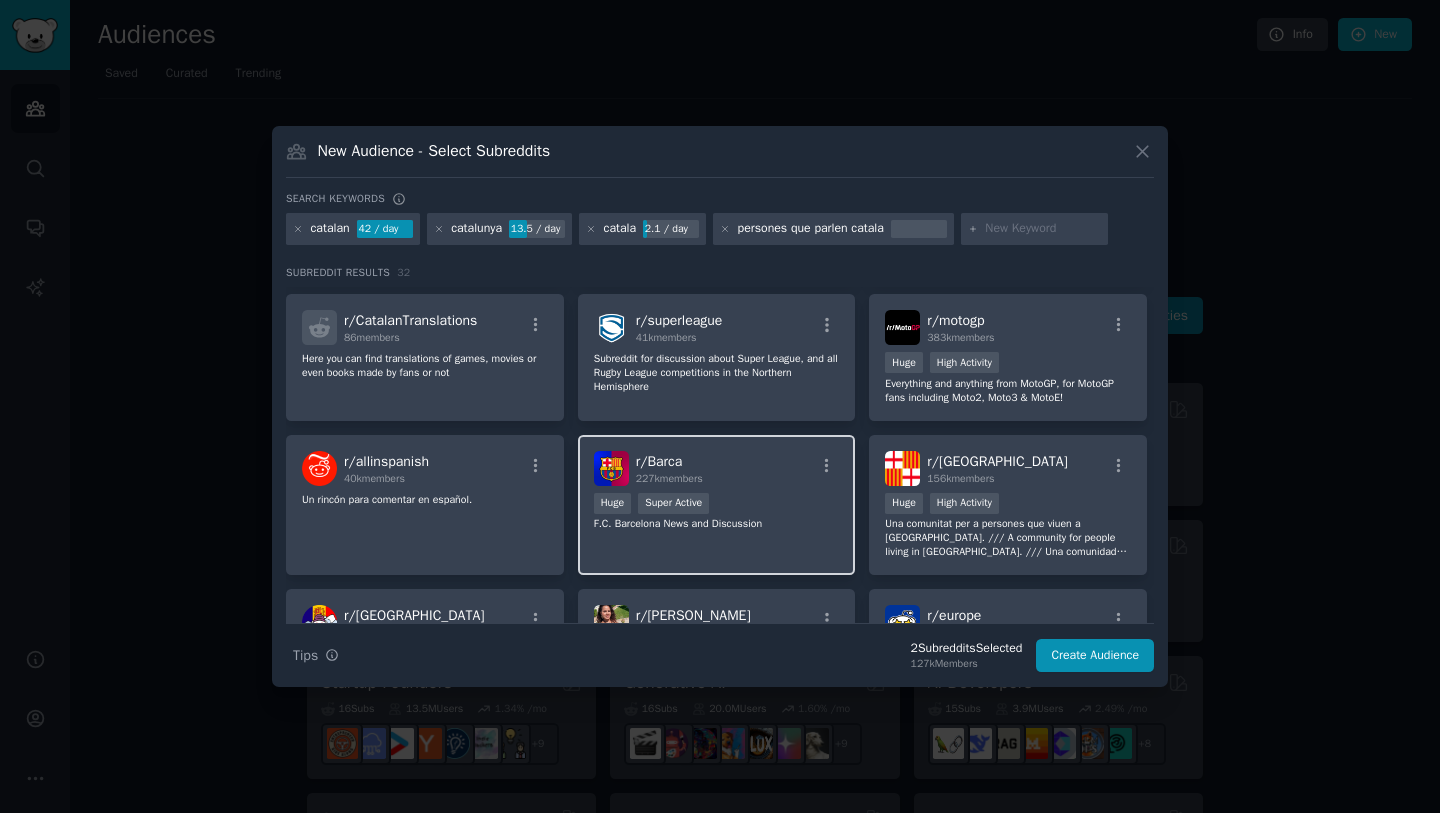 scroll, scrollTop: 331, scrollLeft: 0, axis: vertical 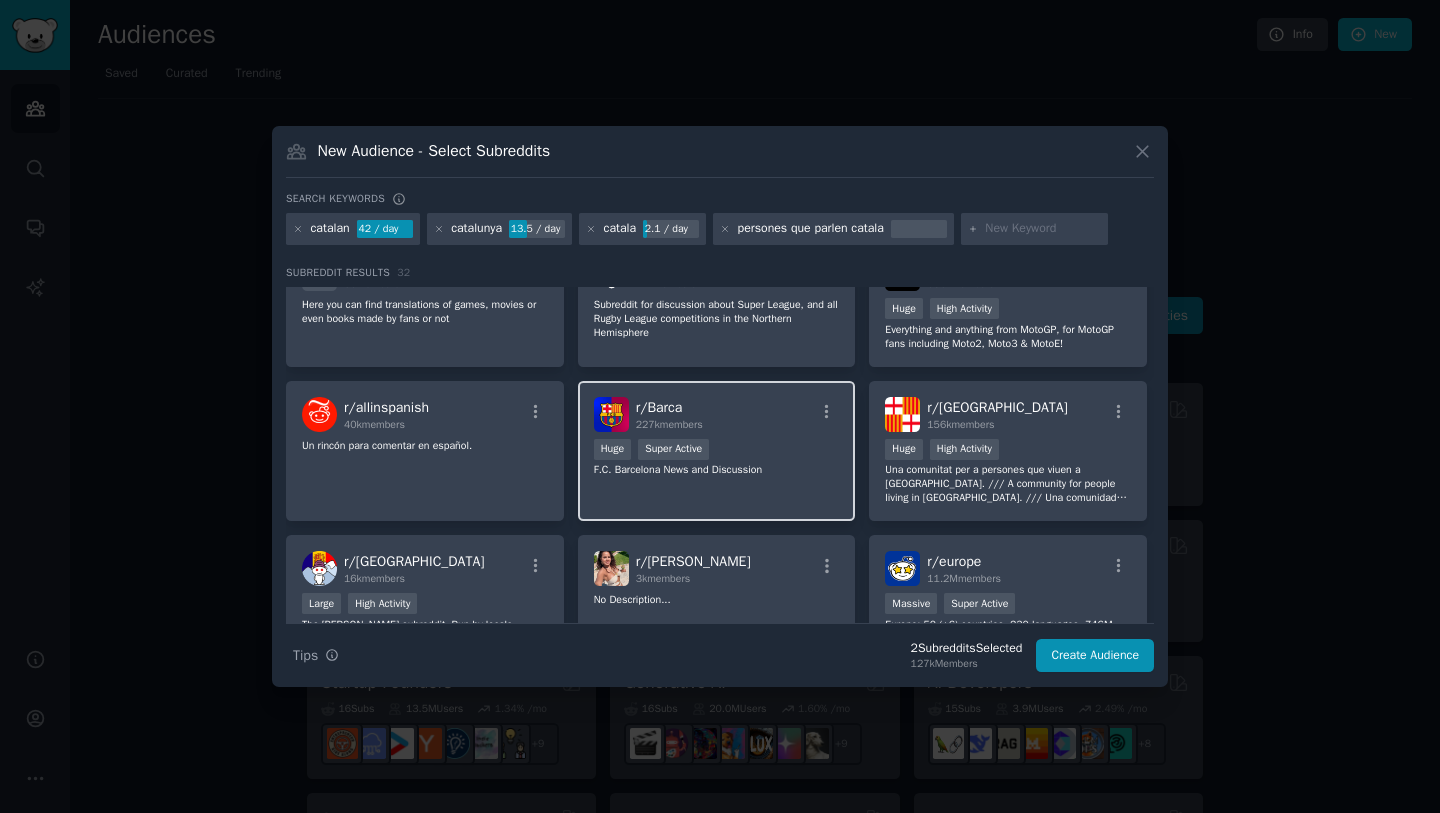 click on "r/ Barca 227k  members Huge Super Active F.C. Barcelona News and Discussion" at bounding box center [717, 451] 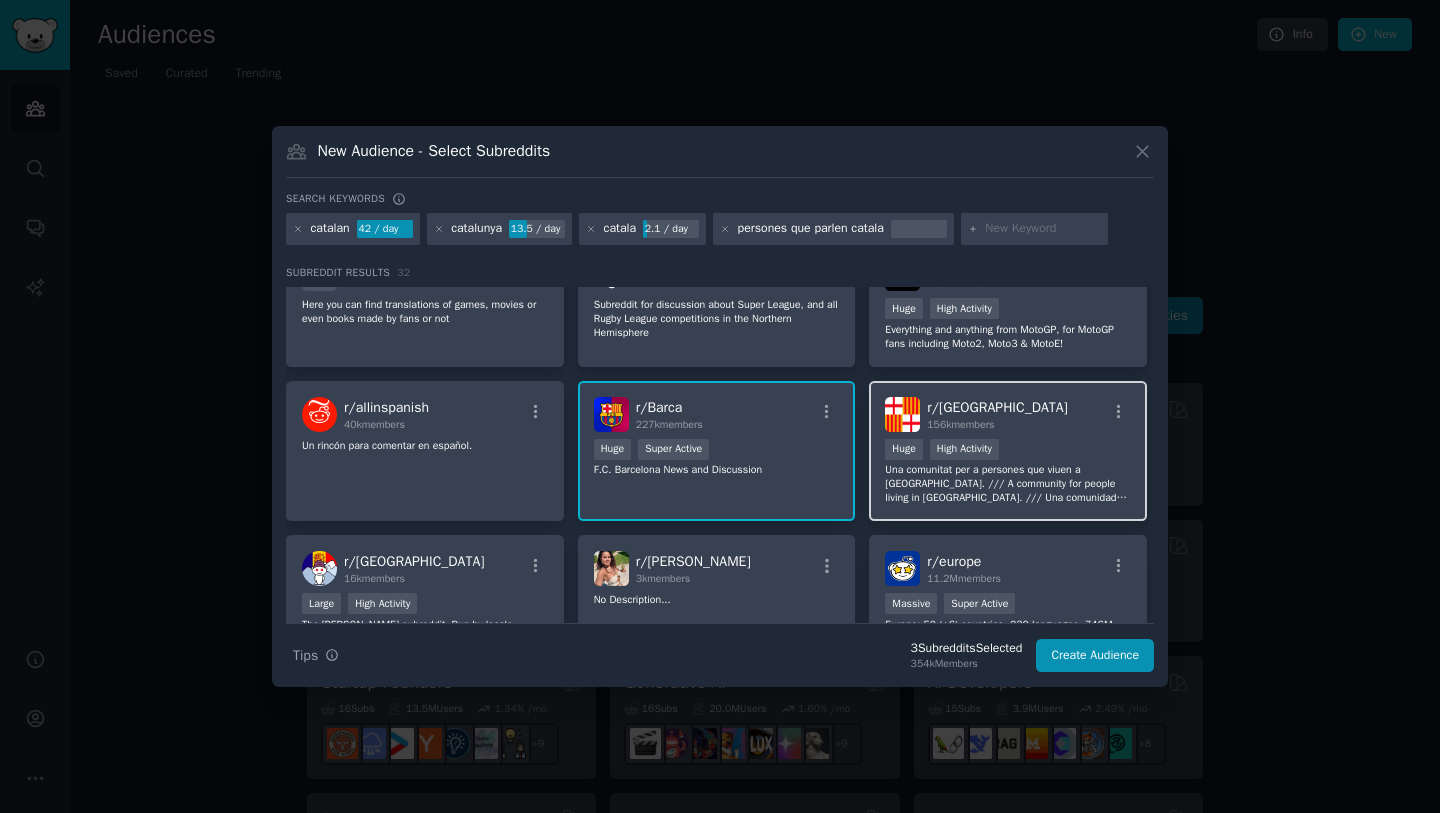 click on "Una comunitat per a persones que viuen a [GEOGRAPHIC_DATA].
///
A community for people living in [GEOGRAPHIC_DATA].
///
Una comunidad para personas que residen en [GEOGRAPHIC_DATA]." at bounding box center [1008, 484] 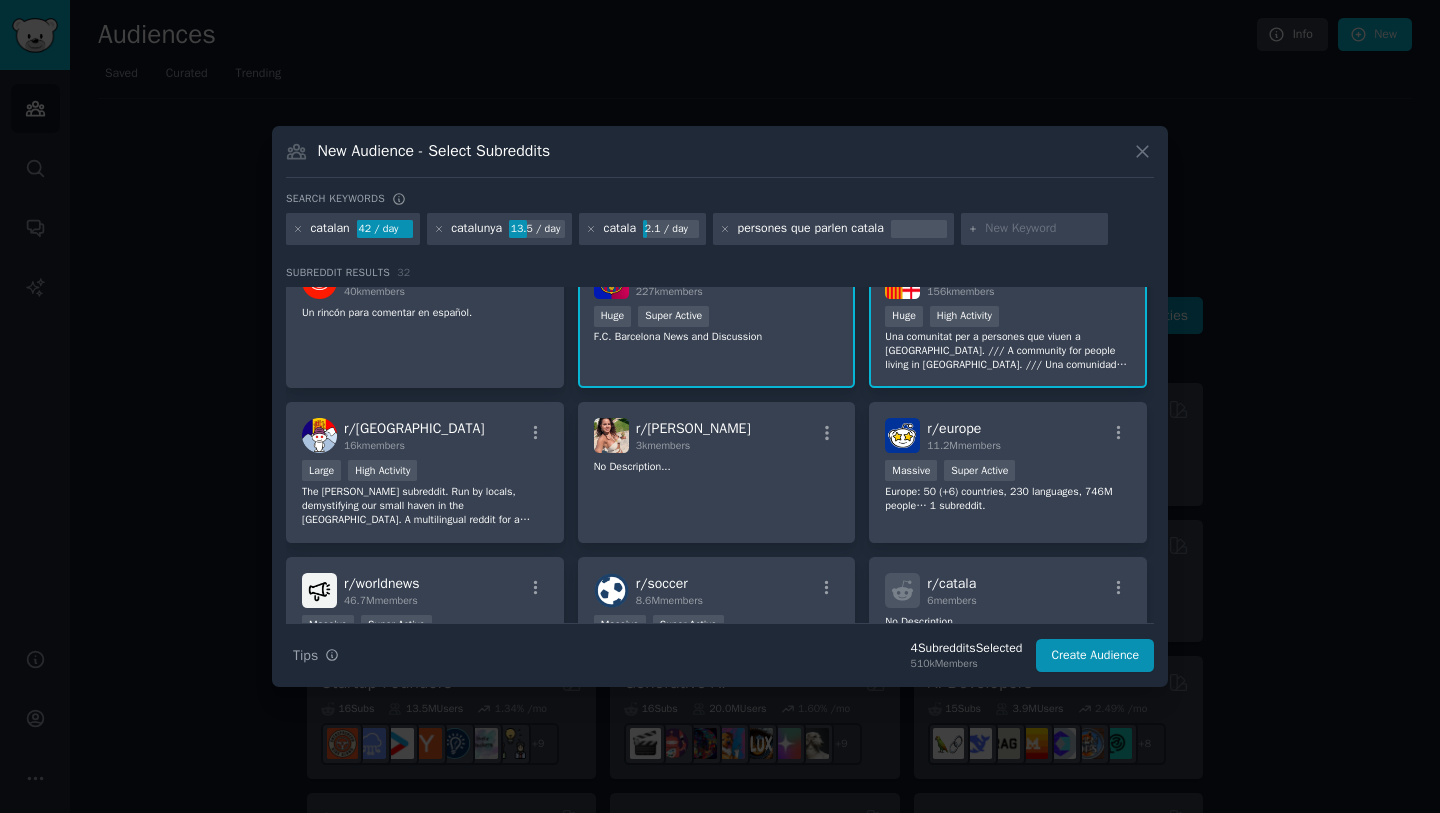 scroll, scrollTop: 465, scrollLeft: 0, axis: vertical 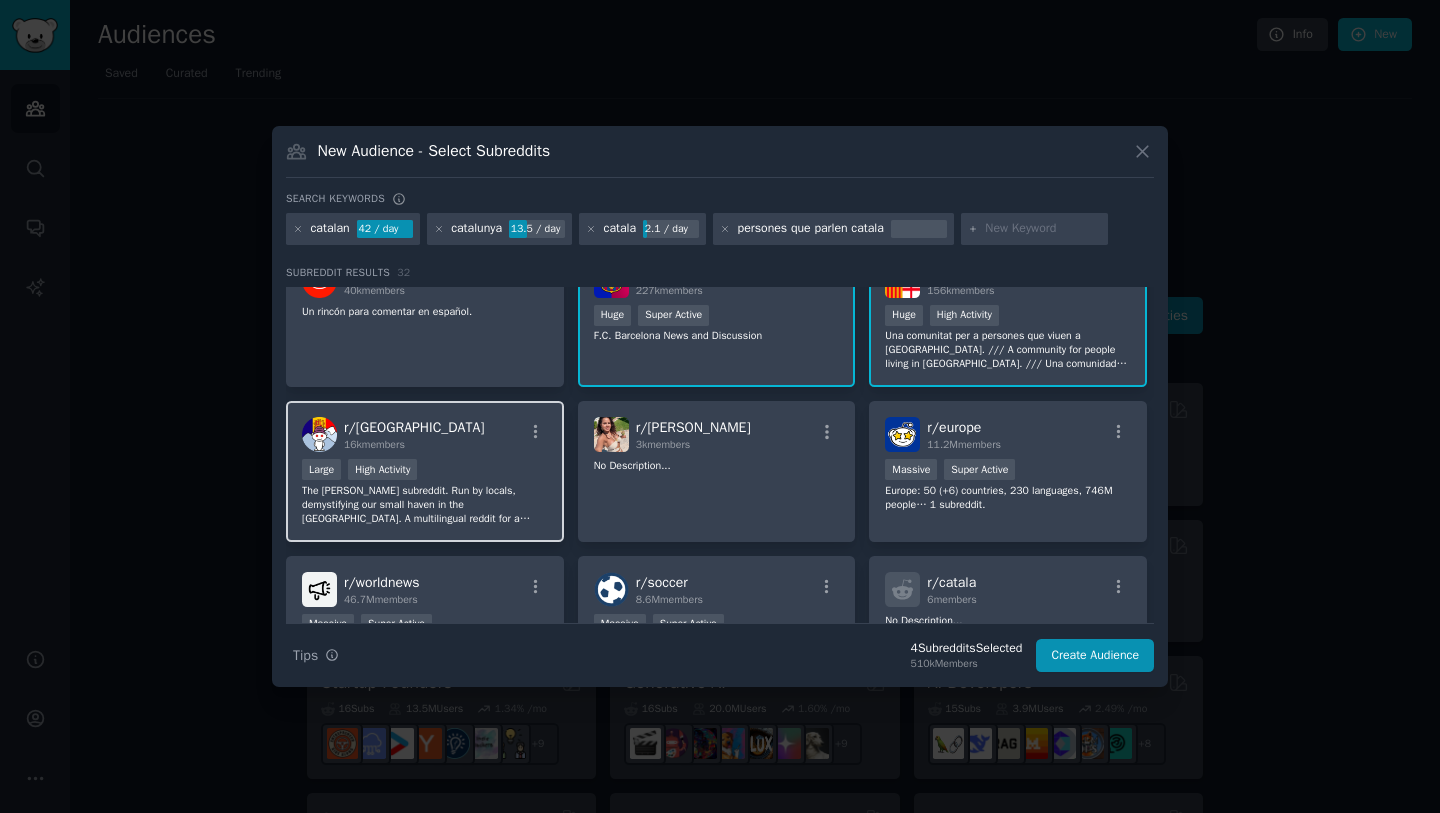 click on "The [PERSON_NAME] subreddit. Run by locals, demystifying our small haven in the [GEOGRAPHIC_DATA]. A multilingual reddit for a multilingual society. Questions answered, advice offered, opinions vented and some skiing.
La descripció en anglés es per la comunitat internacional. També podem parlar entre nosaltres. Hi ha molt a dir, i molts amics per fer. Publicitat no. Ploramiques tampoc." at bounding box center (425, 505) 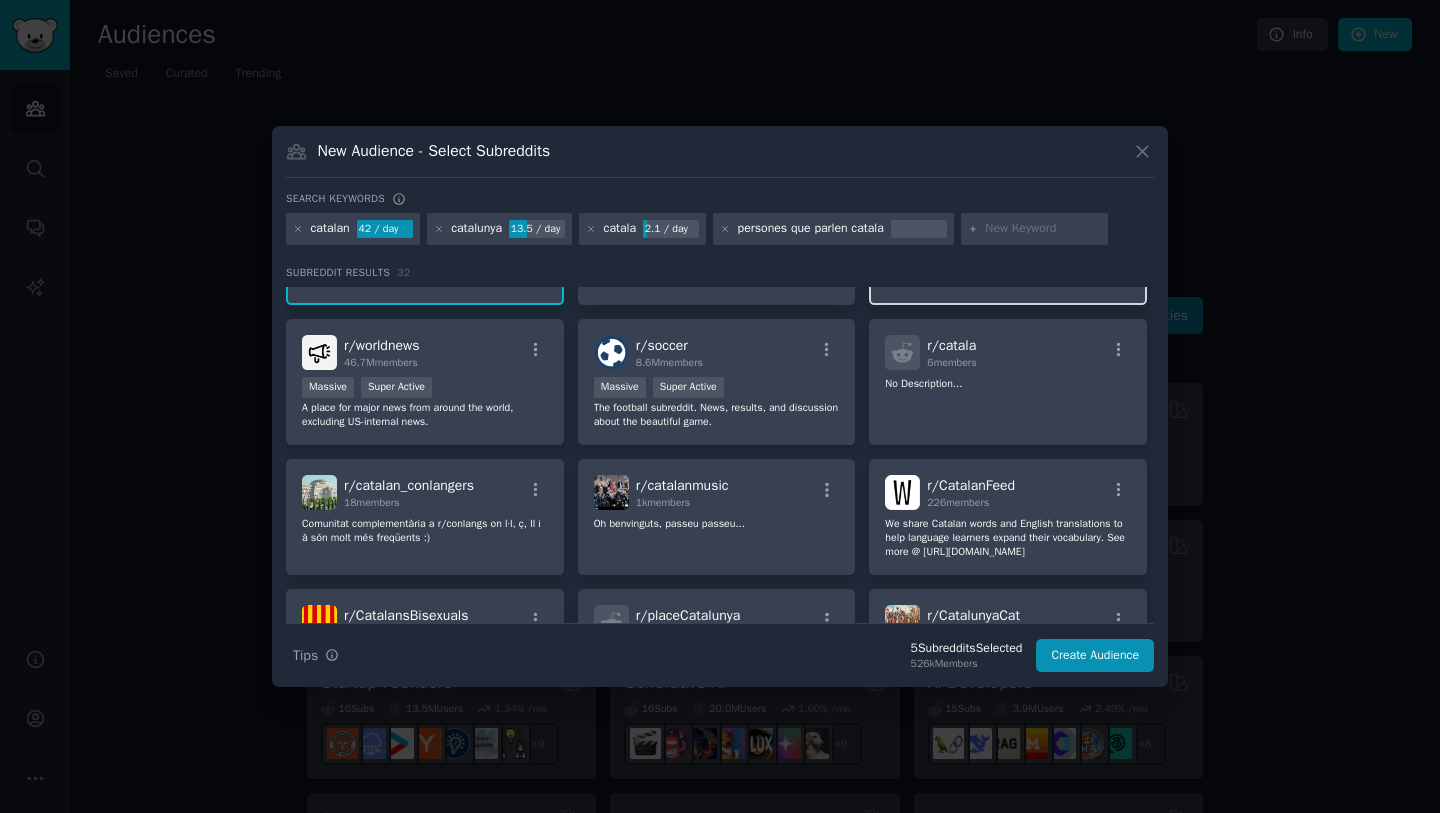 scroll, scrollTop: 704, scrollLeft: 0, axis: vertical 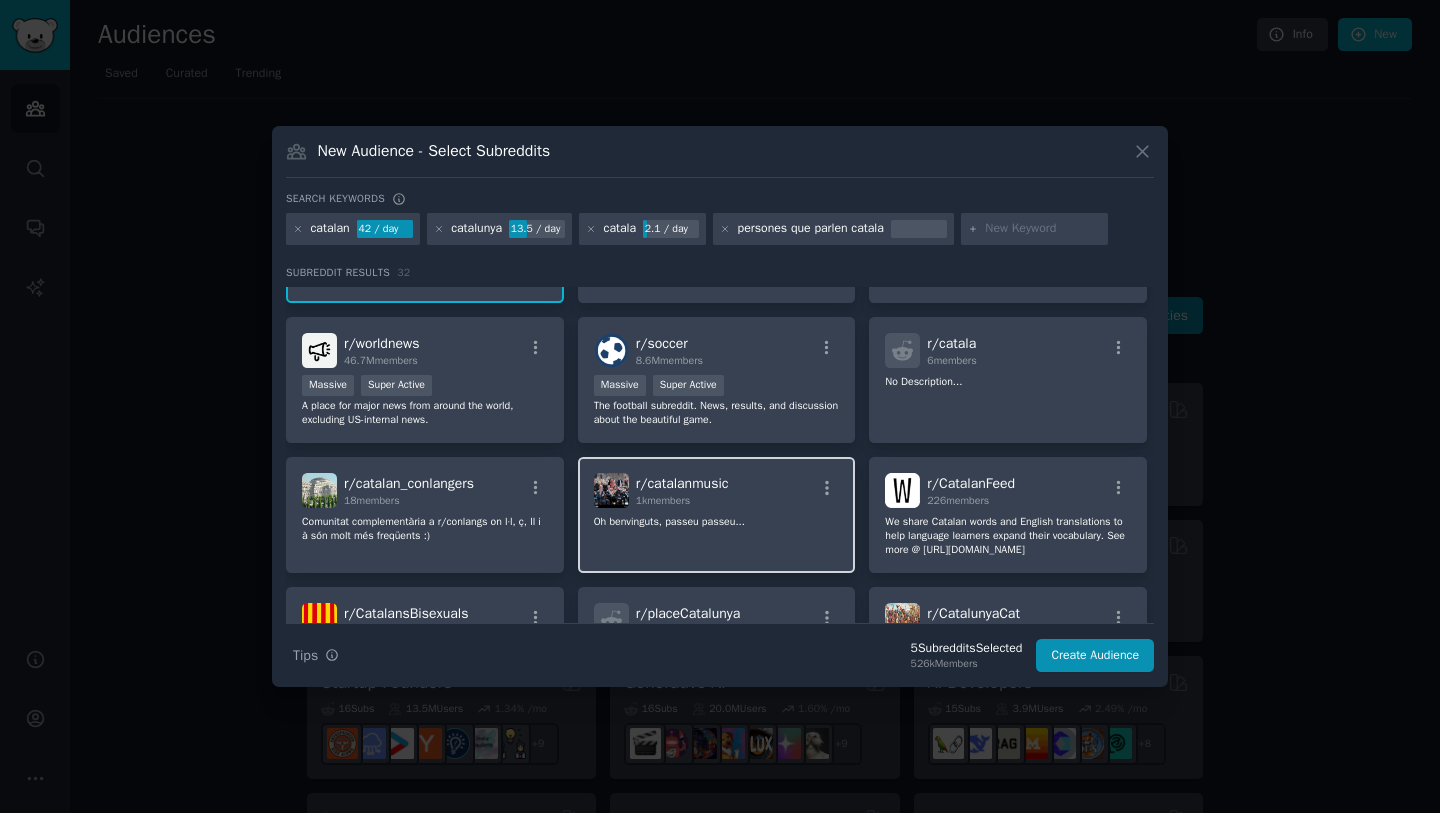 click on "r/ catalanmusic 1k  members Oh benvinguts, passeu passeu..." at bounding box center (717, 515) 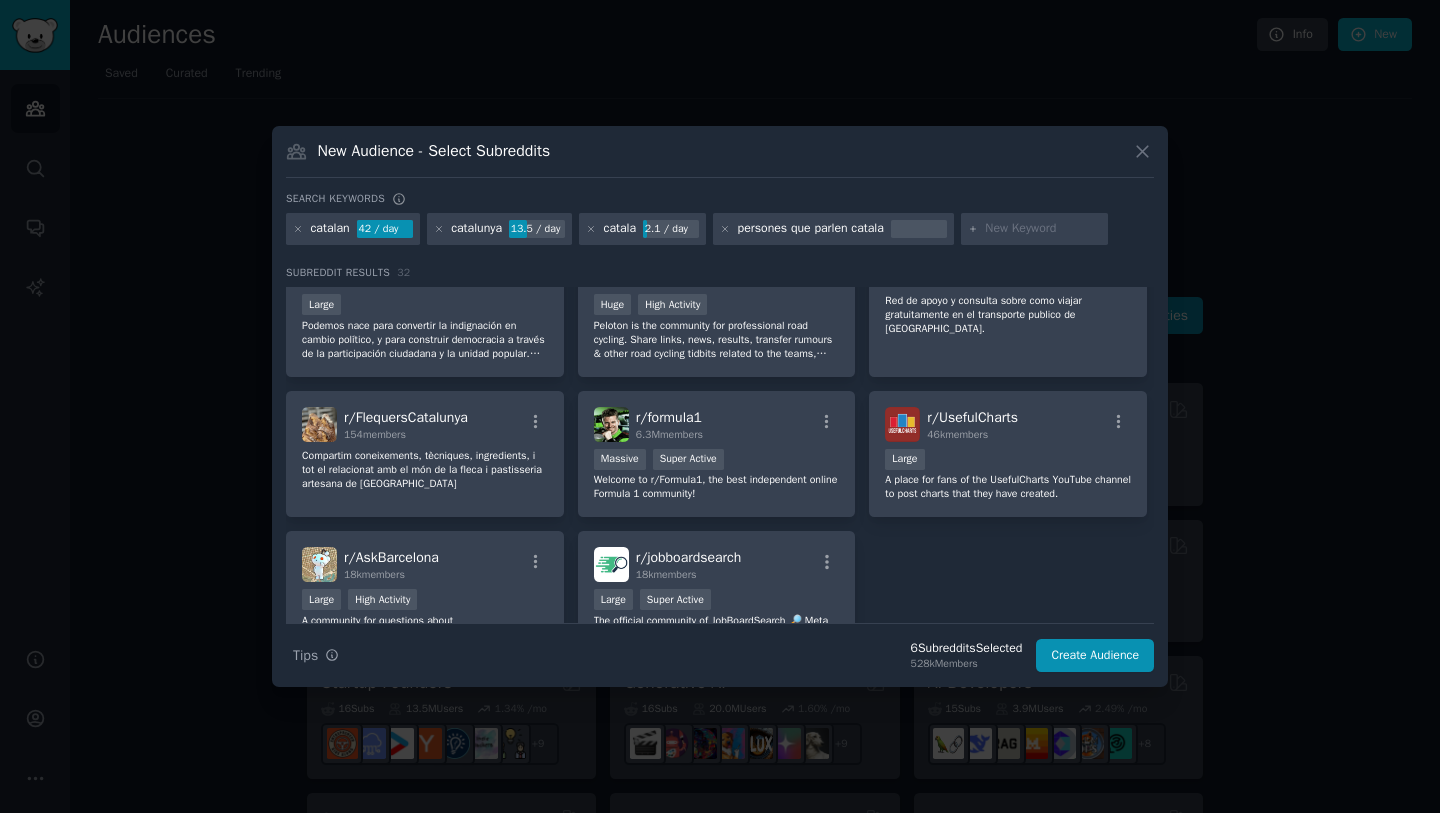 scroll, scrollTop: 1304, scrollLeft: 0, axis: vertical 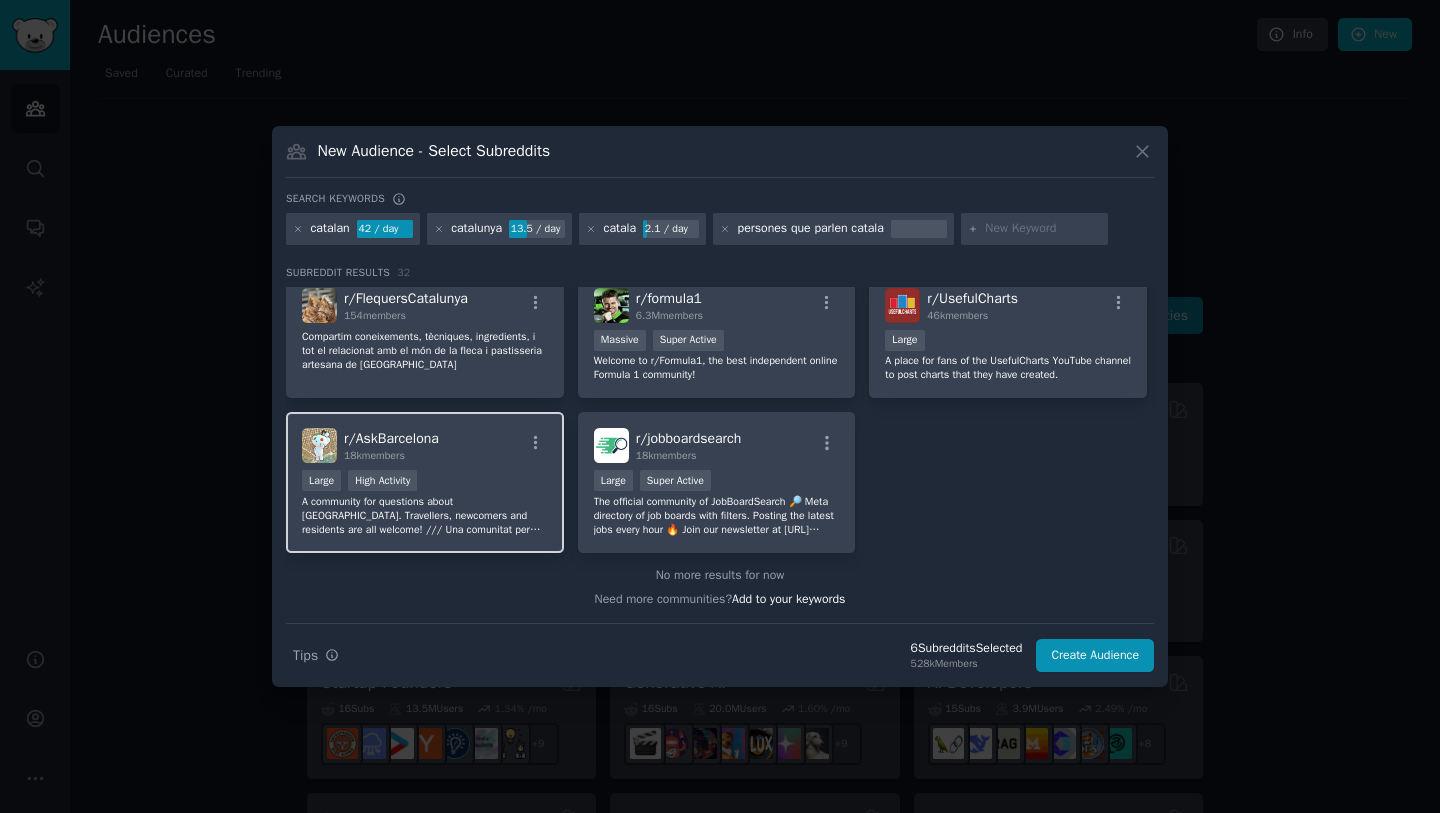 click on "A community for questions about [GEOGRAPHIC_DATA]. Travellers, newcomers and residents are all welcome! /// Una comunitat per preguntes sobre [GEOGRAPHIC_DATA]. Els viatgers, els nouvinguts i els residents són tots benvinguts!" at bounding box center (425, 516) 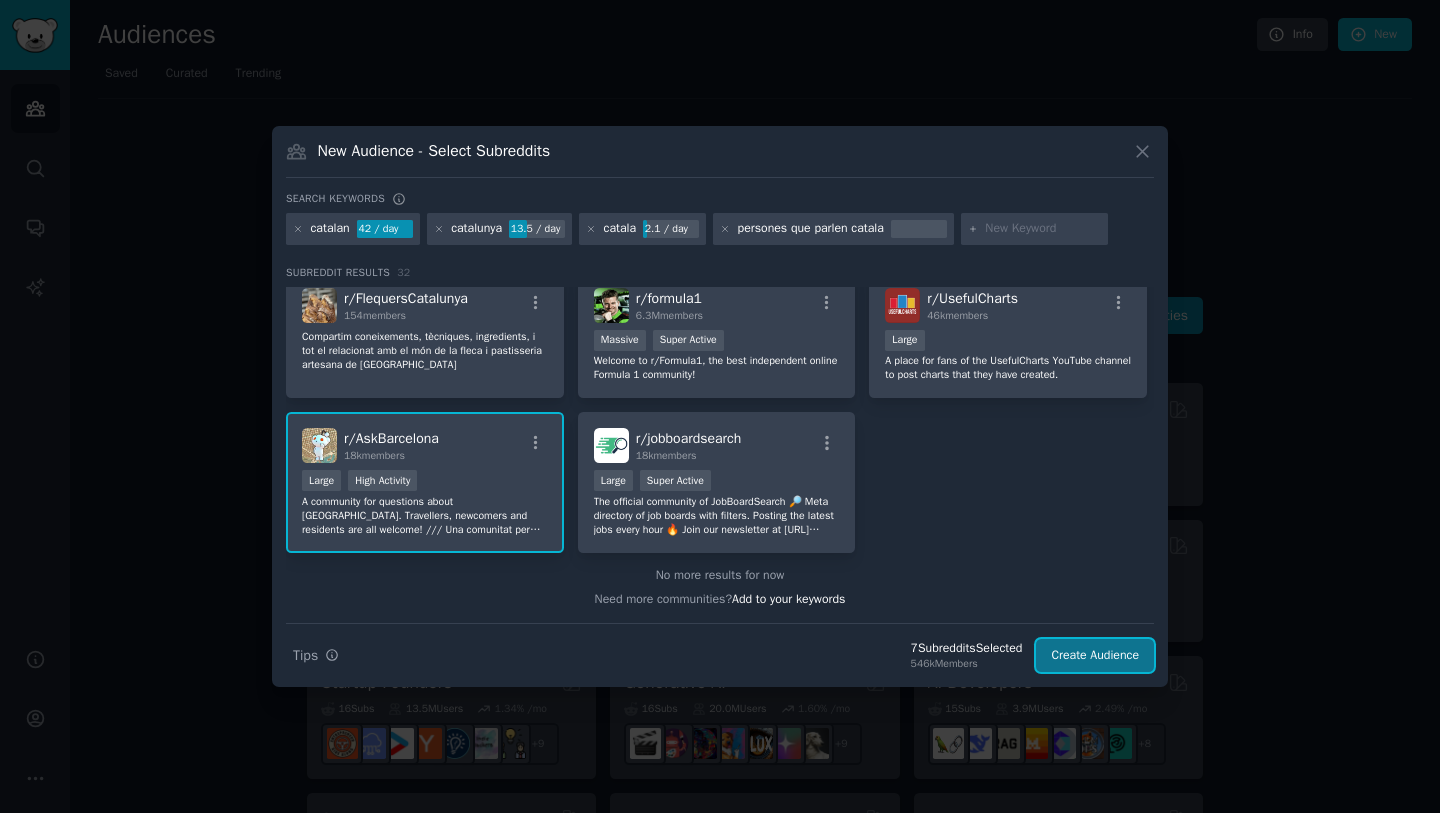 click on "Create Audience" at bounding box center [1095, 656] 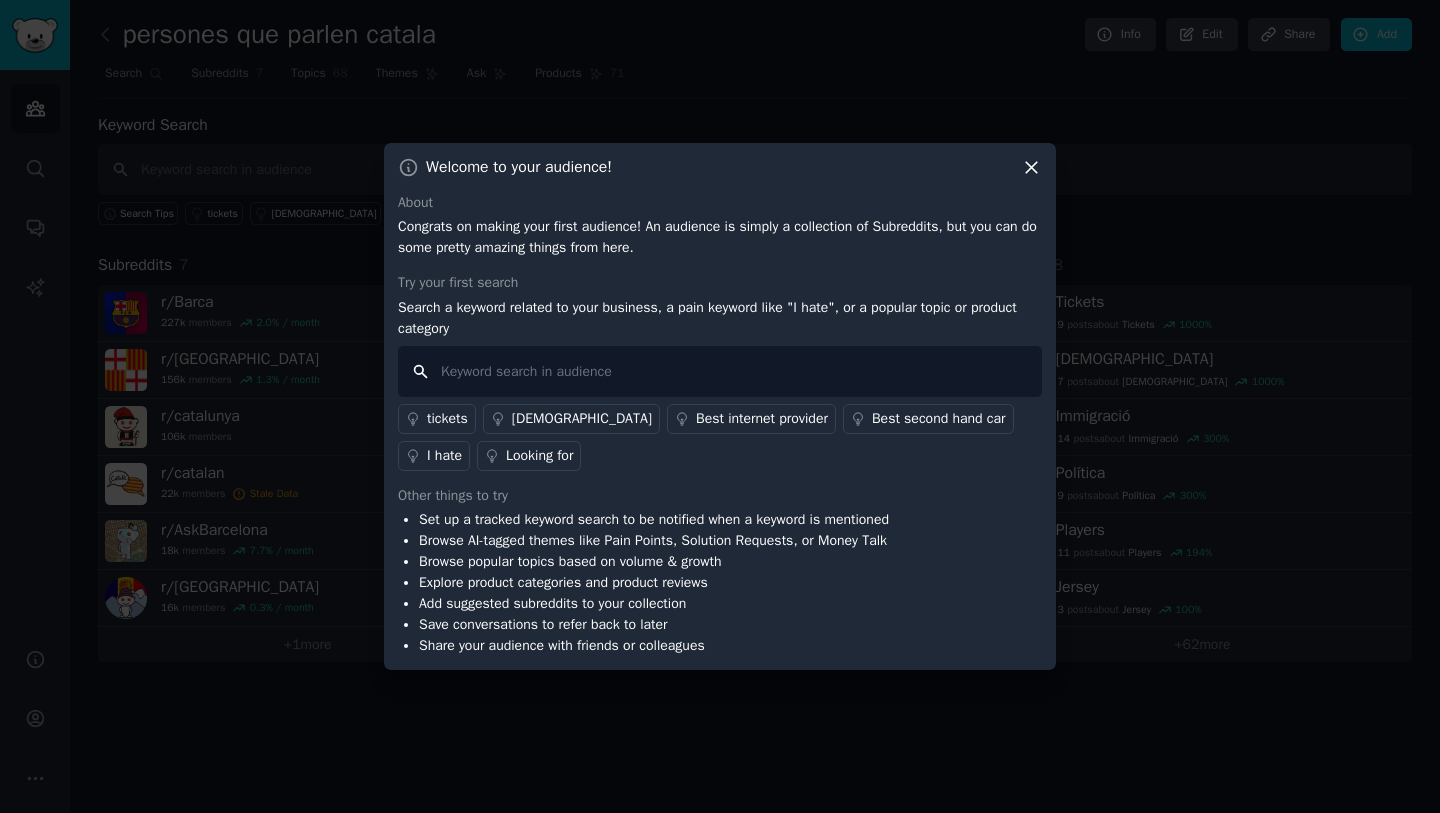 click at bounding box center (720, 371) 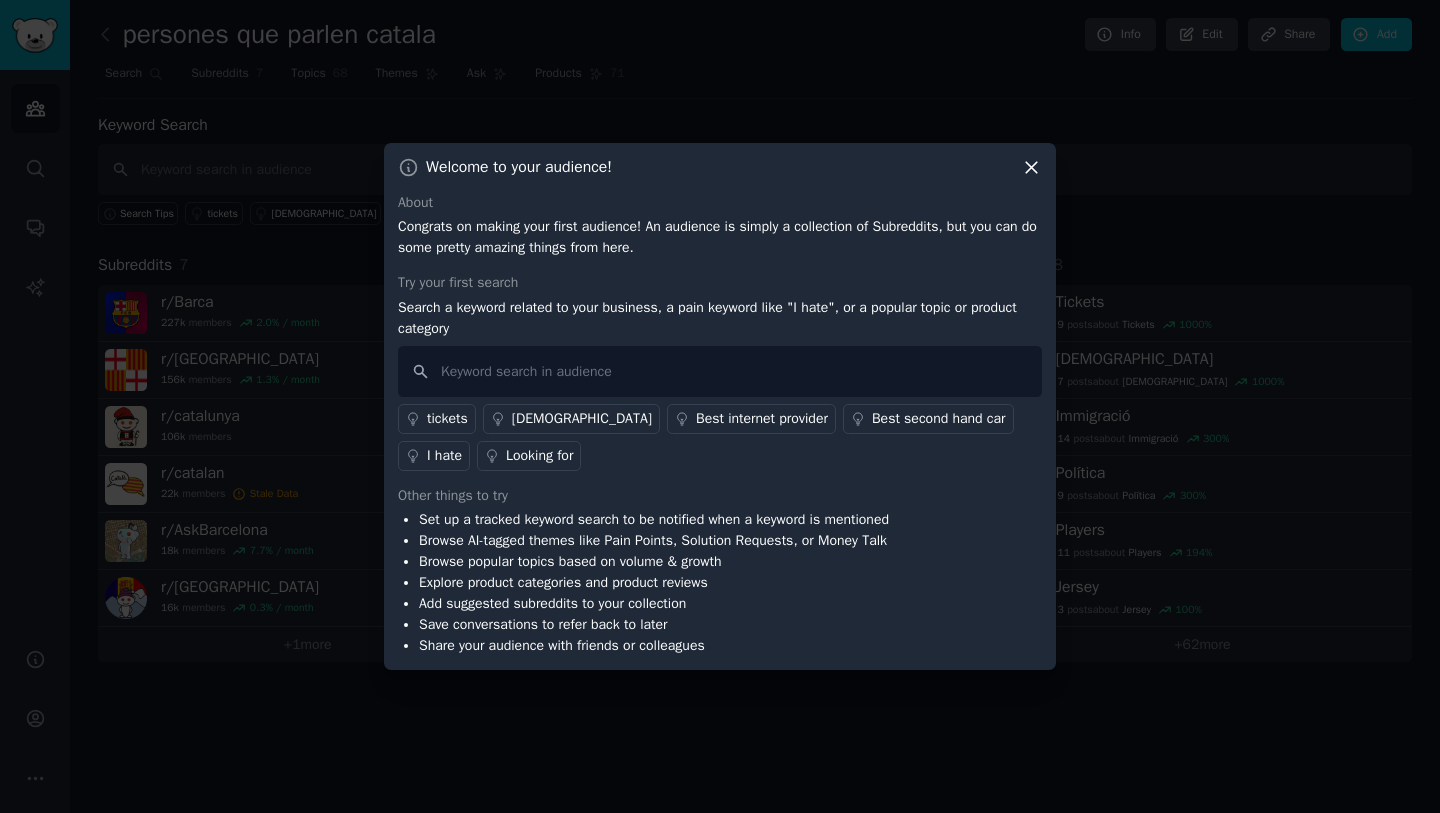 click on "Congrats on making your first audience! An audience is simply a collection of Subreddits, but you can do some pretty amazing things from here." at bounding box center (720, 237) 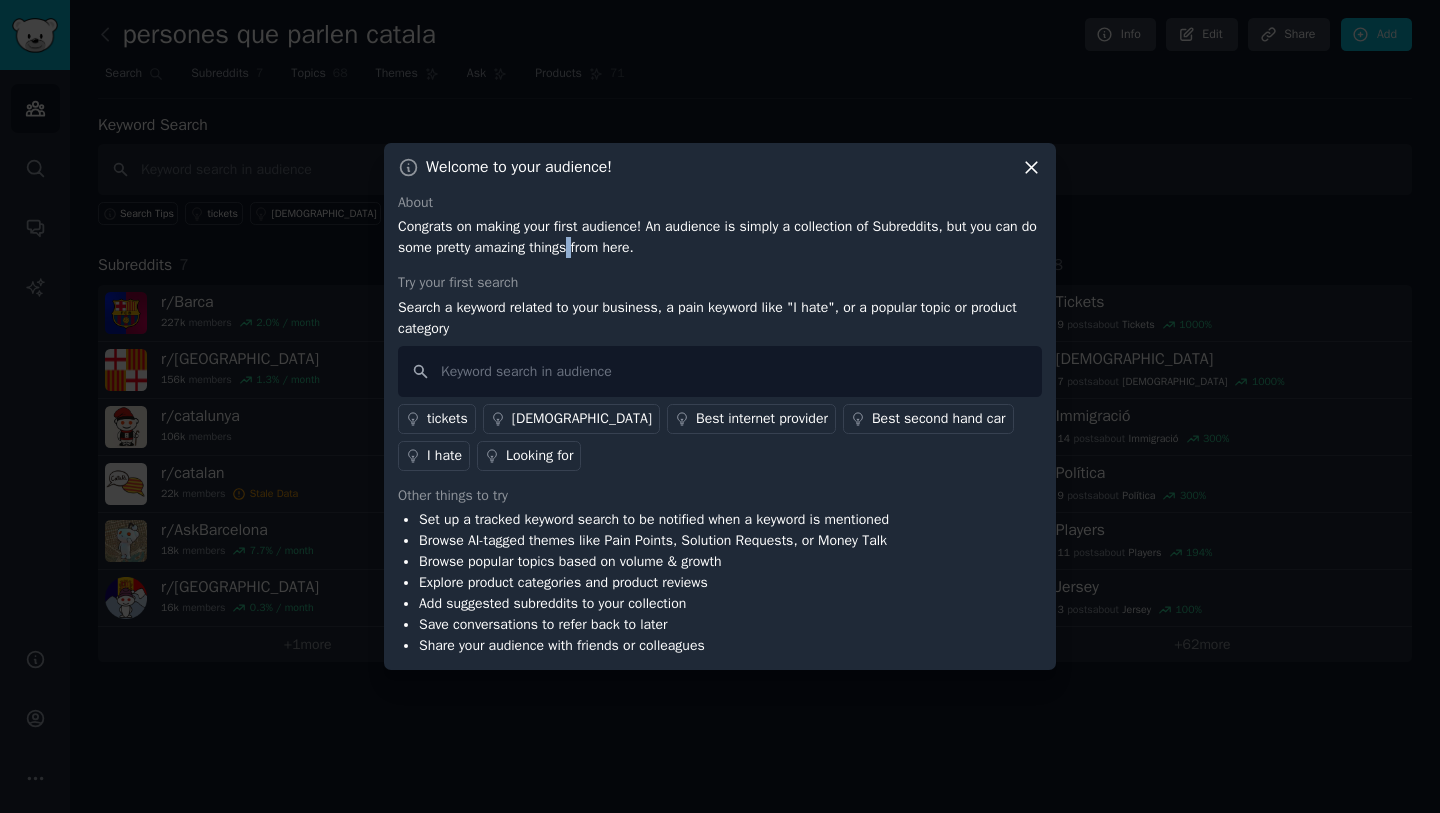 click on "Congrats on making your first audience! An audience is simply a collection of Subreddits, but you can do some pretty amazing things from here." at bounding box center (720, 237) 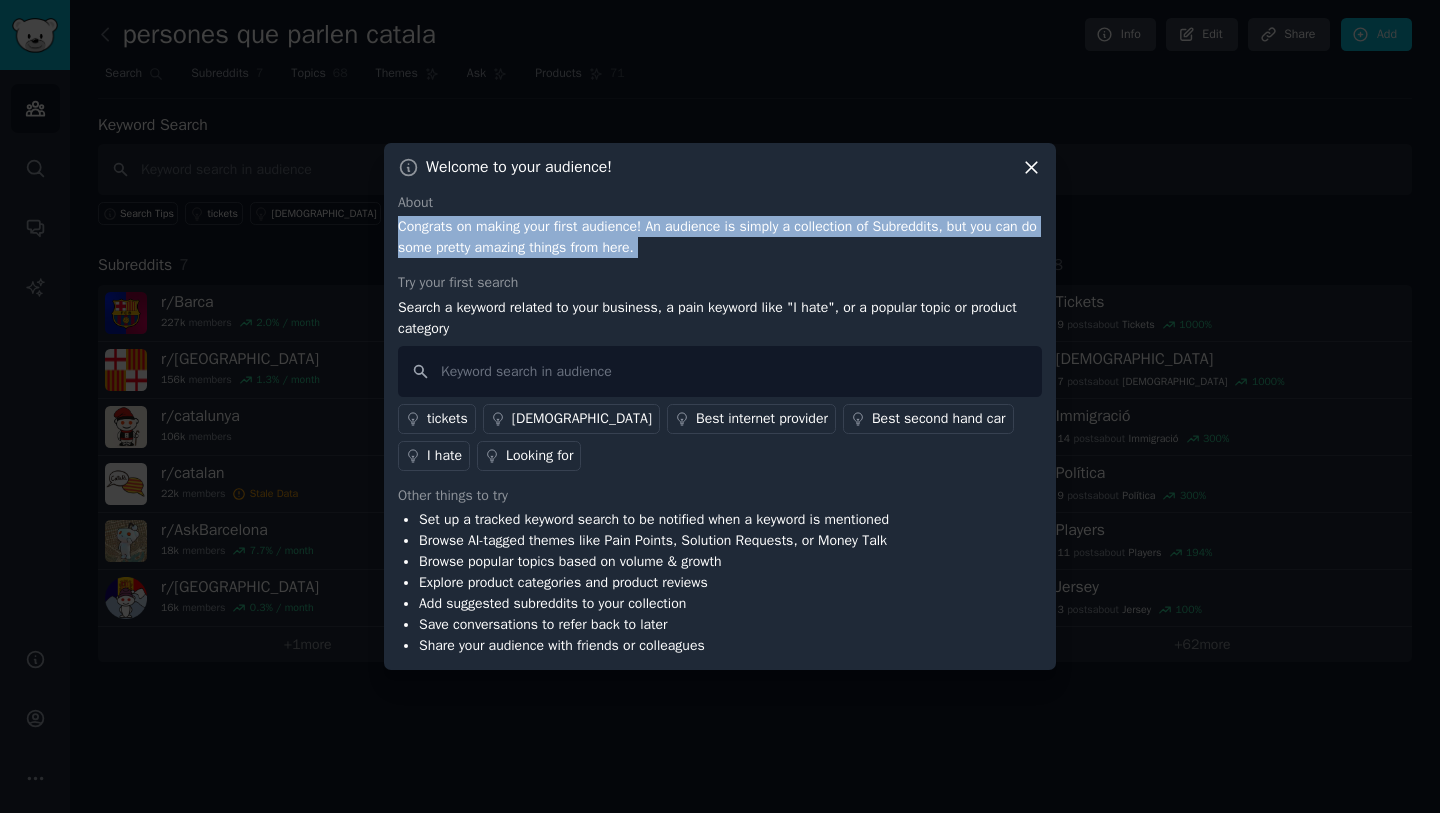 click on "Congrats on making your first audience! An audience is simply a collection of Subreddits, but you can do some pretty amazing things from here." at bounding box center (720, 237) 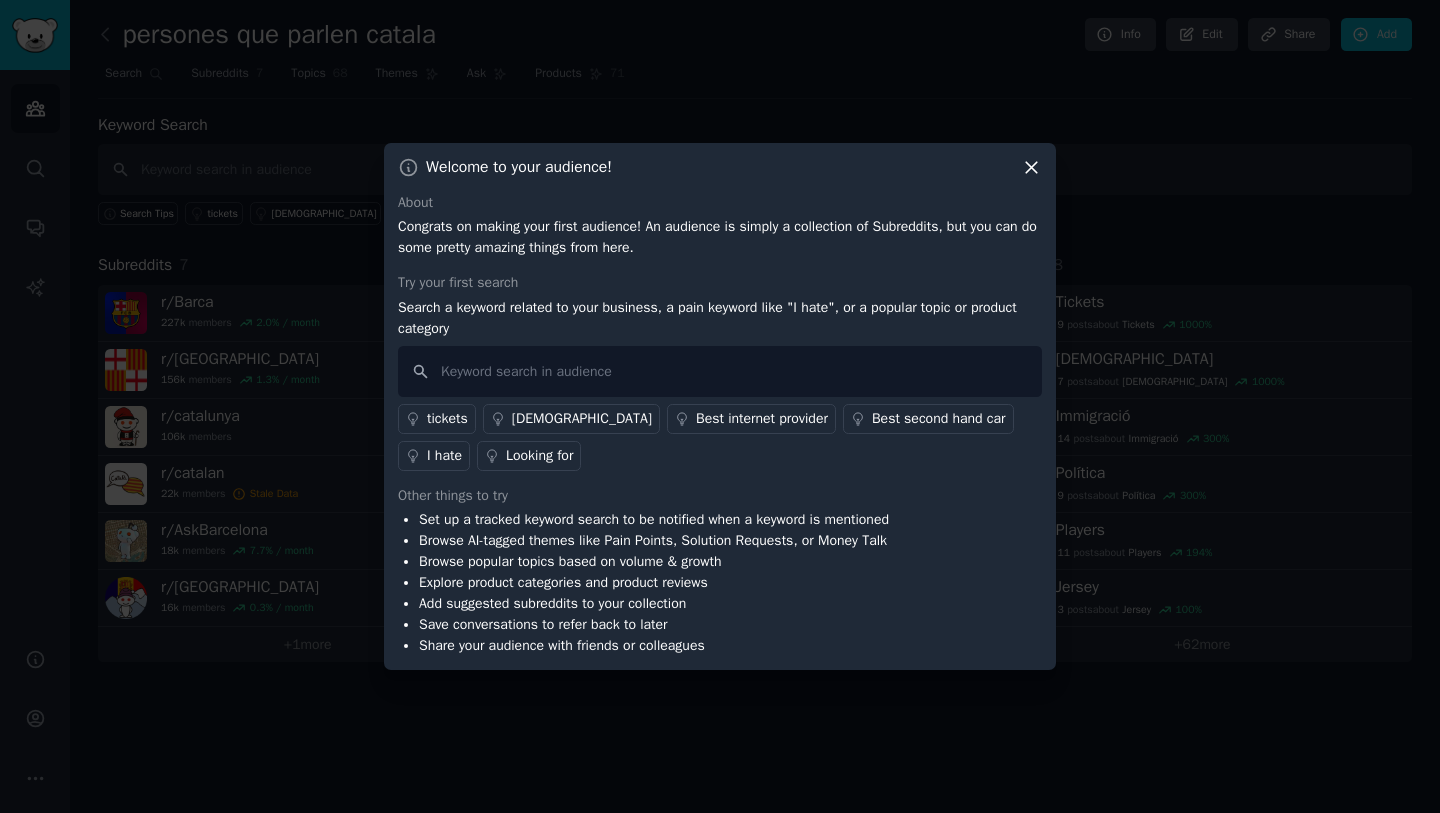 click on "Congrats on making your first audience! An audience is simply a collection of Subreddits, but you can do some pretty amazing things from here." at bounding box center [720, 237] 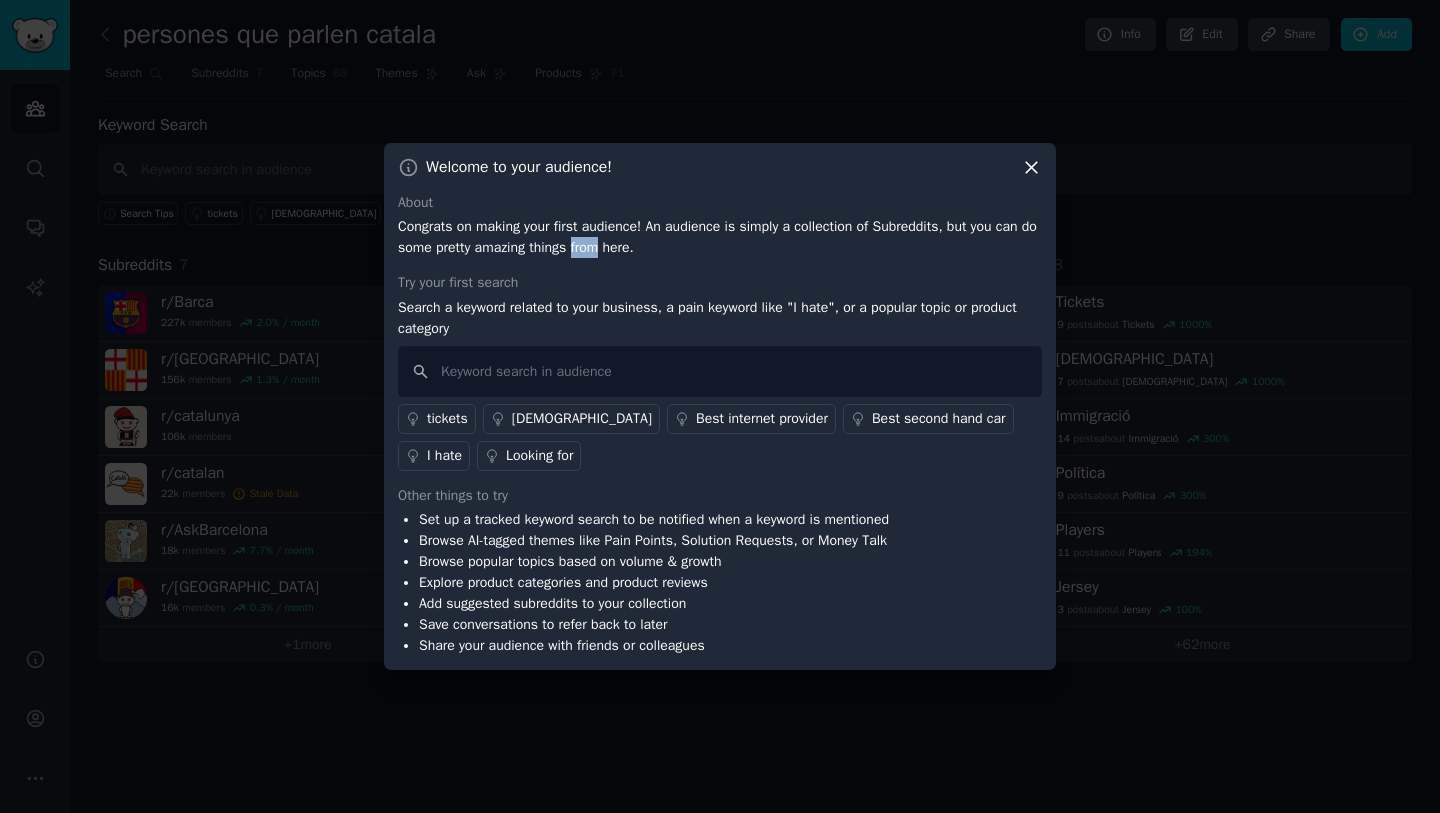 click on "Congrats on making your first audience! An audience is simply a collection of Subreddits, but you can do some pretty amazing things from here." at bounding box center [720, 237] 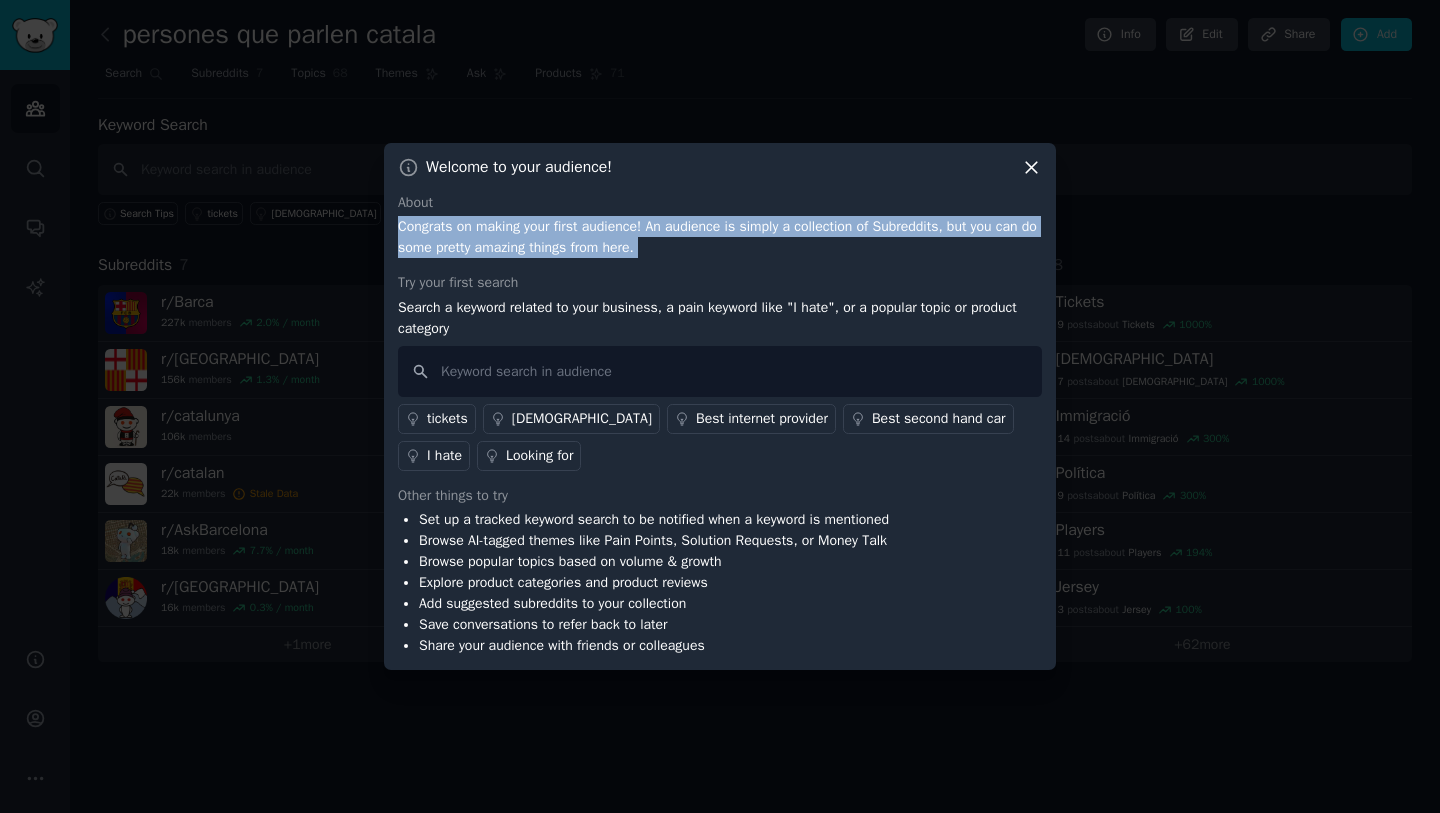 click on "Congrats on making your first audience! An audience is simply a collection of Subreddits, but you can do some pretty amazing things from here." at bounding box center [720, 237] 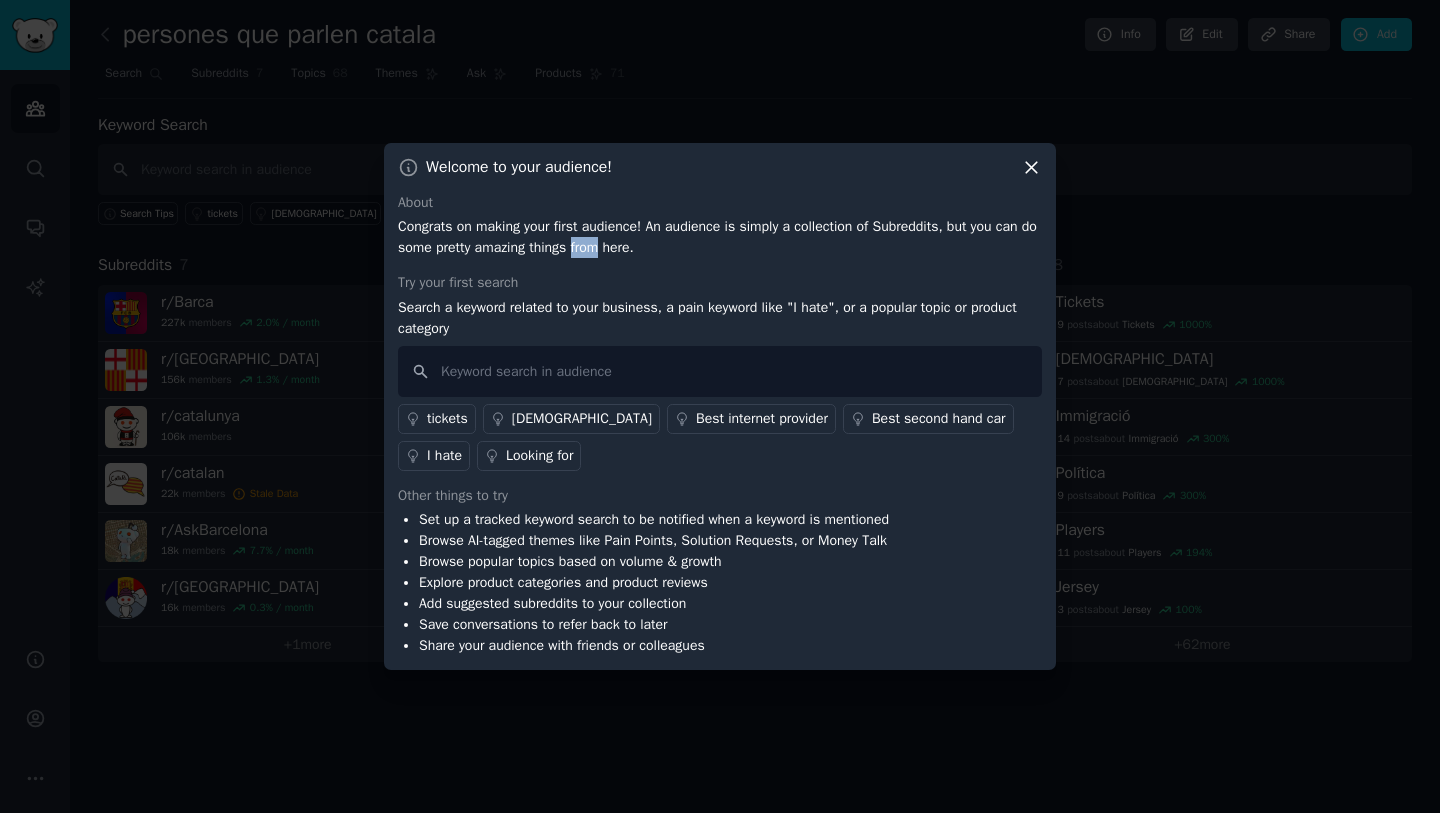 click on "Congrats on making your first audience! An audience is simply a collection of Subreddits, but you can do some pretty amazing things from here." at bounding box center [720, 237] 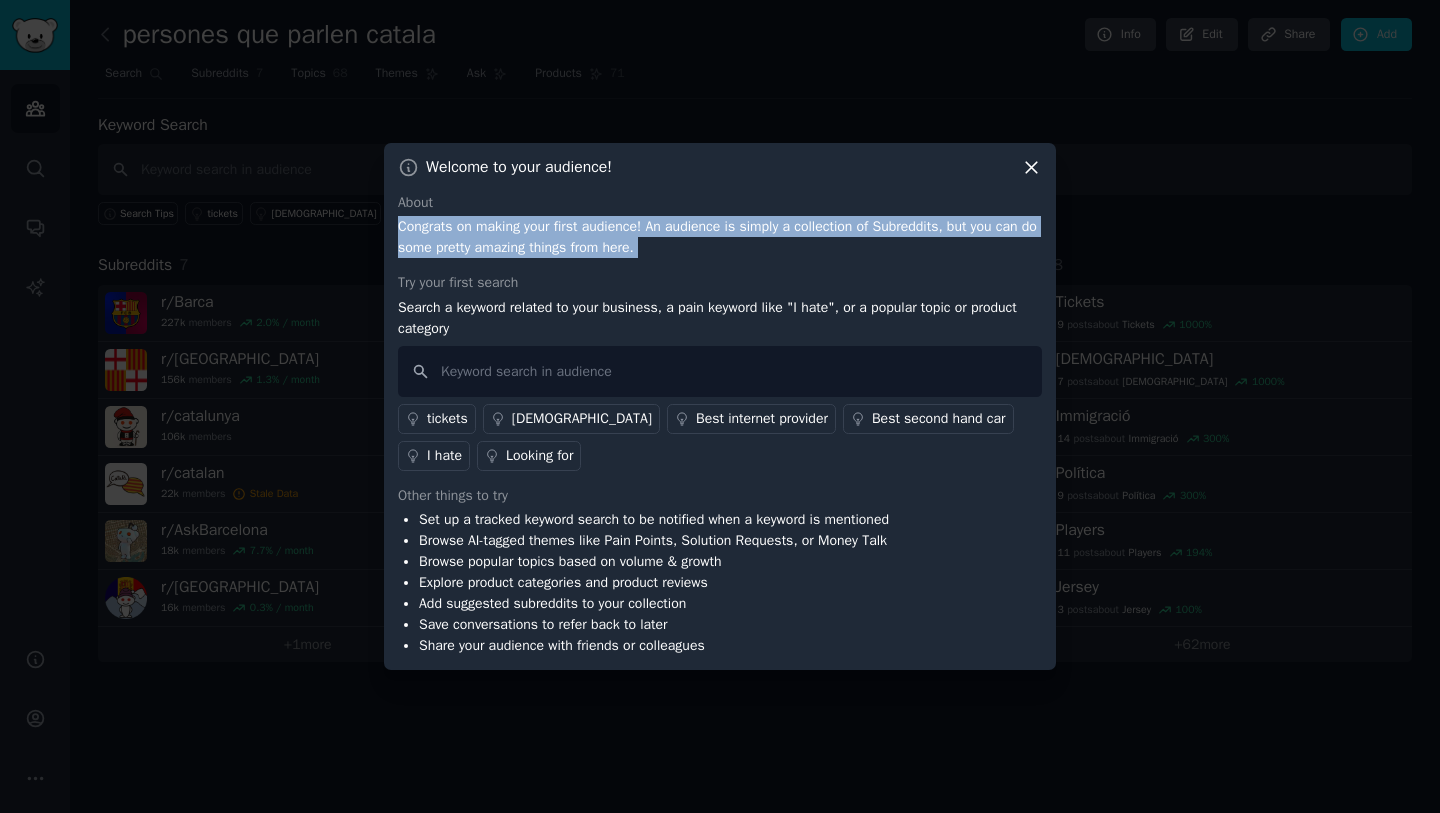 click on "Congrats on making your first audience! An audience is simply a collection of Subreddits, but you can do some pretty amazing things from here." at bounding box center [720, 237] 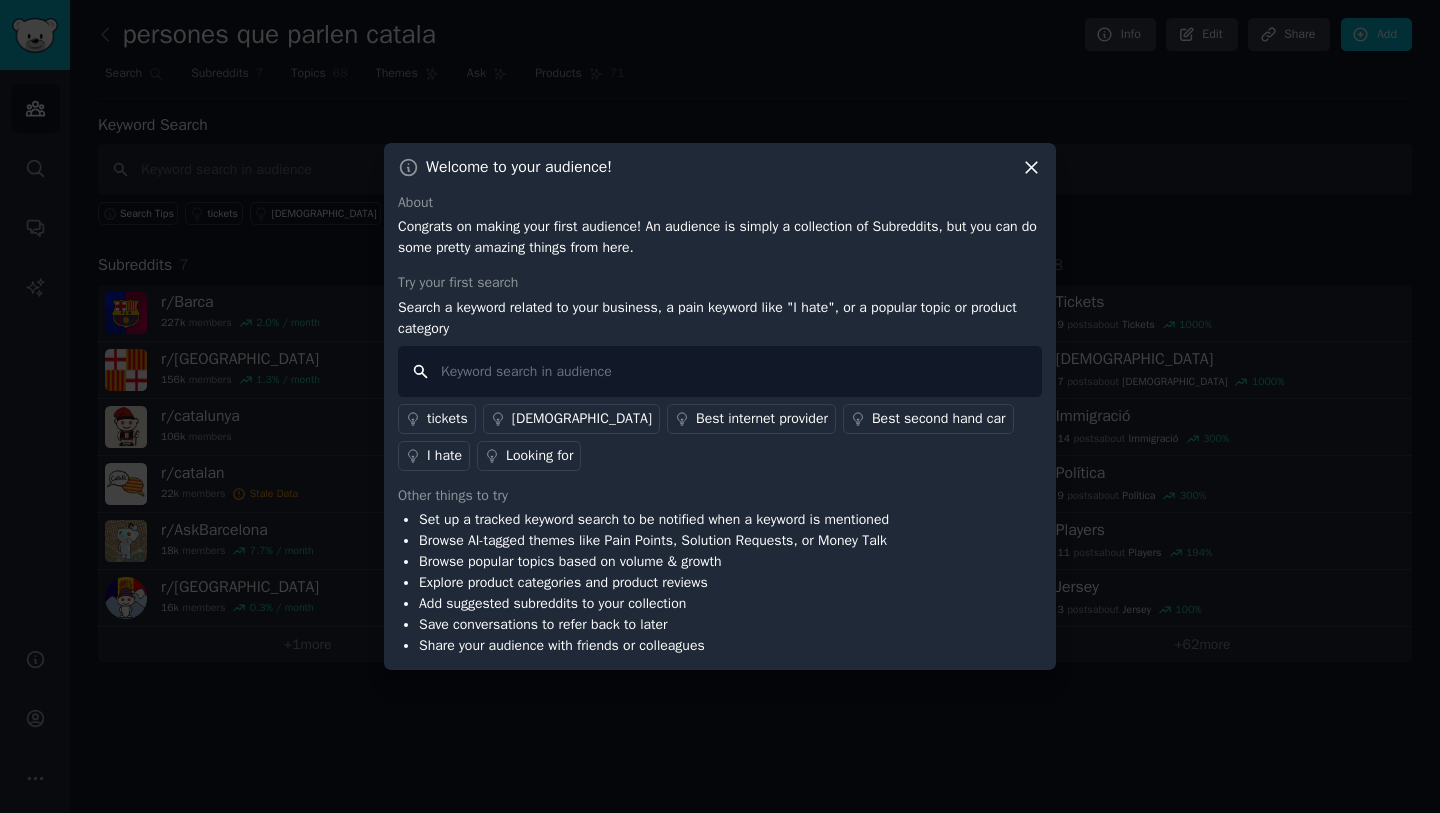 click at bounding box center [720, 371] 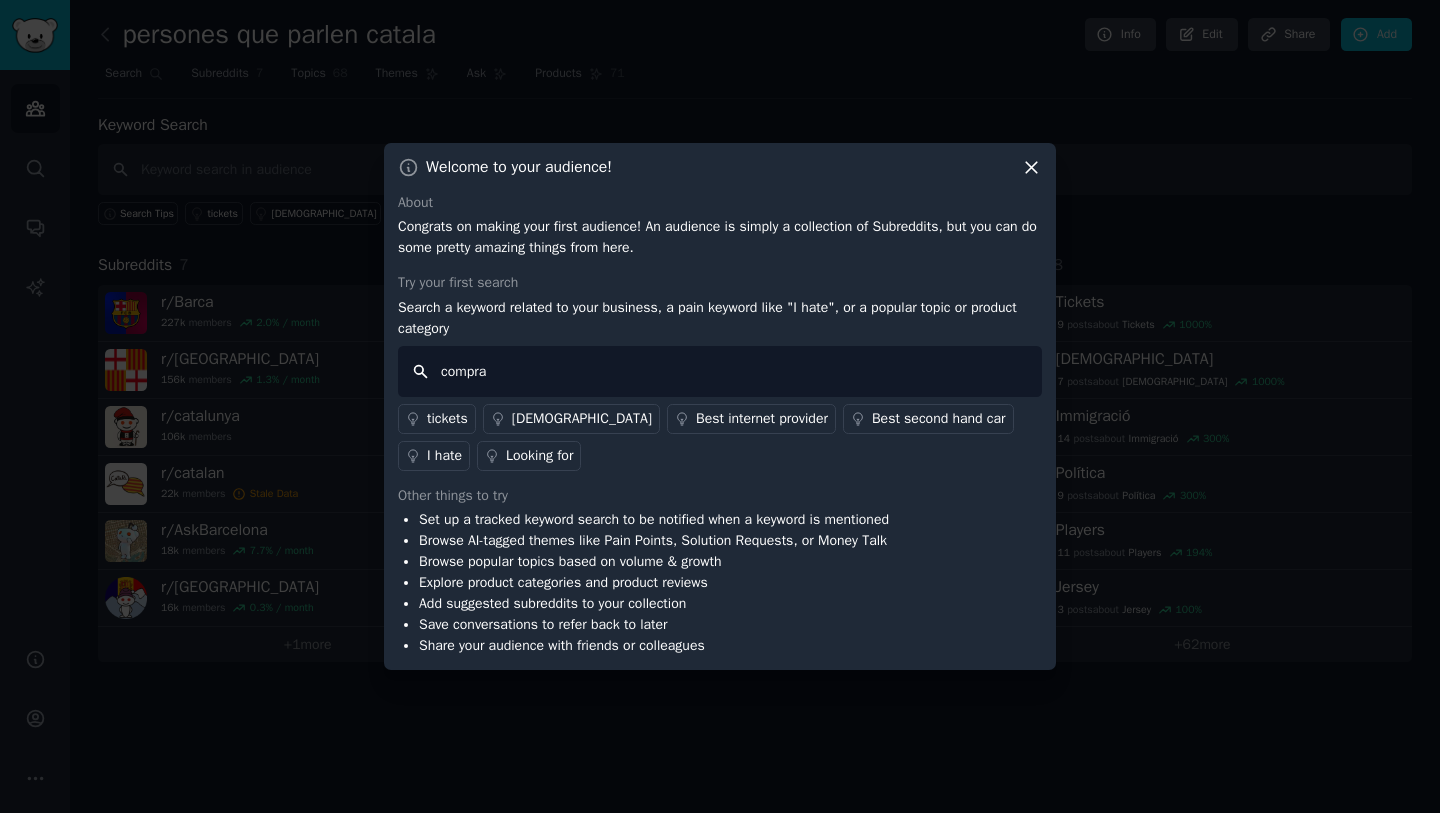 type on "comprar" 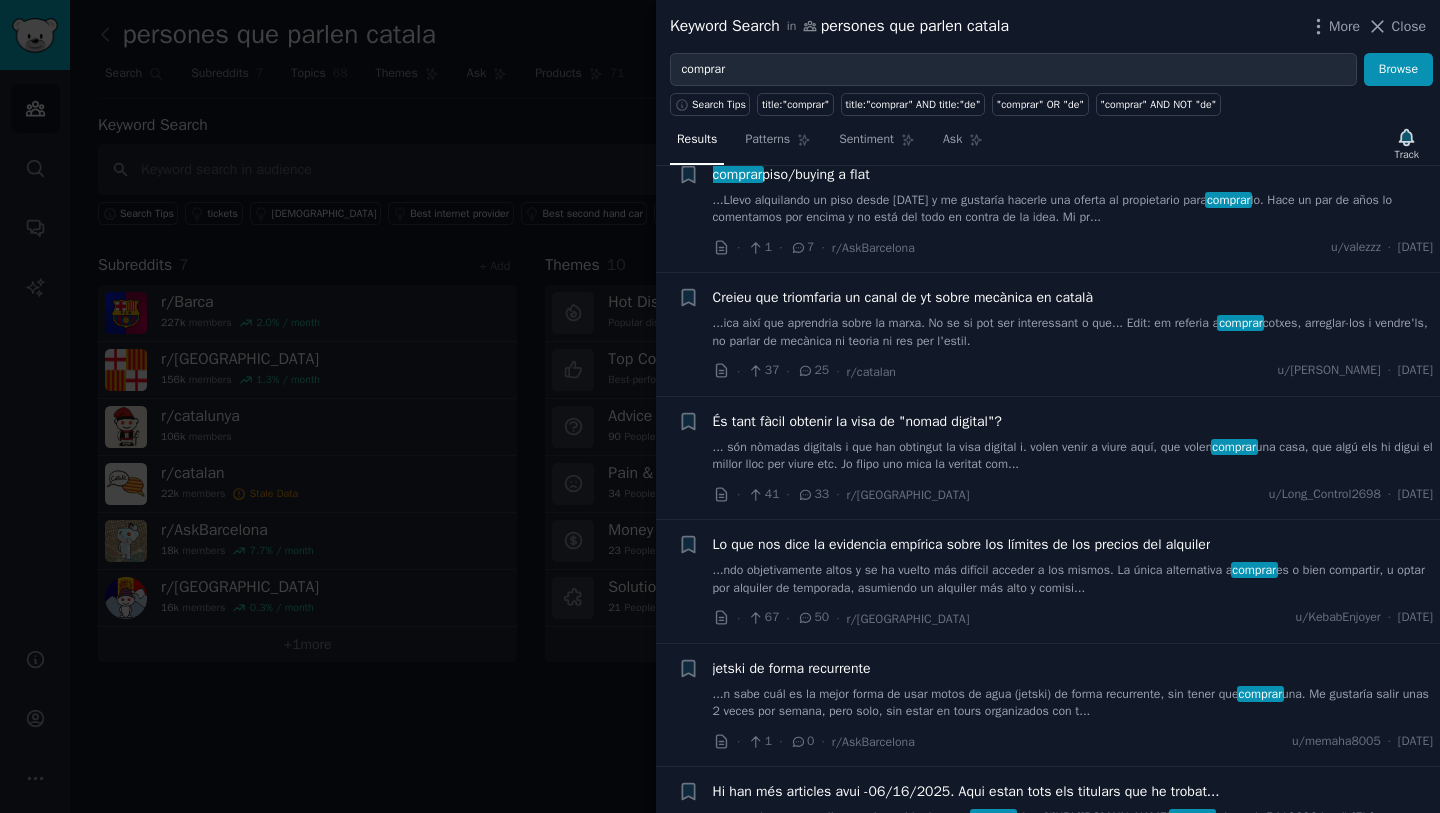 scroll, scrollTop: 1250, scrollLeft: 0, axis: vertical 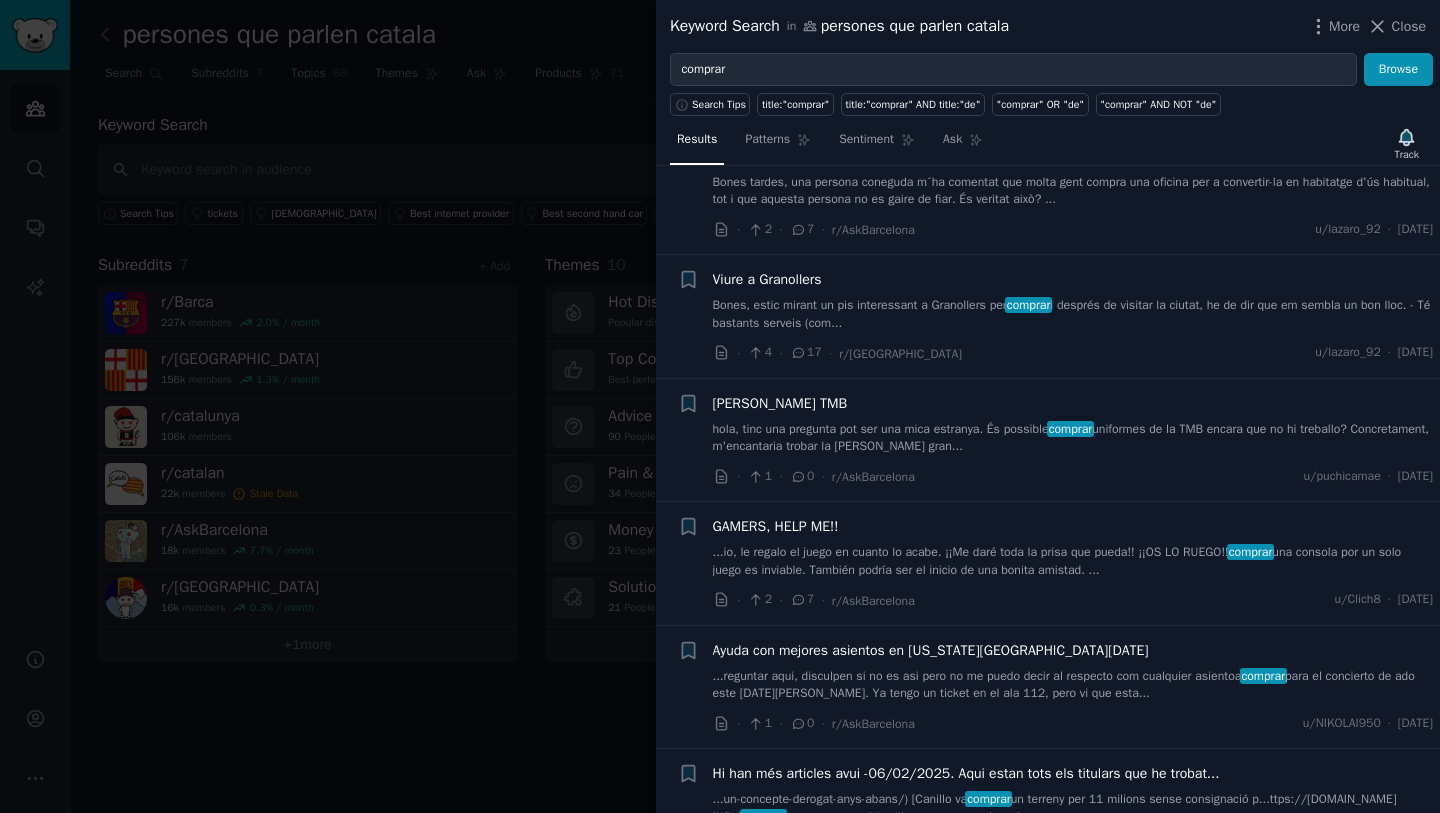 click on "Close" at bounding box center (1409, 26) 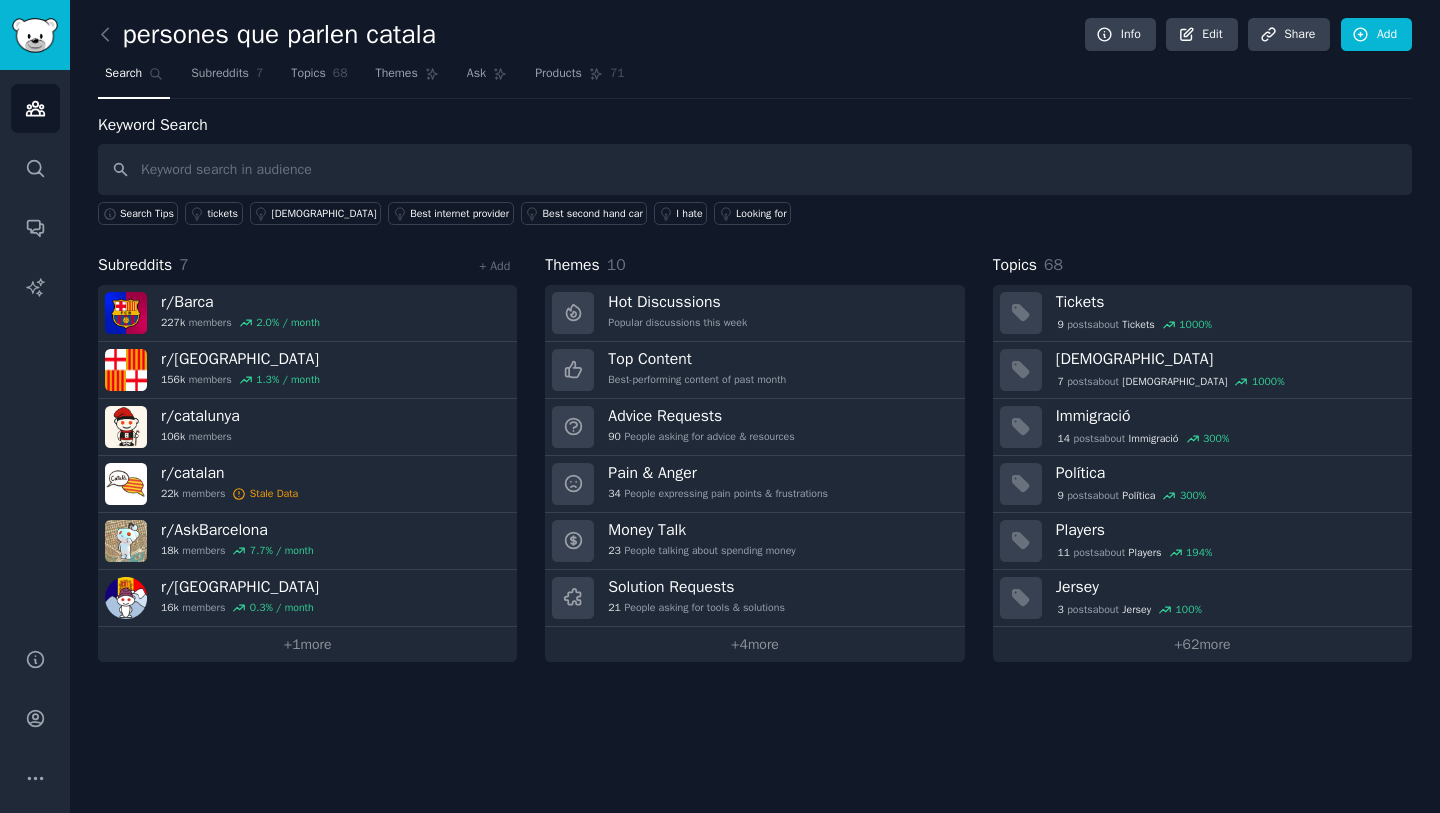 click at bounding box center [110, 35] 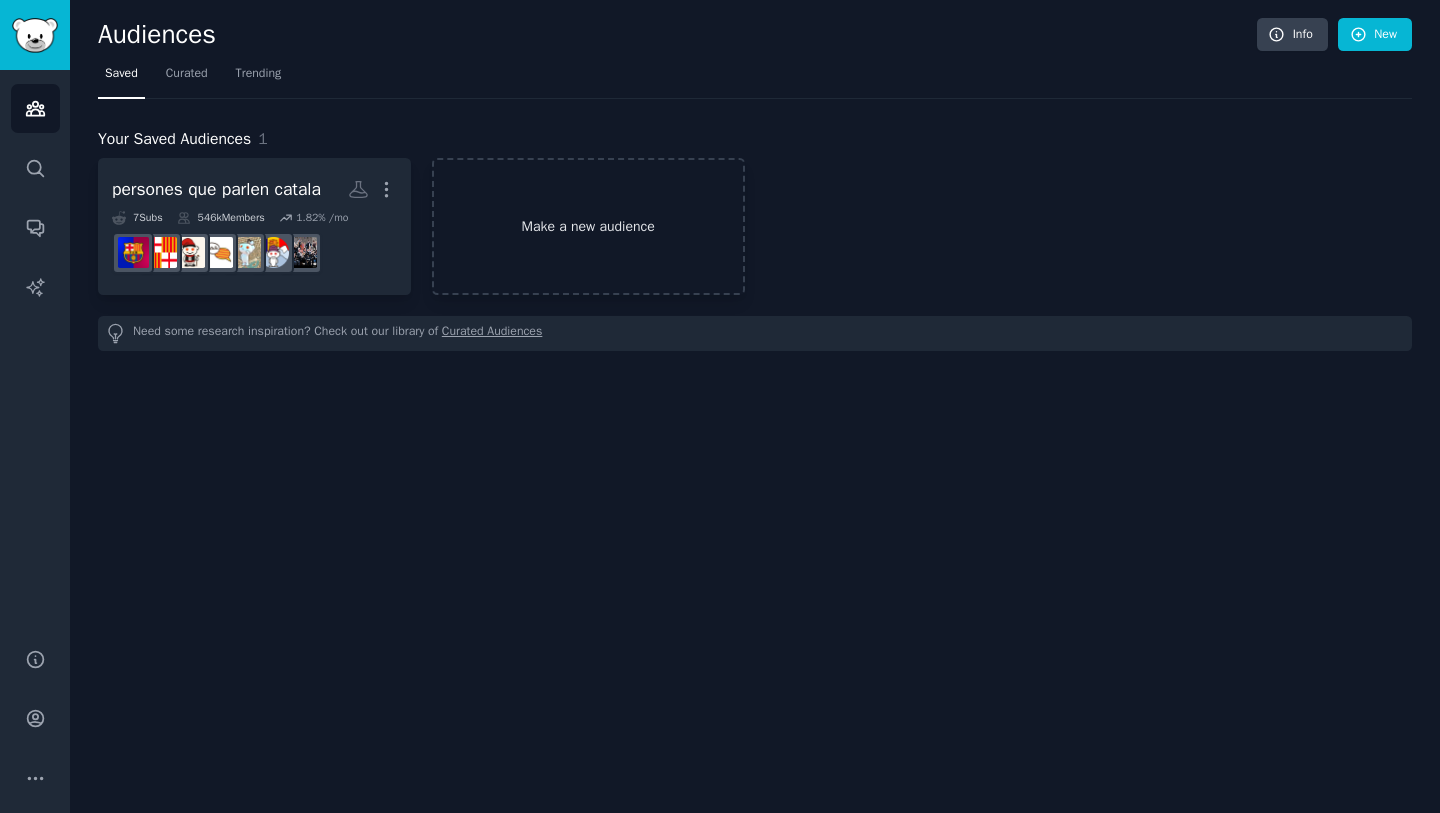 click on "Make a new audience" at bounding box center (588, 226) 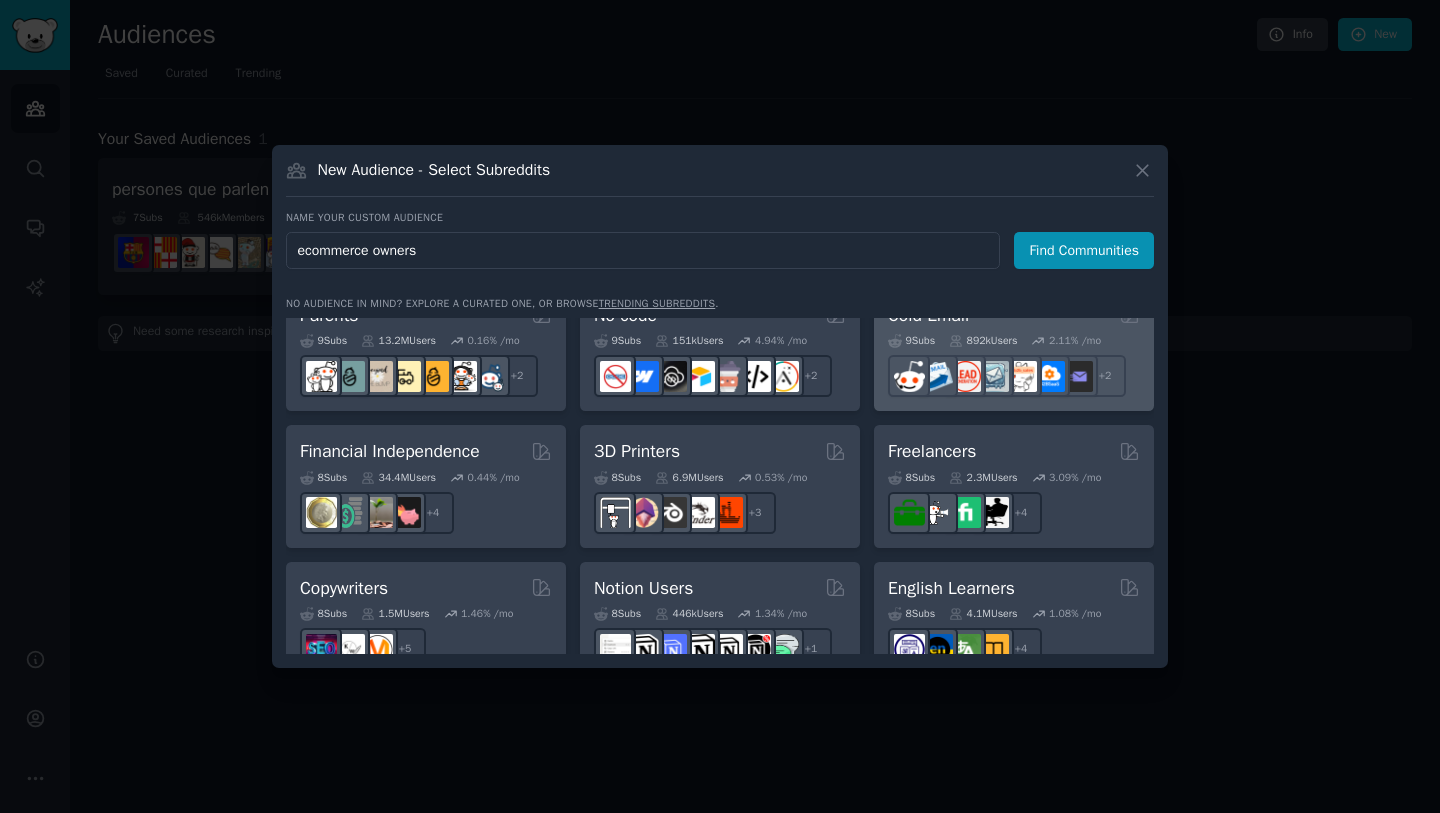 scroll, scrollTop: 987, scrollLeft: 0, axis: vertical 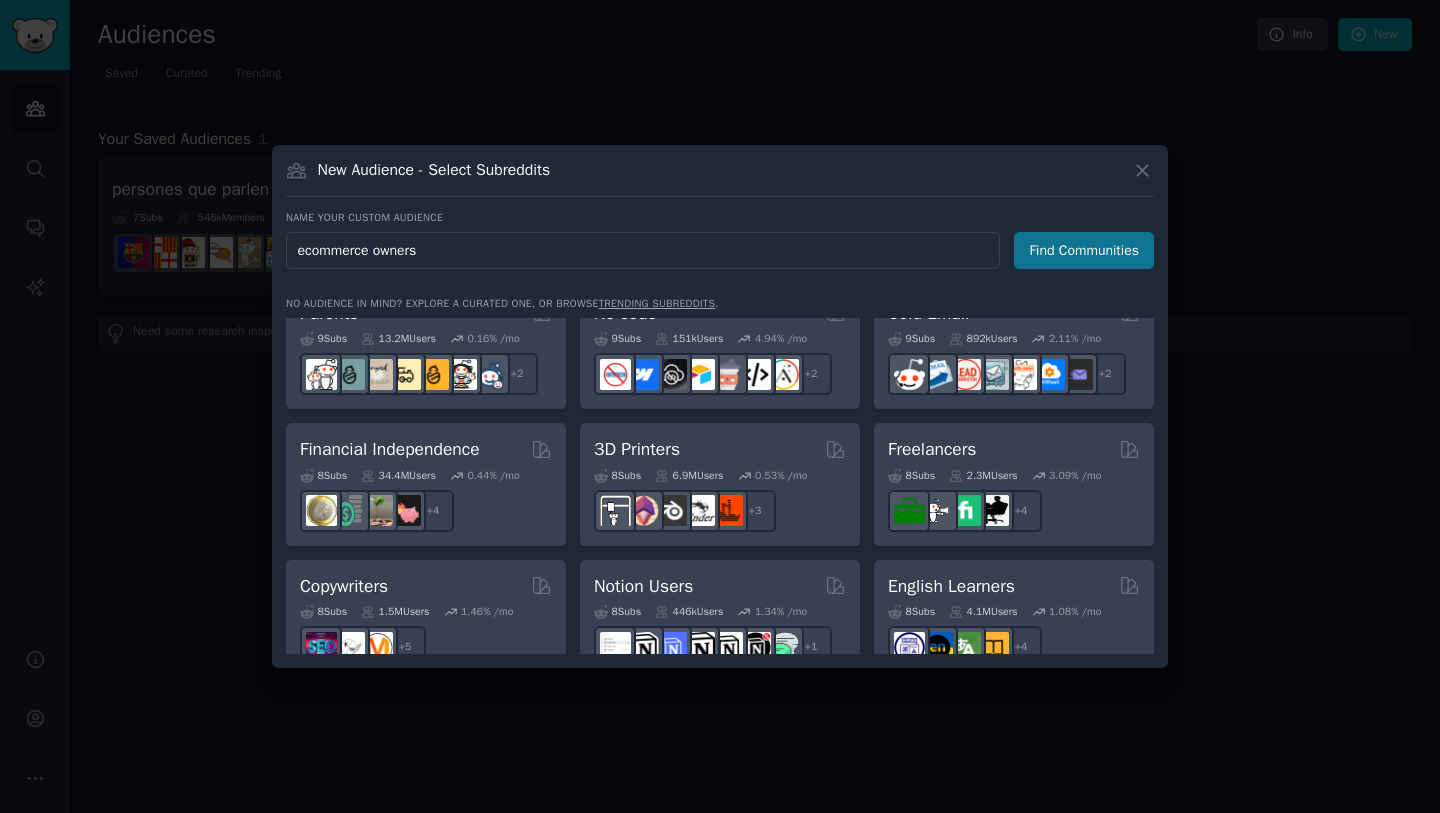 type on "ecommerce owners" 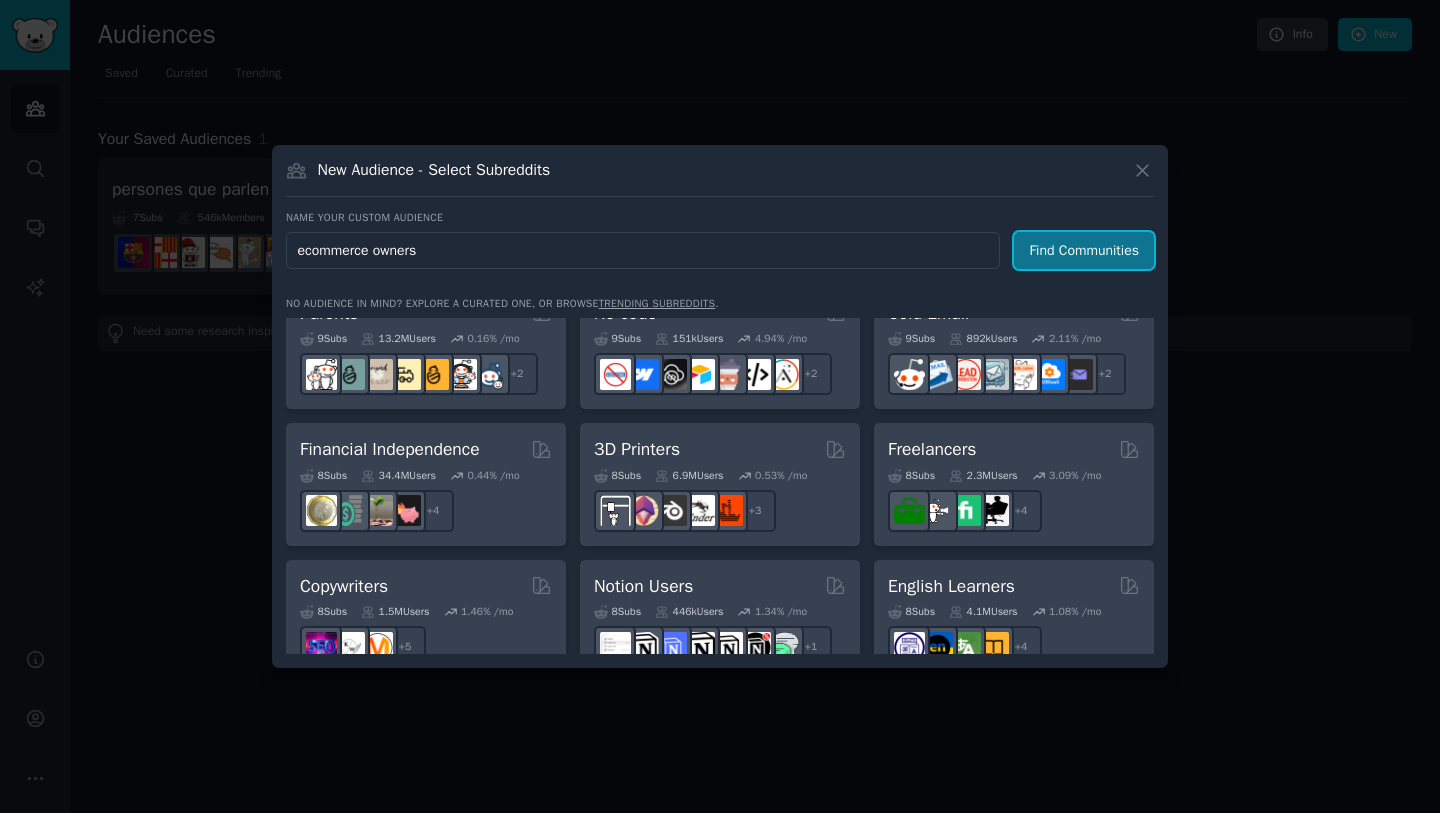 click on "Find Communities" at bounding box center (1084, 250) 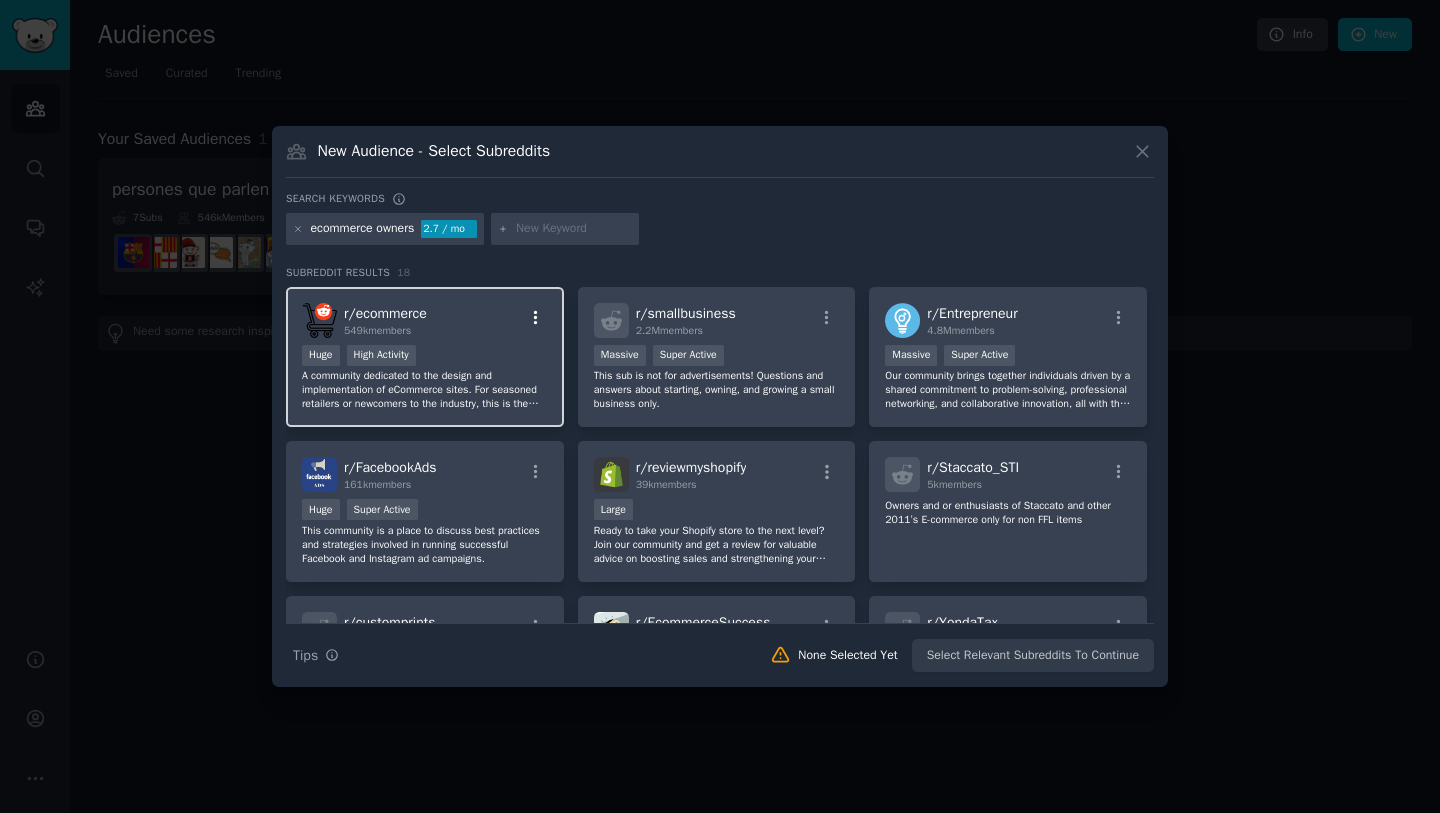 click 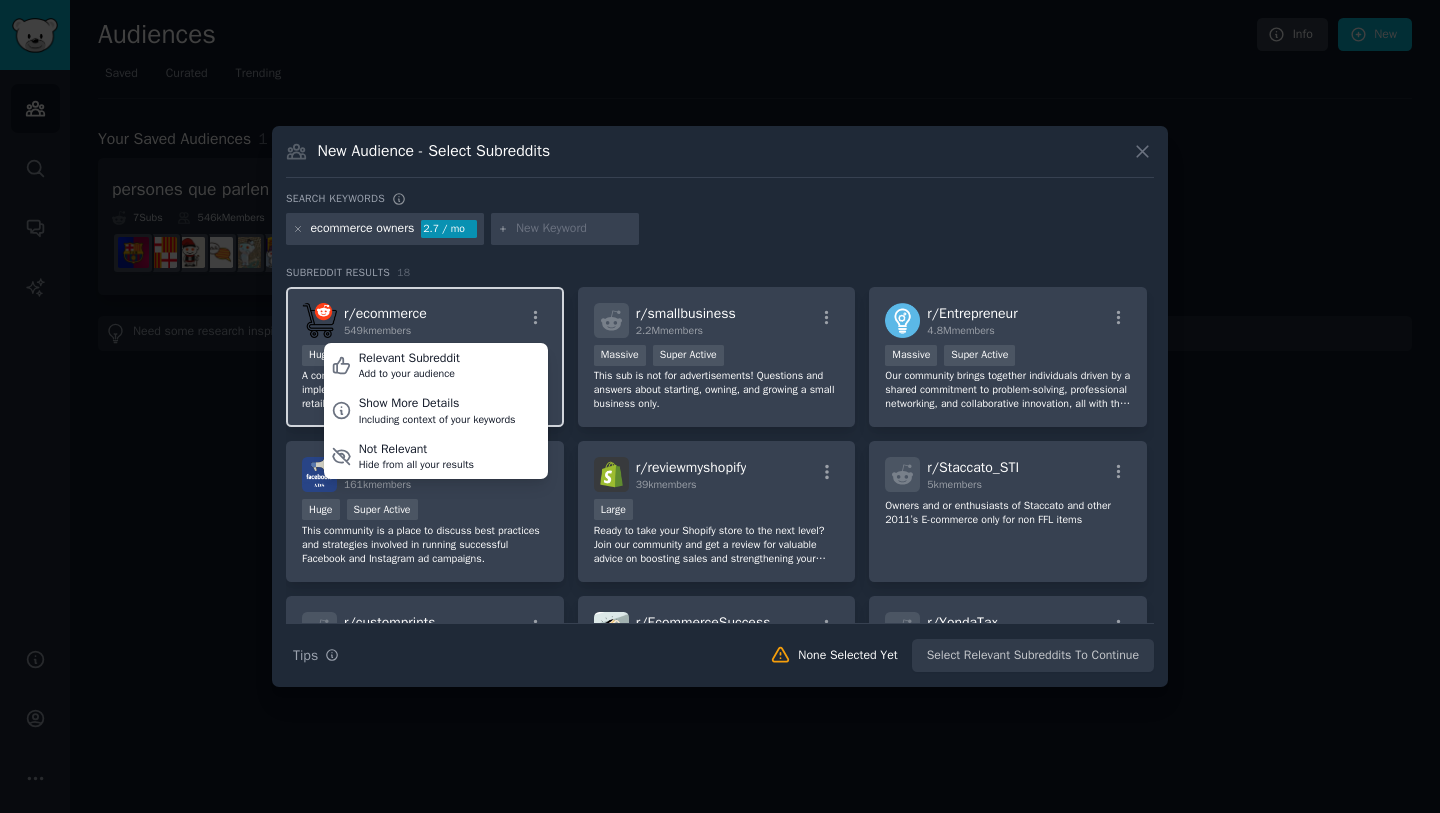click on "r/ ecommerce 549k  members Relevant Subreddit Add to your audience Show More Details Including context of your keywords Not Relevant Hide from all your results" at bounding box center (425, 320) 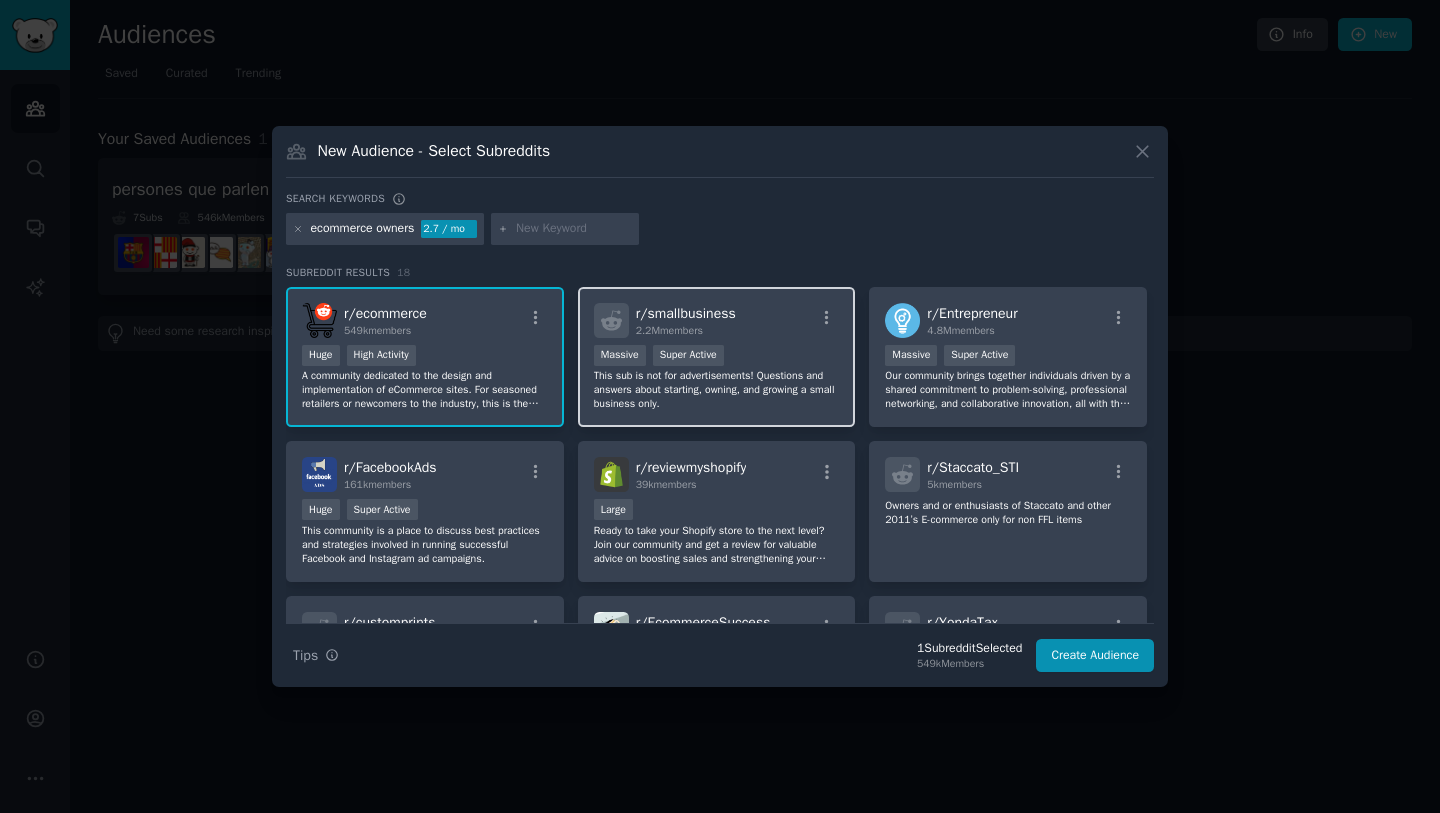click on "r/ smallbusiness" at bounding box center (686, 313) 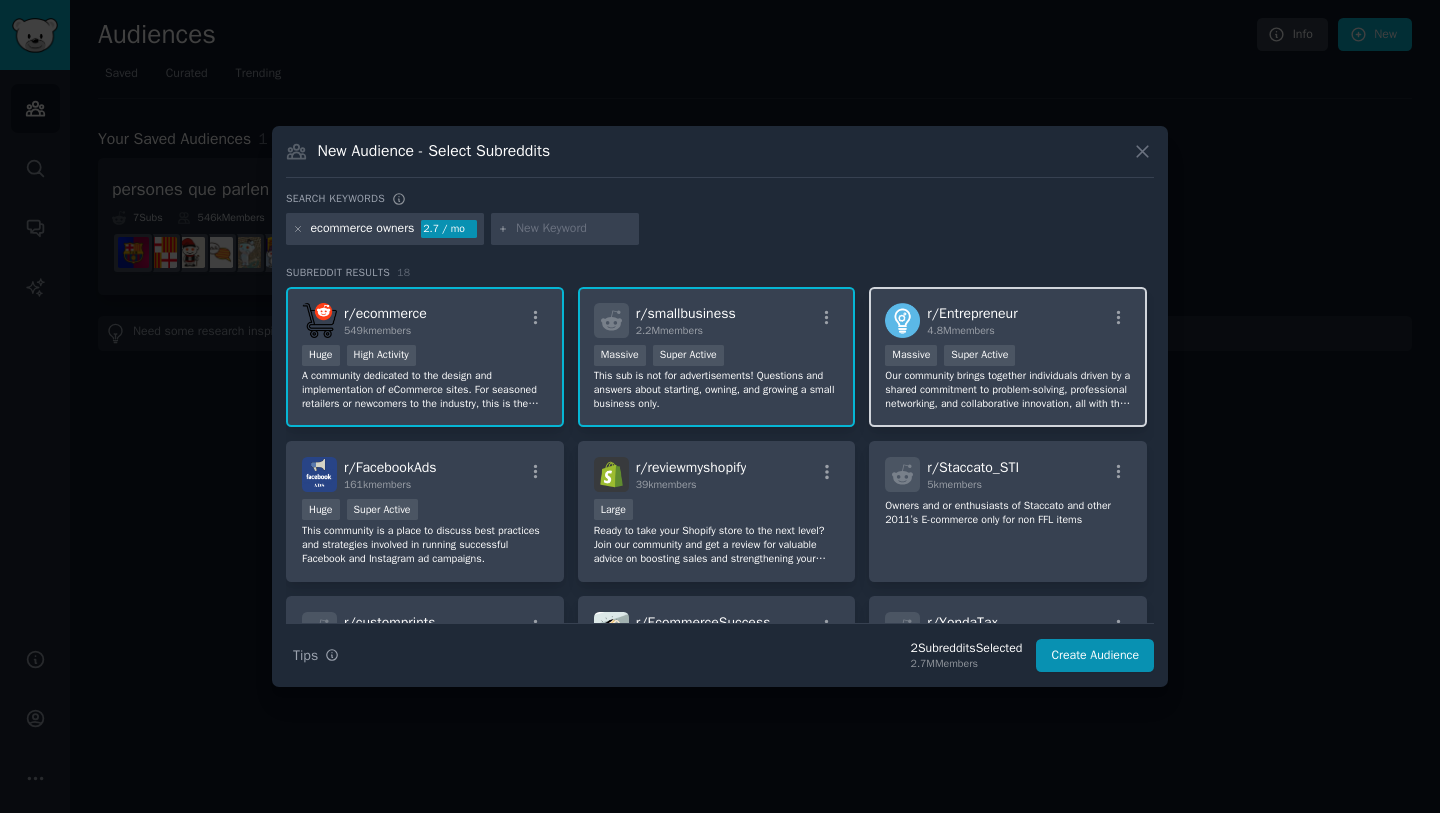 click on "Our community brings together individuals driven by a shared commitment to problem-solving, professional networking, and collaborative innovation, all with the goal of making a positive impact. We welcome a diverse range of pursuits, from side projects and small businesses to venture-backed startups and solo ventures. However, this is a space for genuine connection and exchange of ideas, not self-promotion. Please refrain from promoting personal blogs, consulting services, books, MLMs, opinions." at bounding box center (1008, 390) 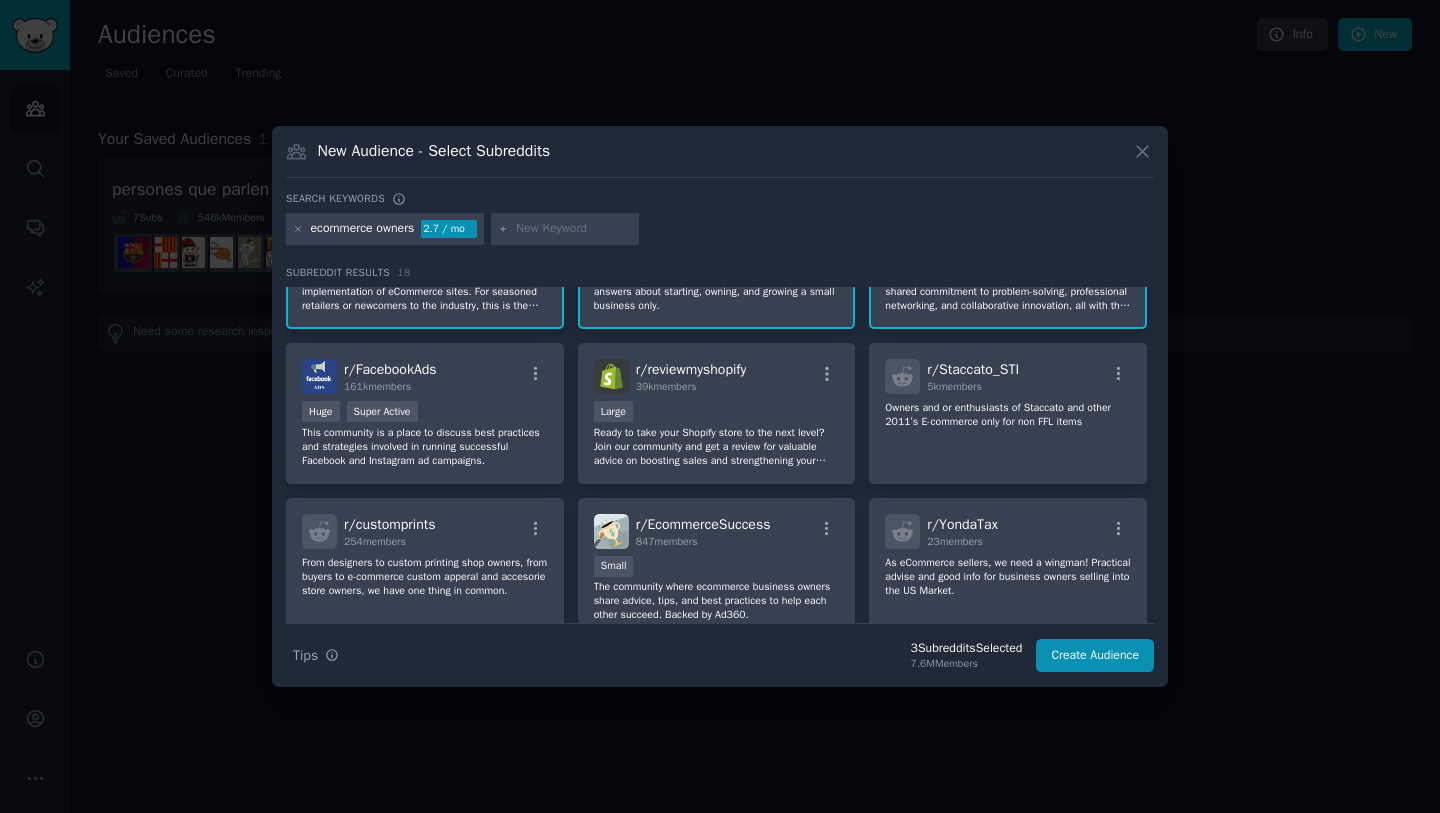 scroll, scrollTop: 99, scrollLeft: 0, axis: vertical 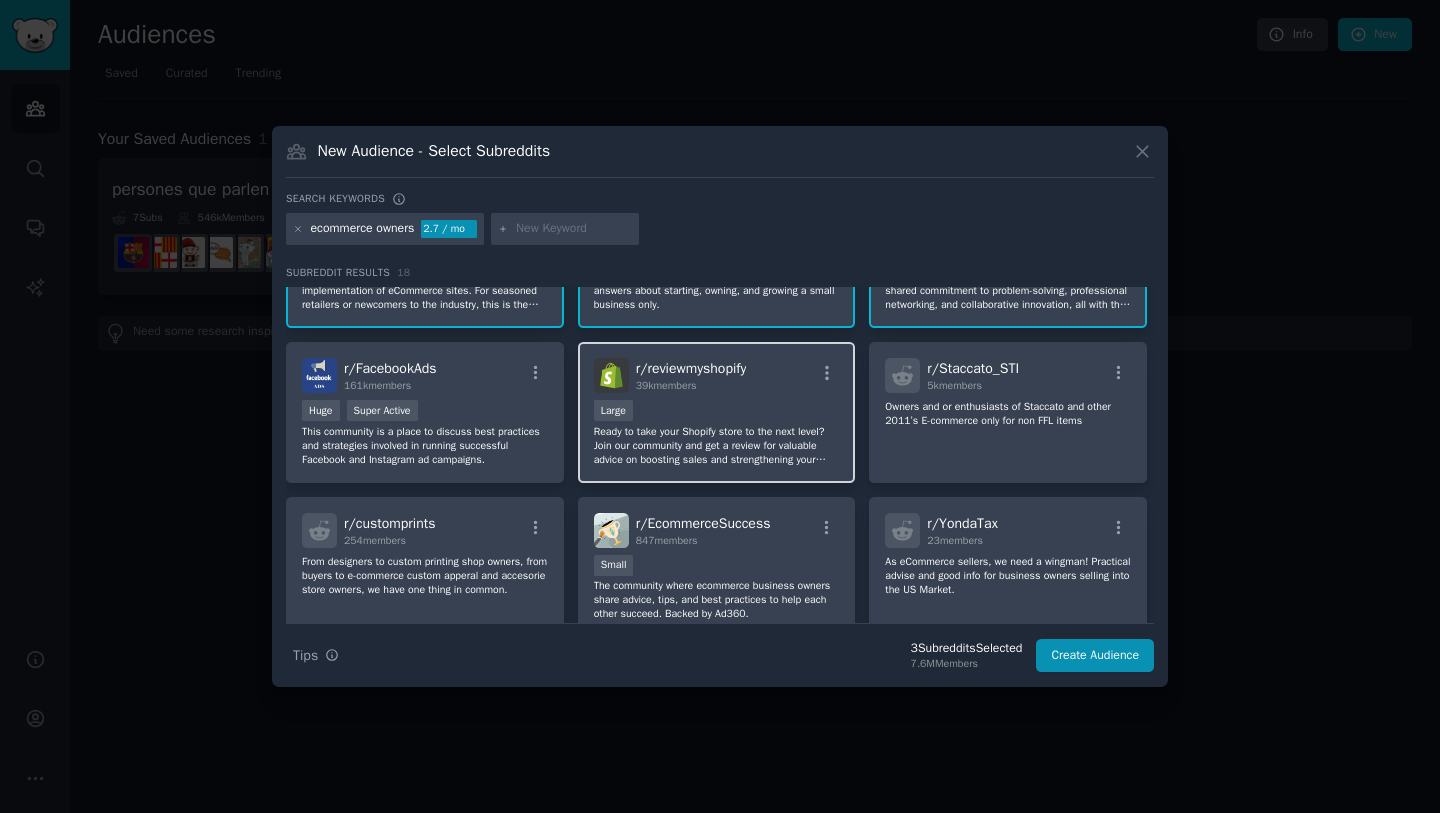 click on "Large" at bounding box center [717, 412] 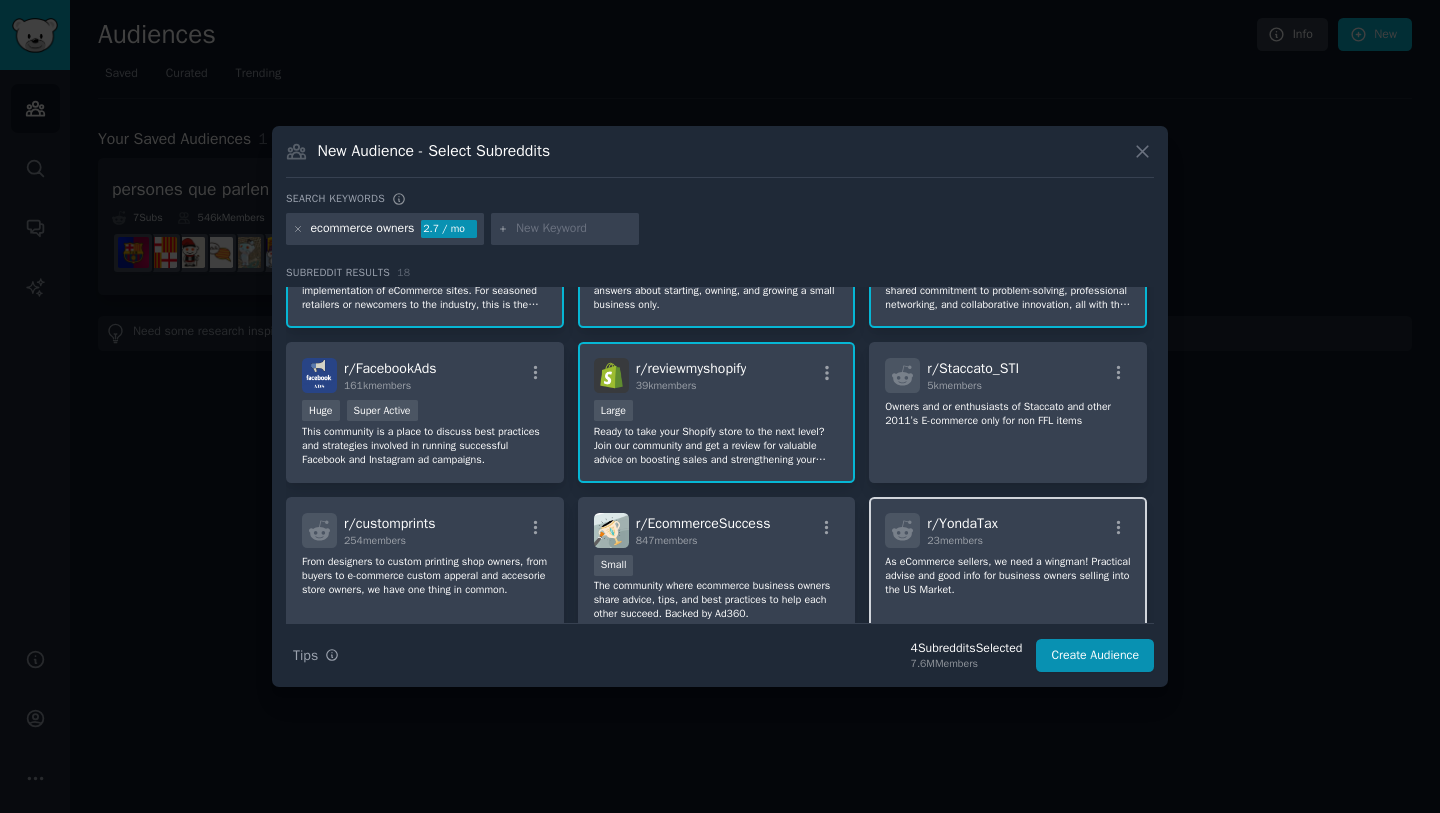 scroll, scrollTop: 173, scrollLeft: 0, axis: vertical 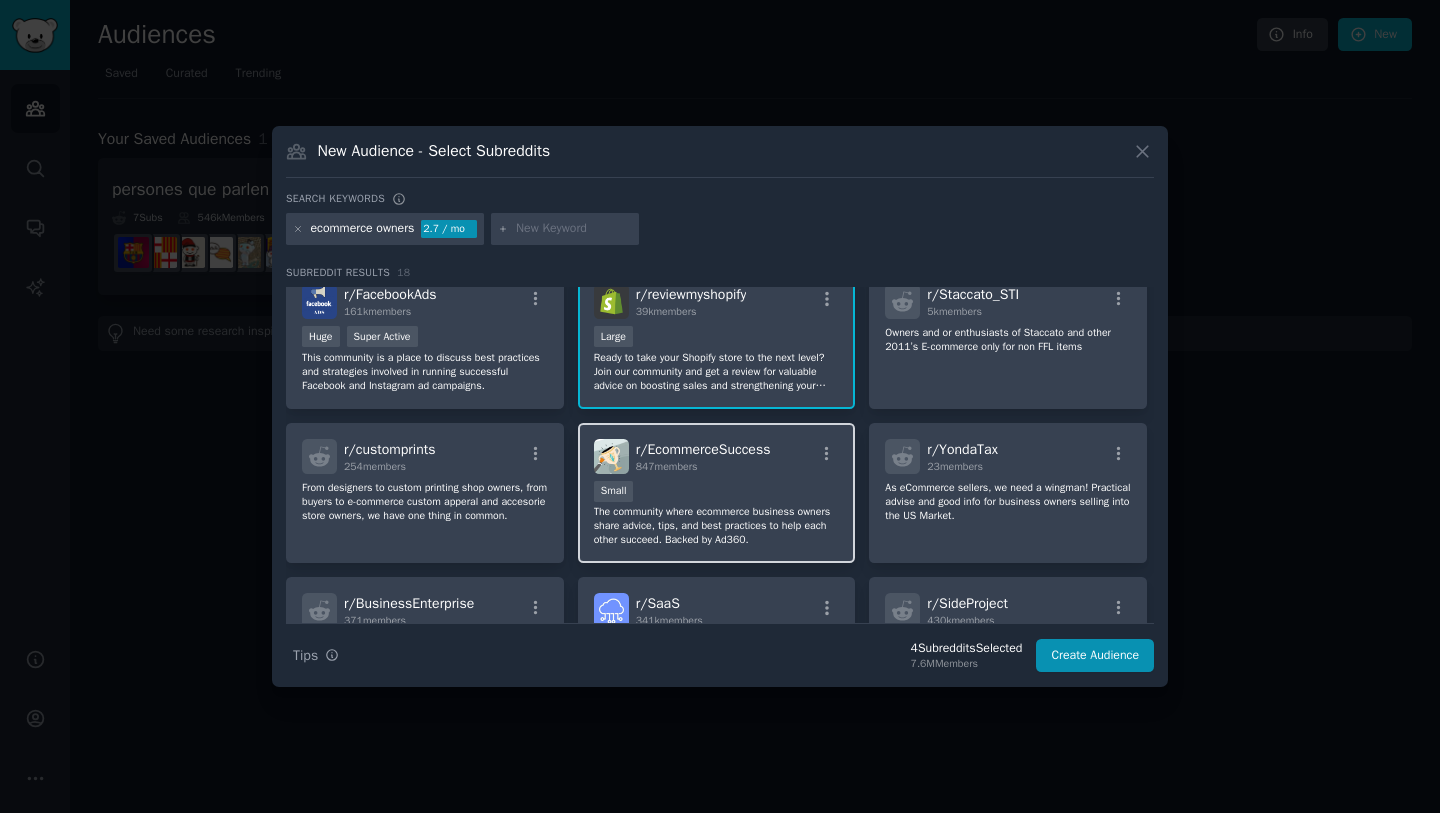 click on "Small" at bounding box center [717, 493] 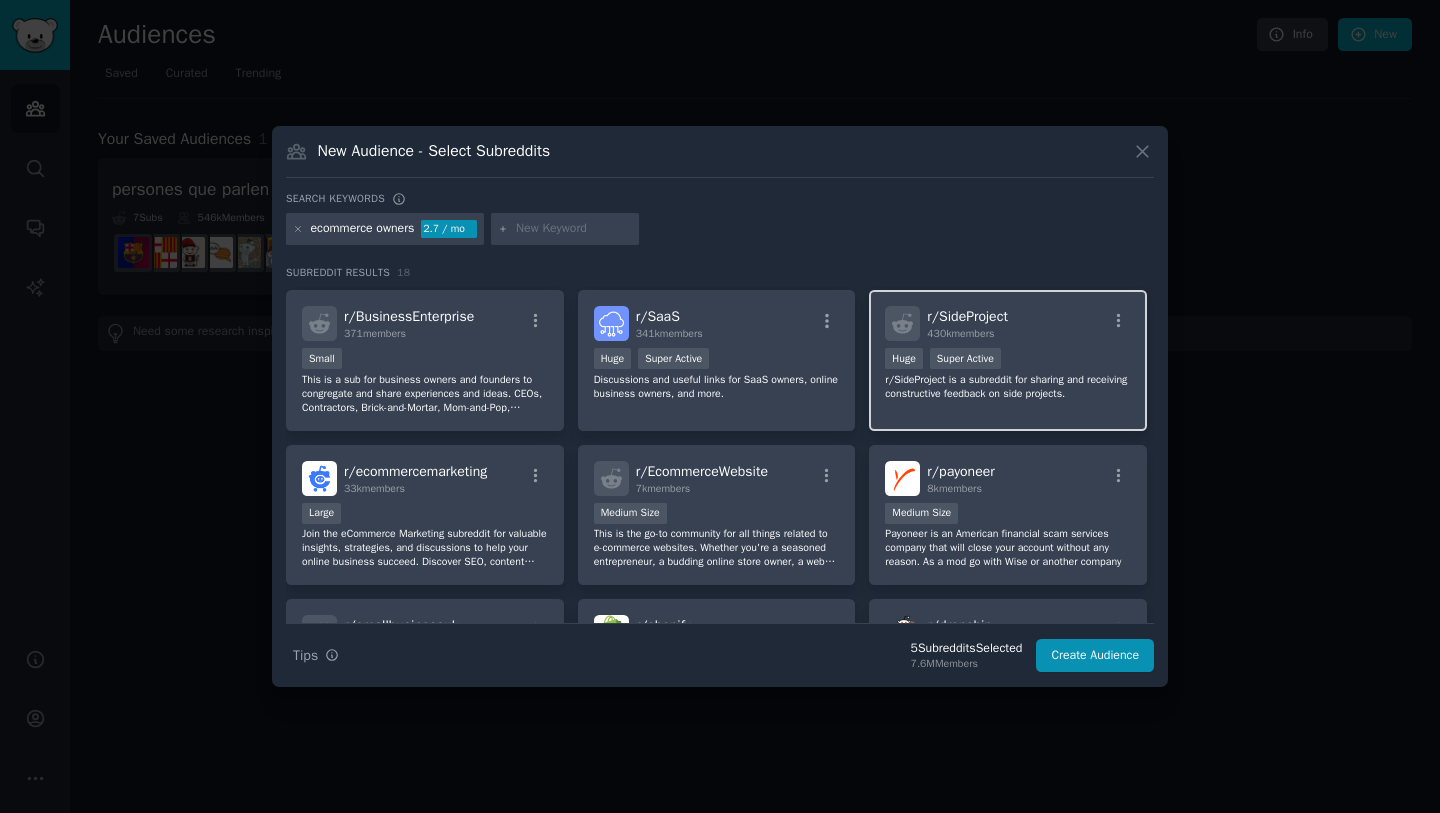 scroll, scrollTop: 493, scrollLeft: 0, axis: vertical 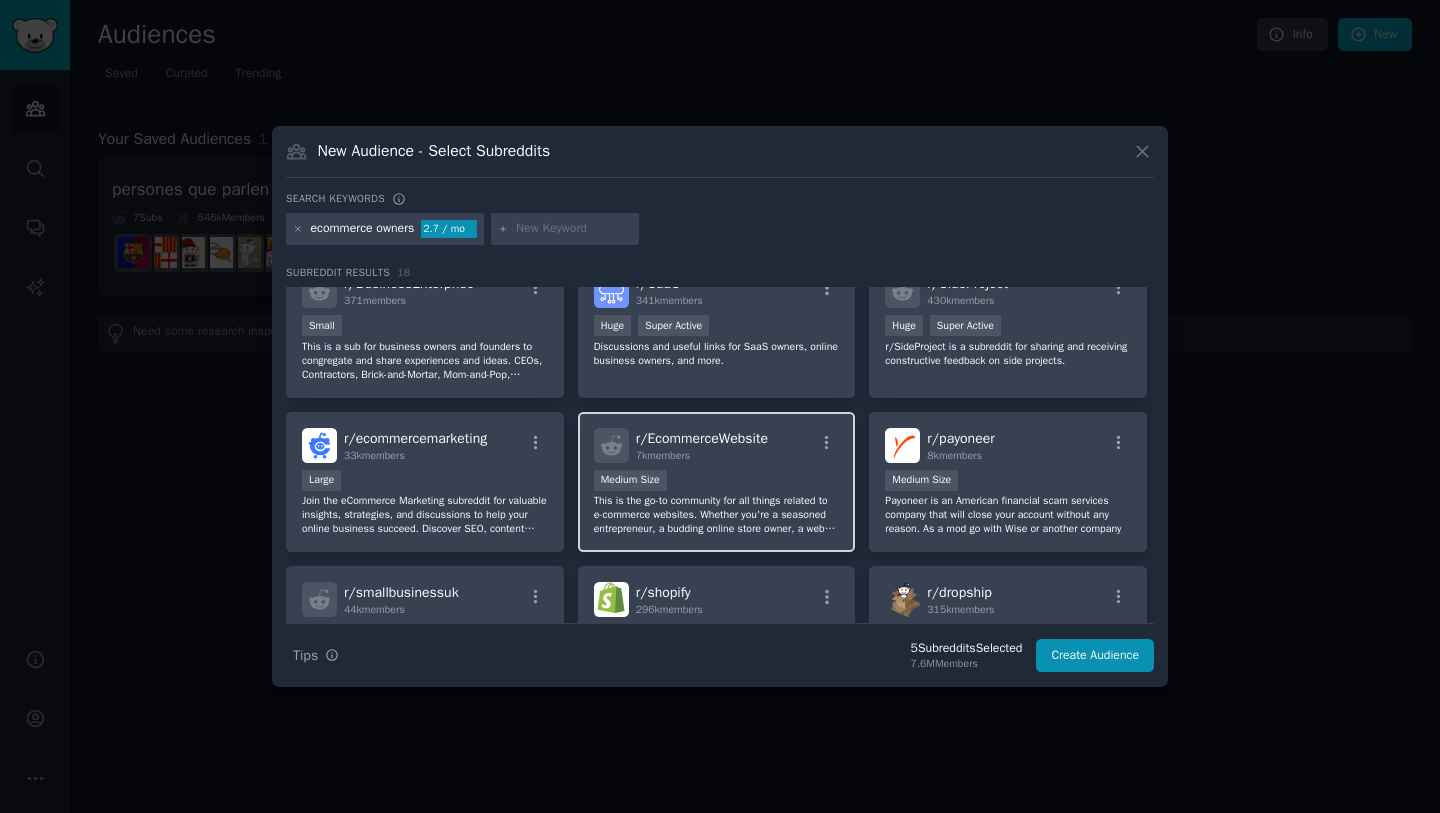 click on "This is the go-to community for all things related to e-commerce websites. Whether you're a seasoned entrepreneur, a budding online store owner, a web developer, or simply interested in the world of e-commerce, this subreddit is for you." at bounding box center (717, 515) 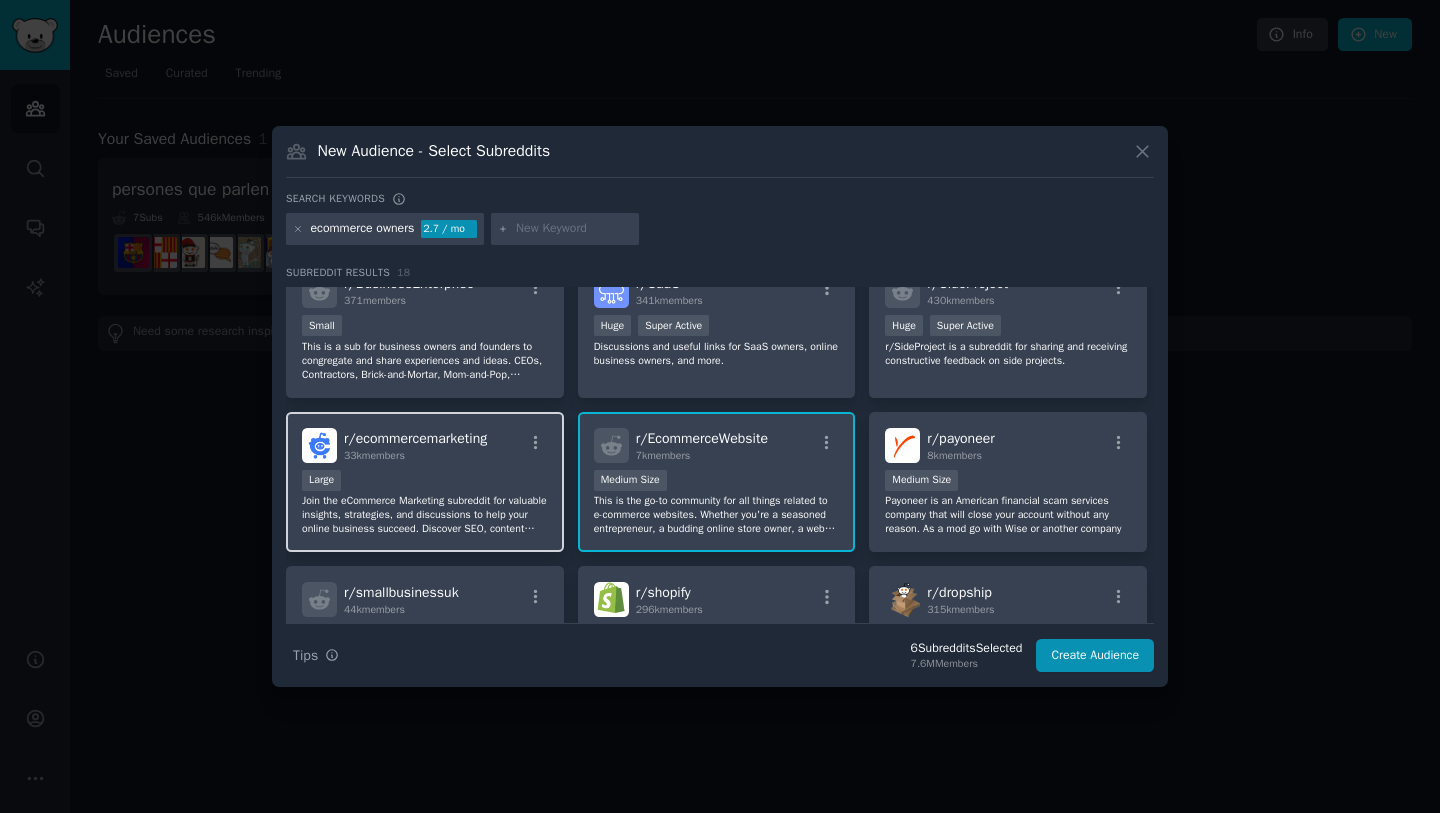 click on "Join the eCommerce Marketing subreddit for valuable insights, strategies, and discussions to help your online business succeed. Discover SEO, content marketing, conversion optimization, UX/UI design, and more. Connect with experts, share experiences, and stay ahead in the ever-changing world of eCommerce. Let's grow together!" at bounding box center (425, 515) 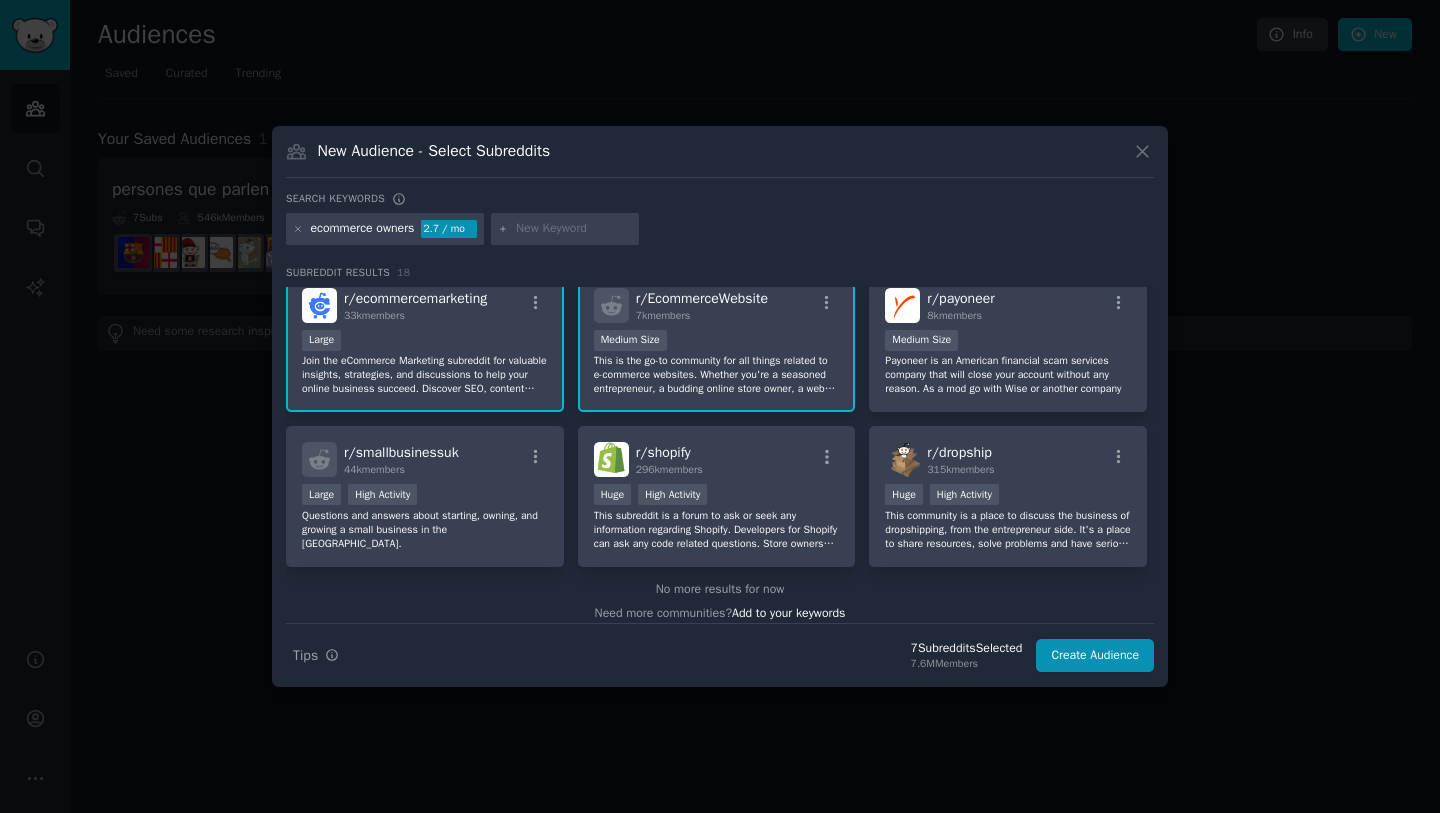 scroll, scrollTop: 634, scrollLeft: 0, axis: vertical 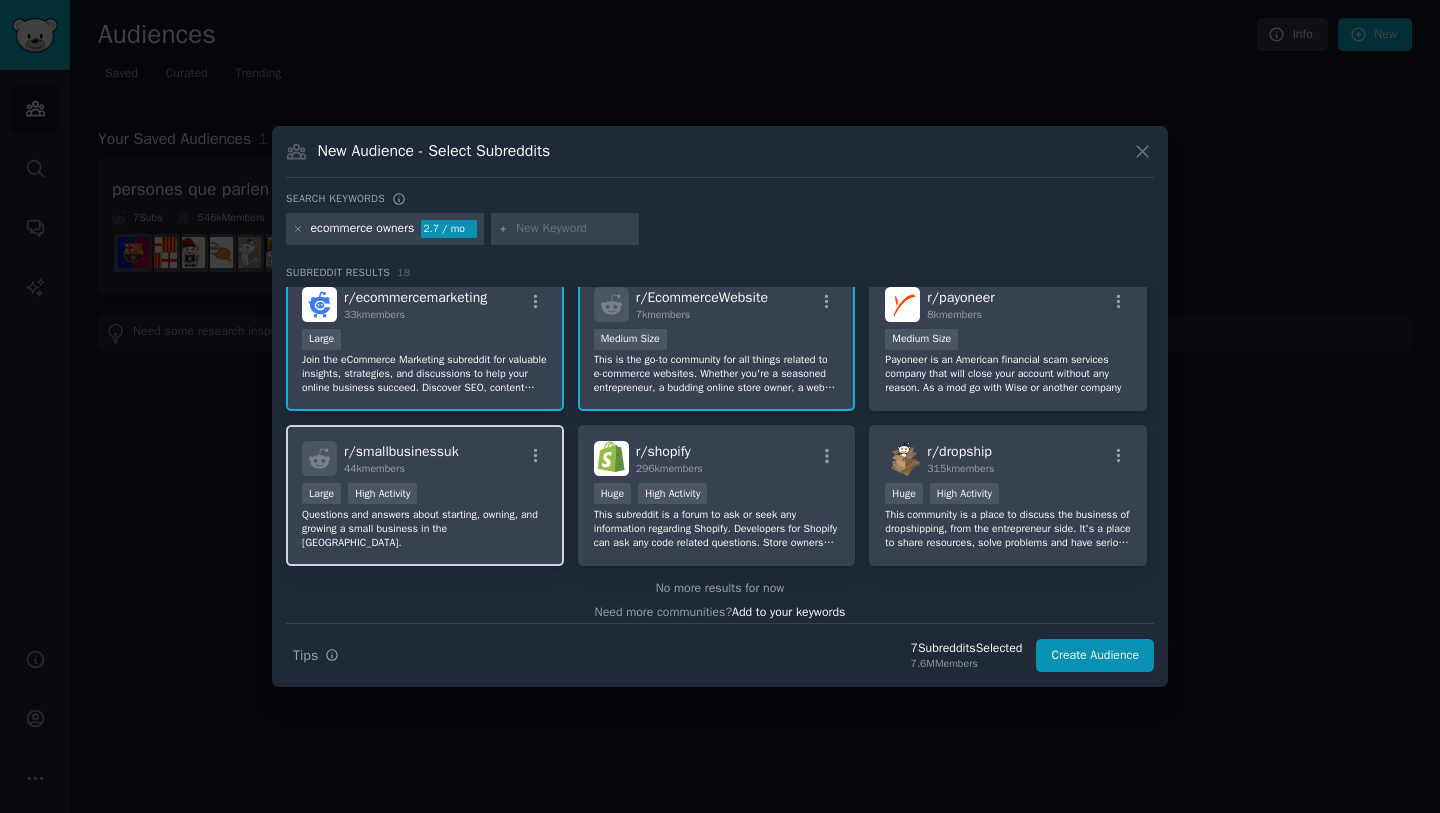 click on "Questions and answers about starting, owning, and growing a small business in the [GEOGRAPHIC_DATA]." at bounding box center (425, 529) 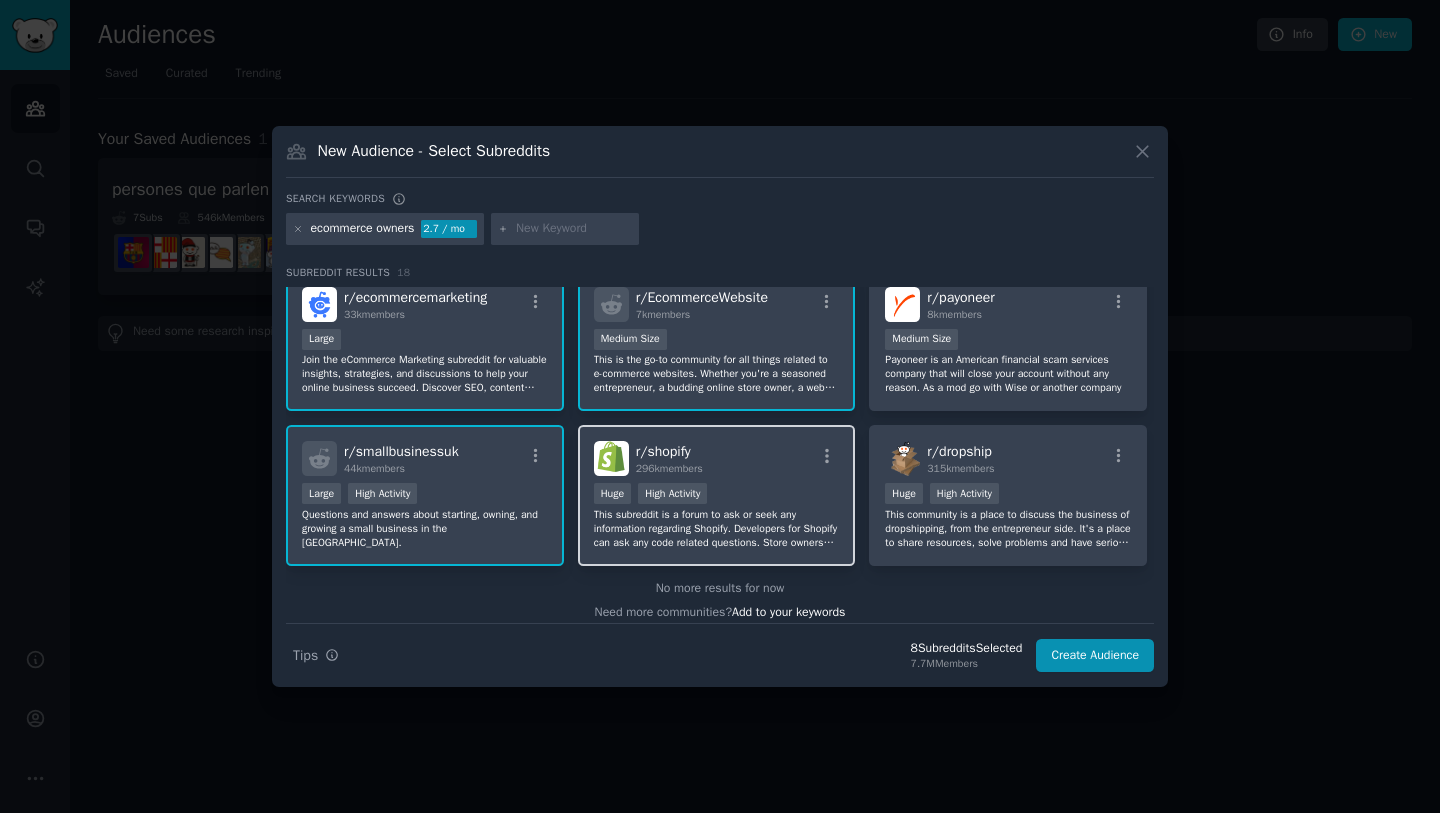 click on "This subreddit is a forum to ask or seek any information regarding Shopify.   Developers for Shopify can ask any code related questions. Store owners can discuss any Shopify issues or success stories." at bounding box center (717, 529) 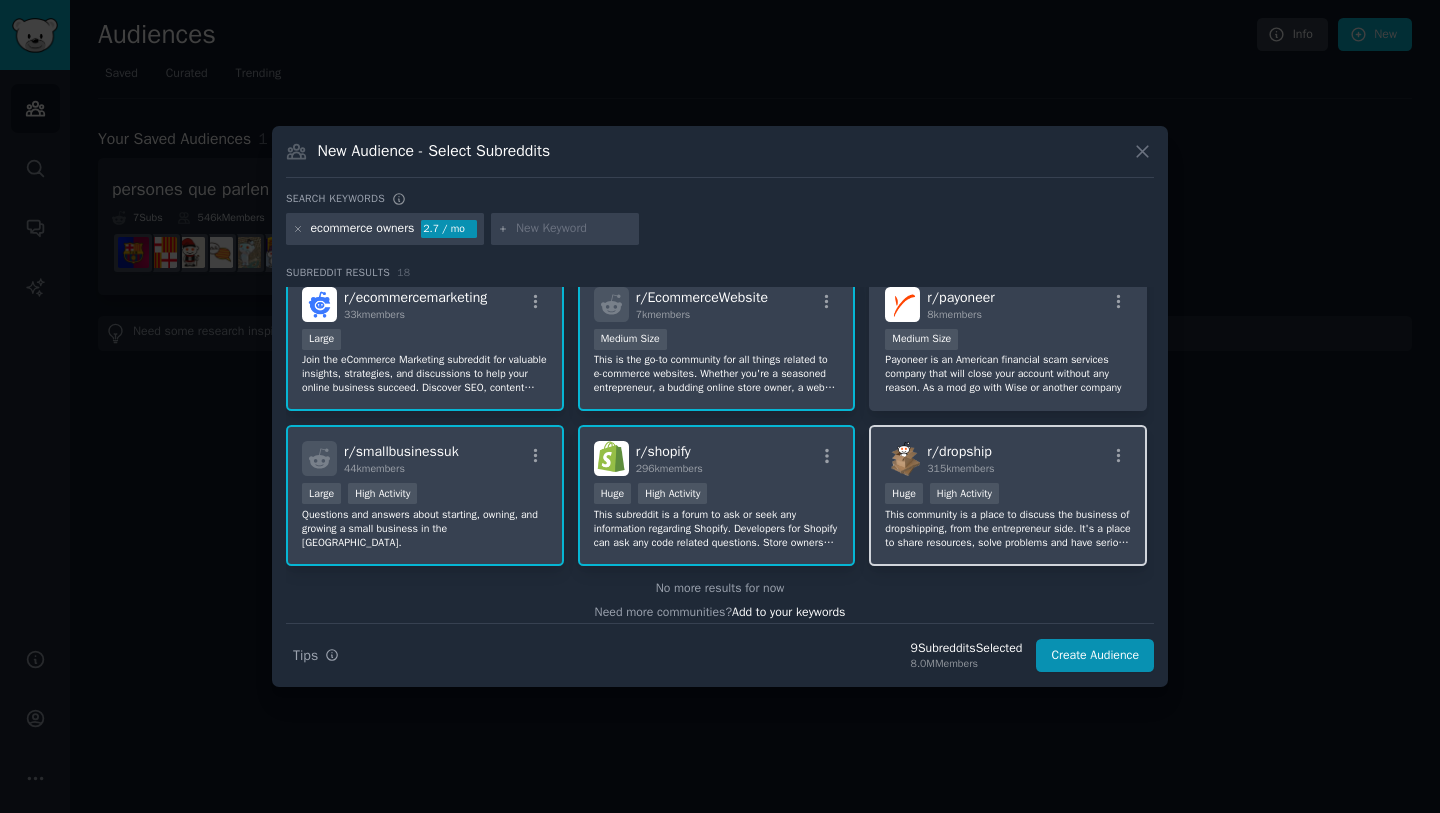scroll, scrollTop: 647, scrollLeft: 0, axis: vertical 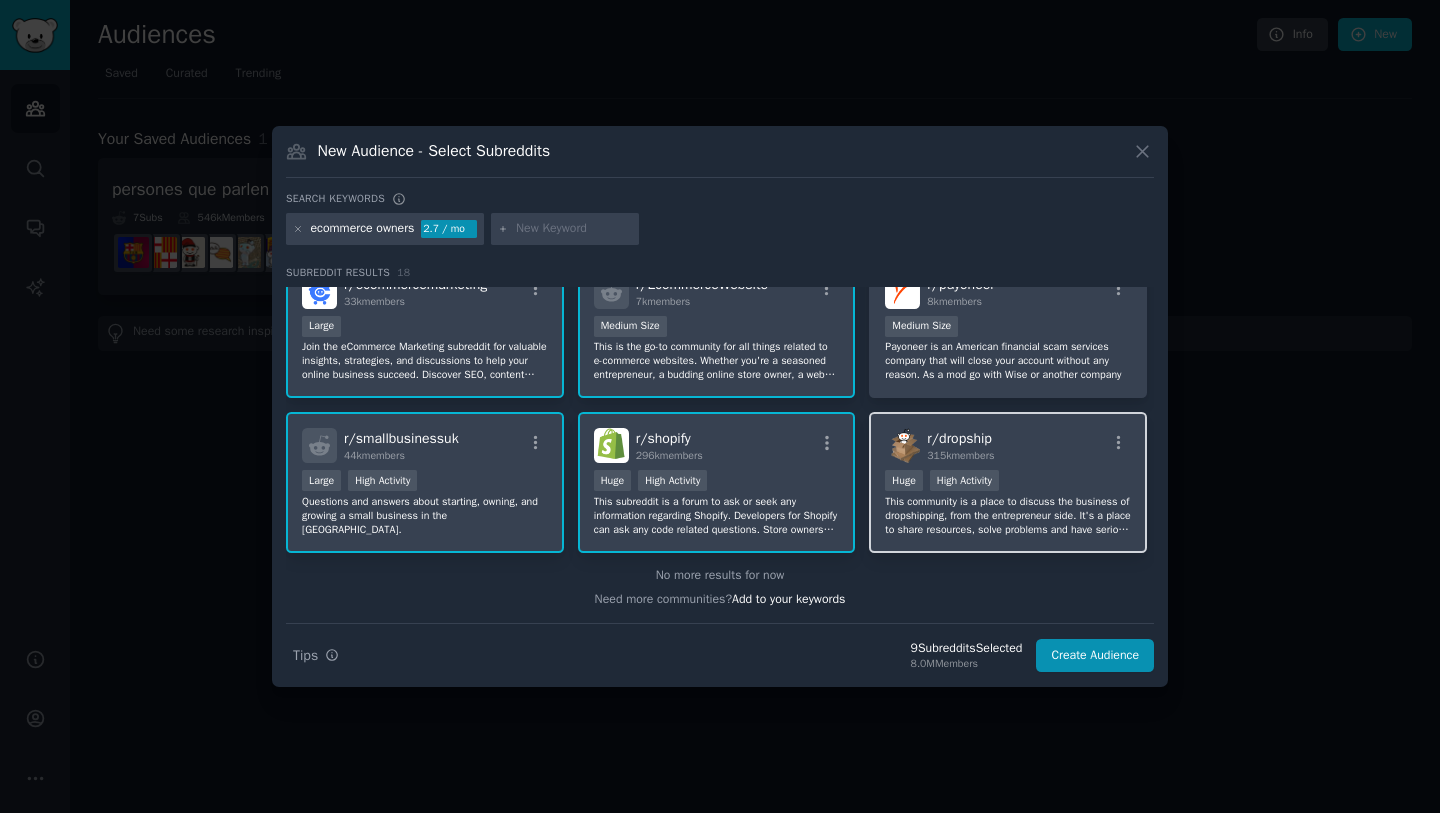 click on "This community is a place to discuss the business of dropshipping, from the entrepreneur side. It's a place to share resources, solve problems and have serious discussions on issues we all face." at bounding box center (1008, 516) 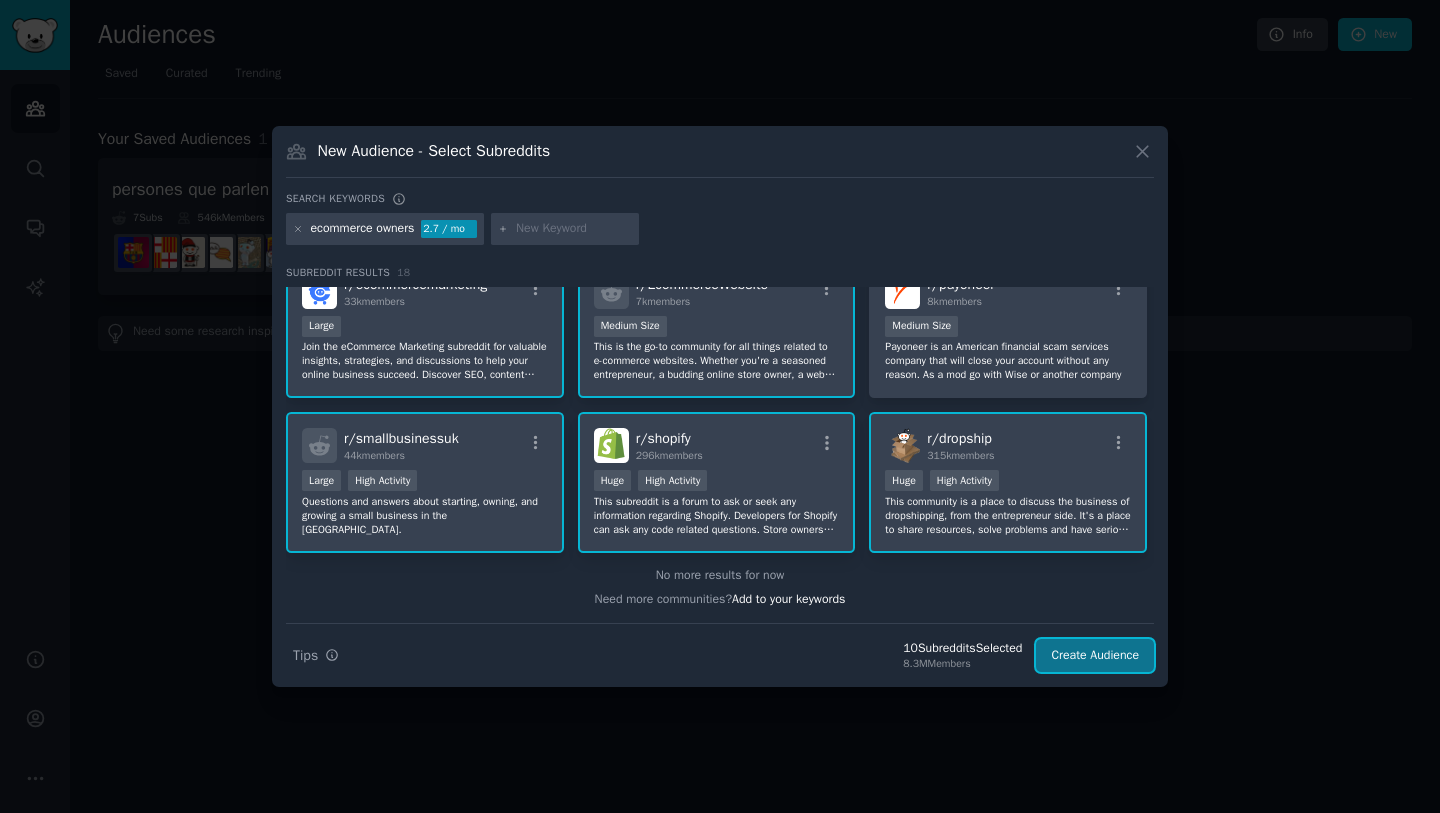 click on "Create Audience" at bounding box center [1095, 656] 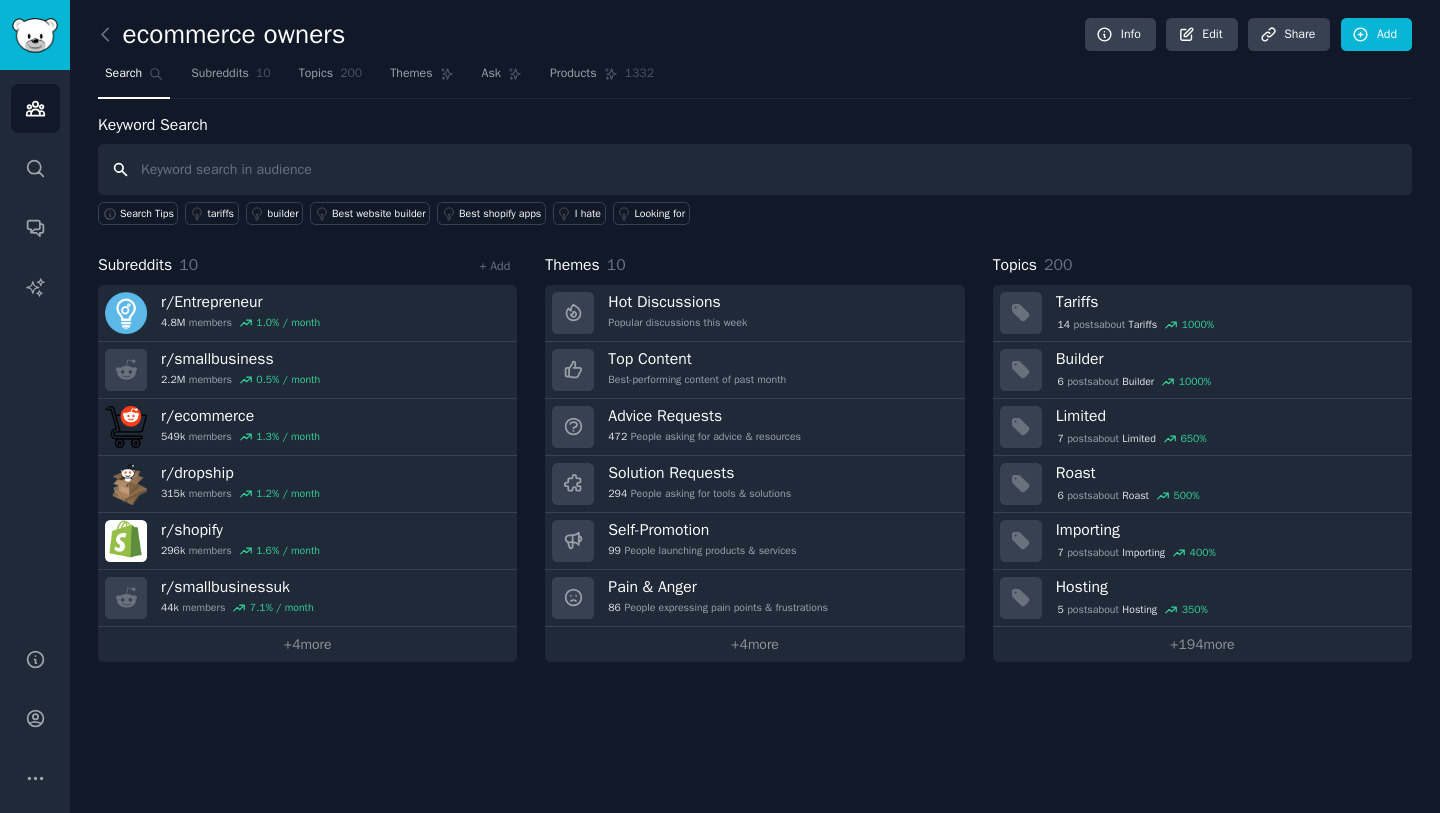 click at bounding box center [755, 169] 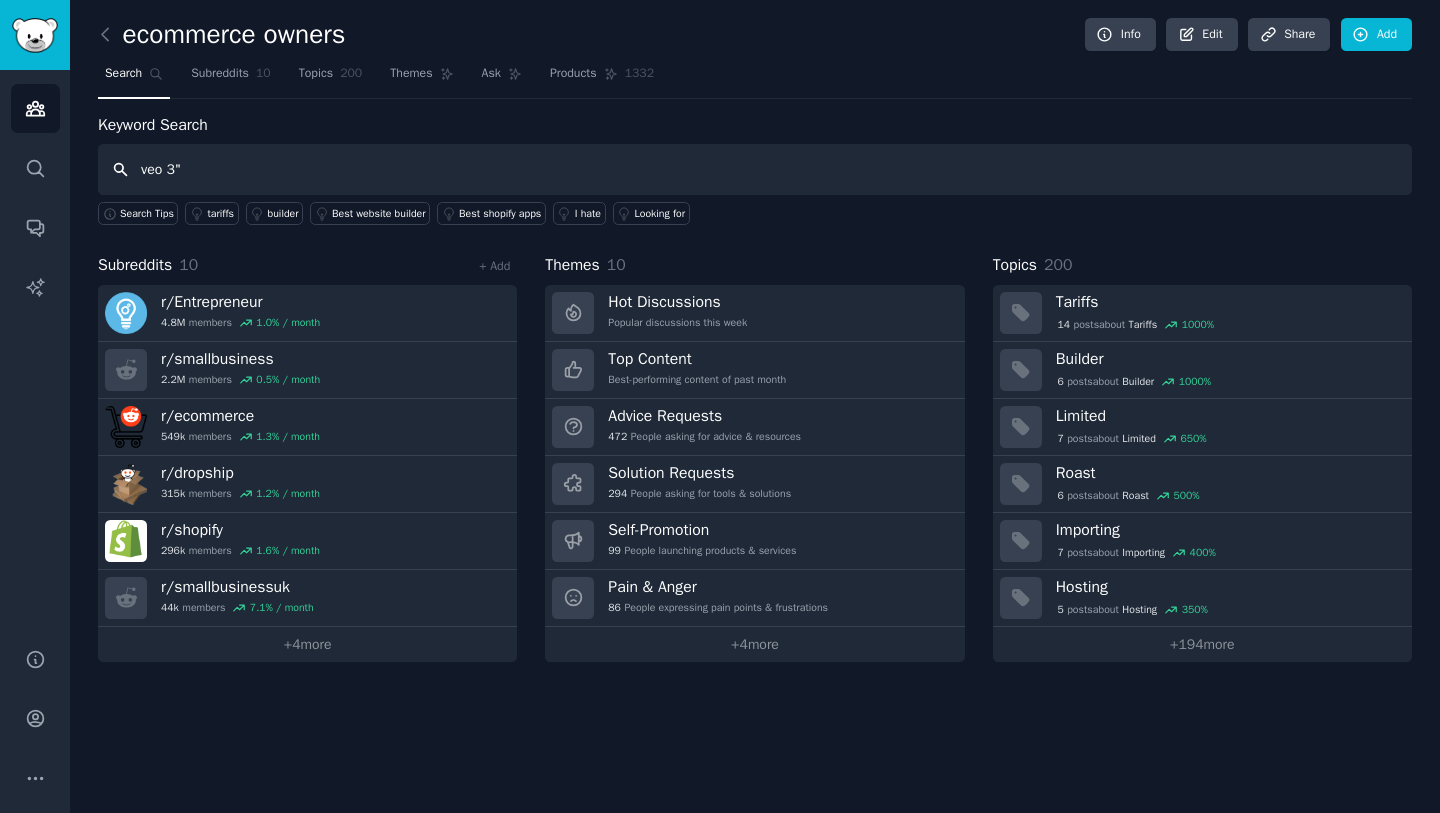 click on "veo 3"" at bounding box center [755, 169] 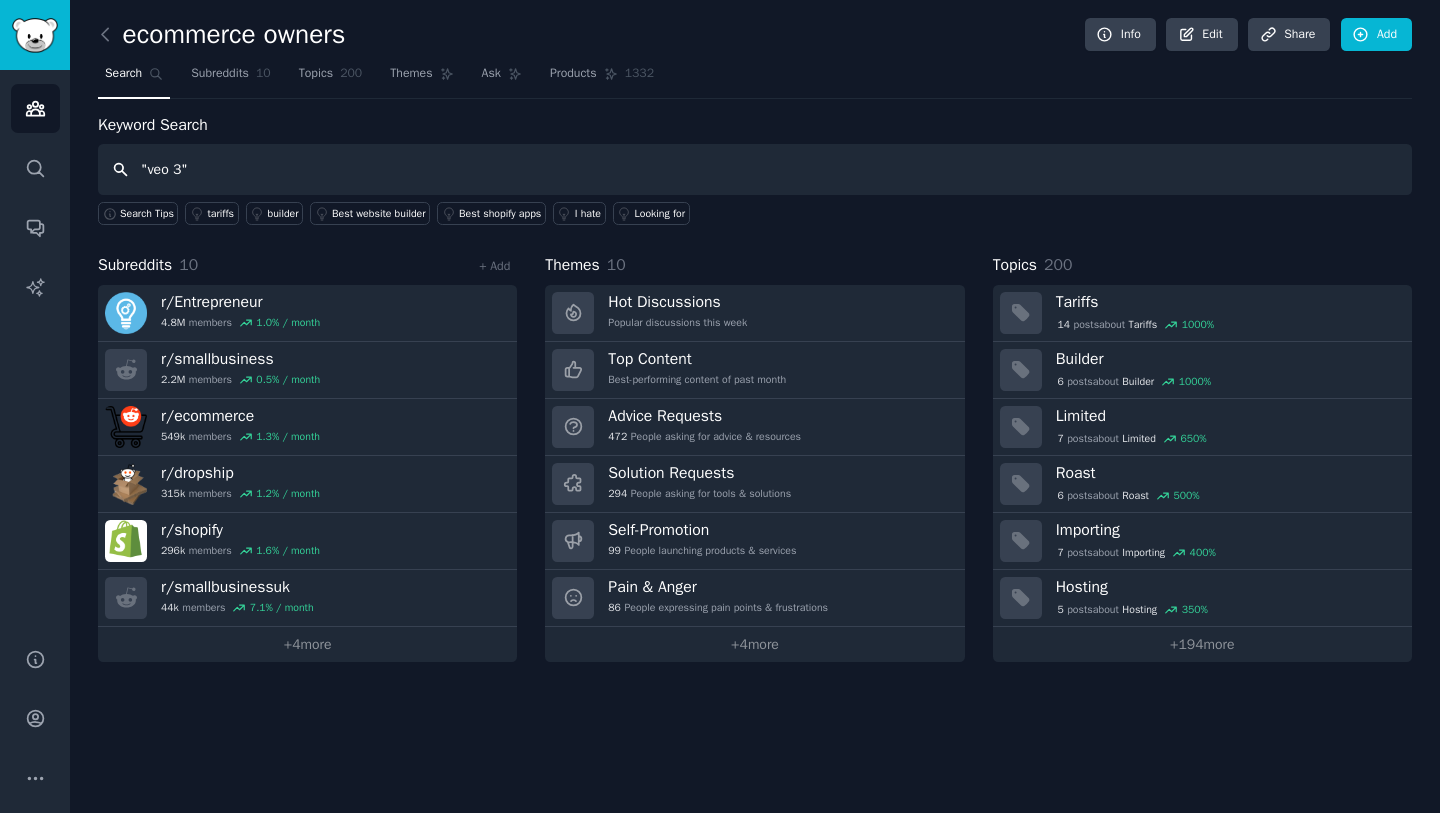 type on ""veo 3"" 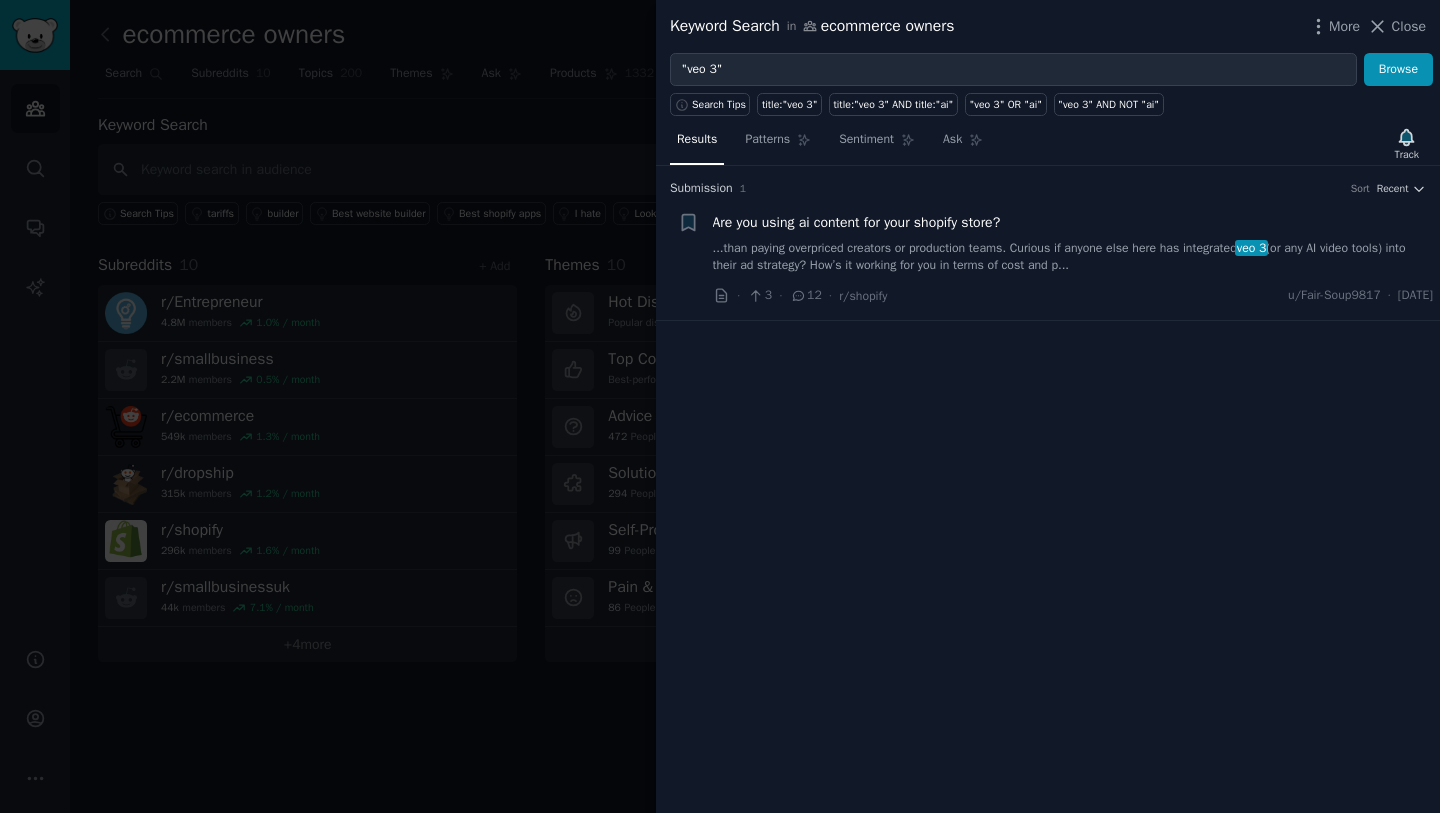 click on "...than paying overpriced creators or production teams.
Curious if anyone else here has integrated  veo 3  (or any AI video tools) into their ad strategy?
How’s it working for you in terms of cost and p..." at bounding box center [1073, 257] 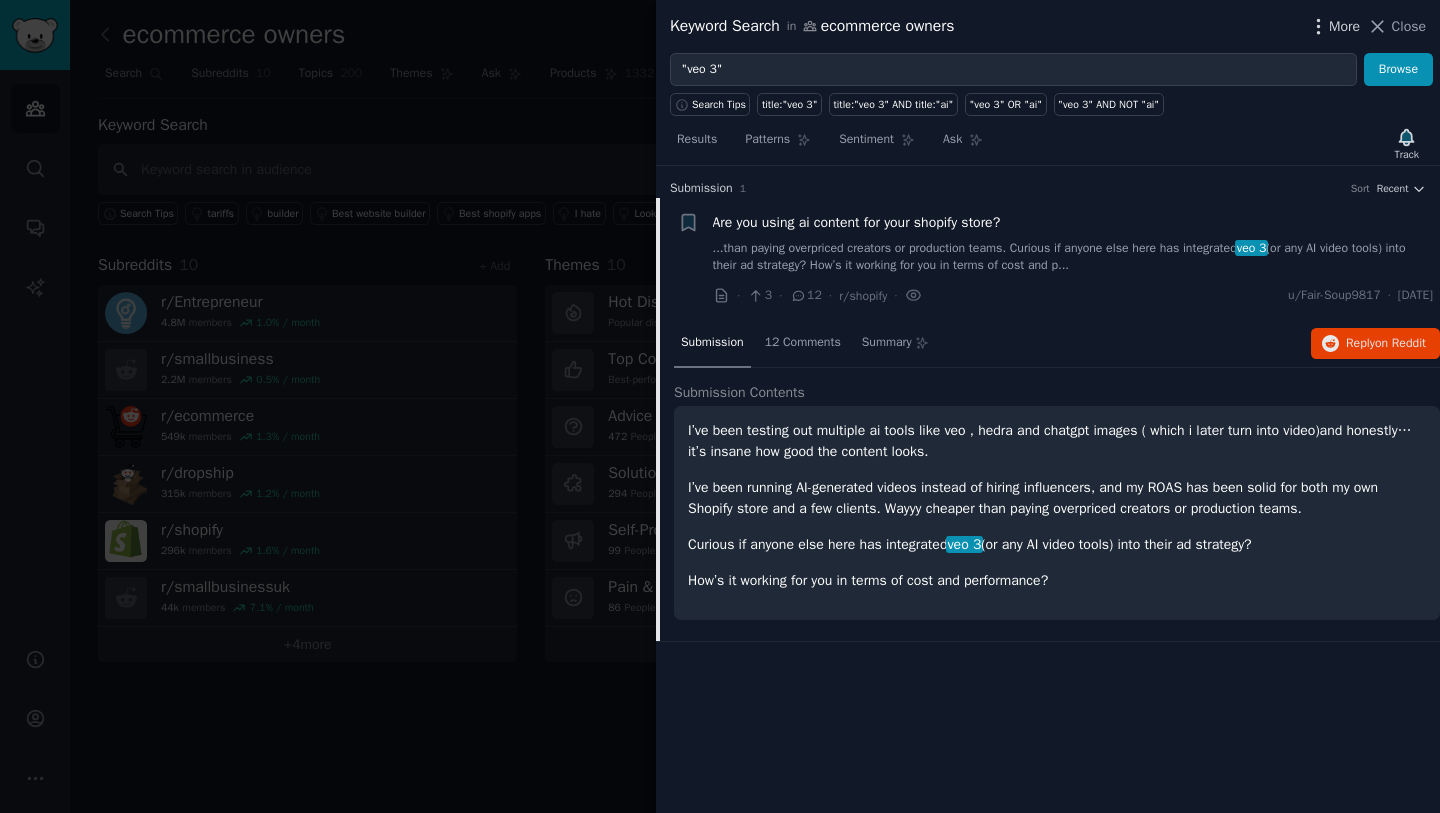 click 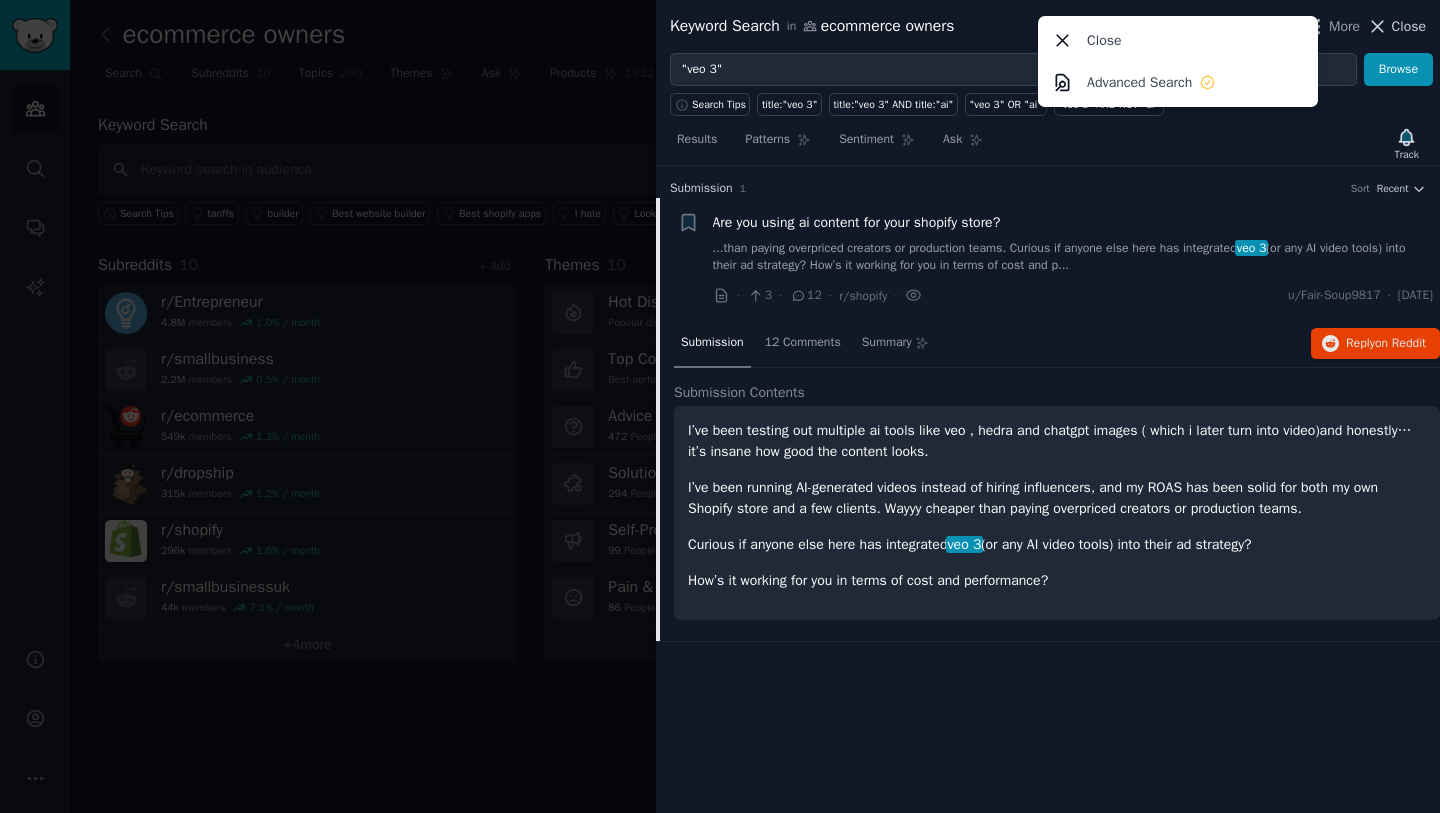 click on "Close" at bounding box center [1409, 26] 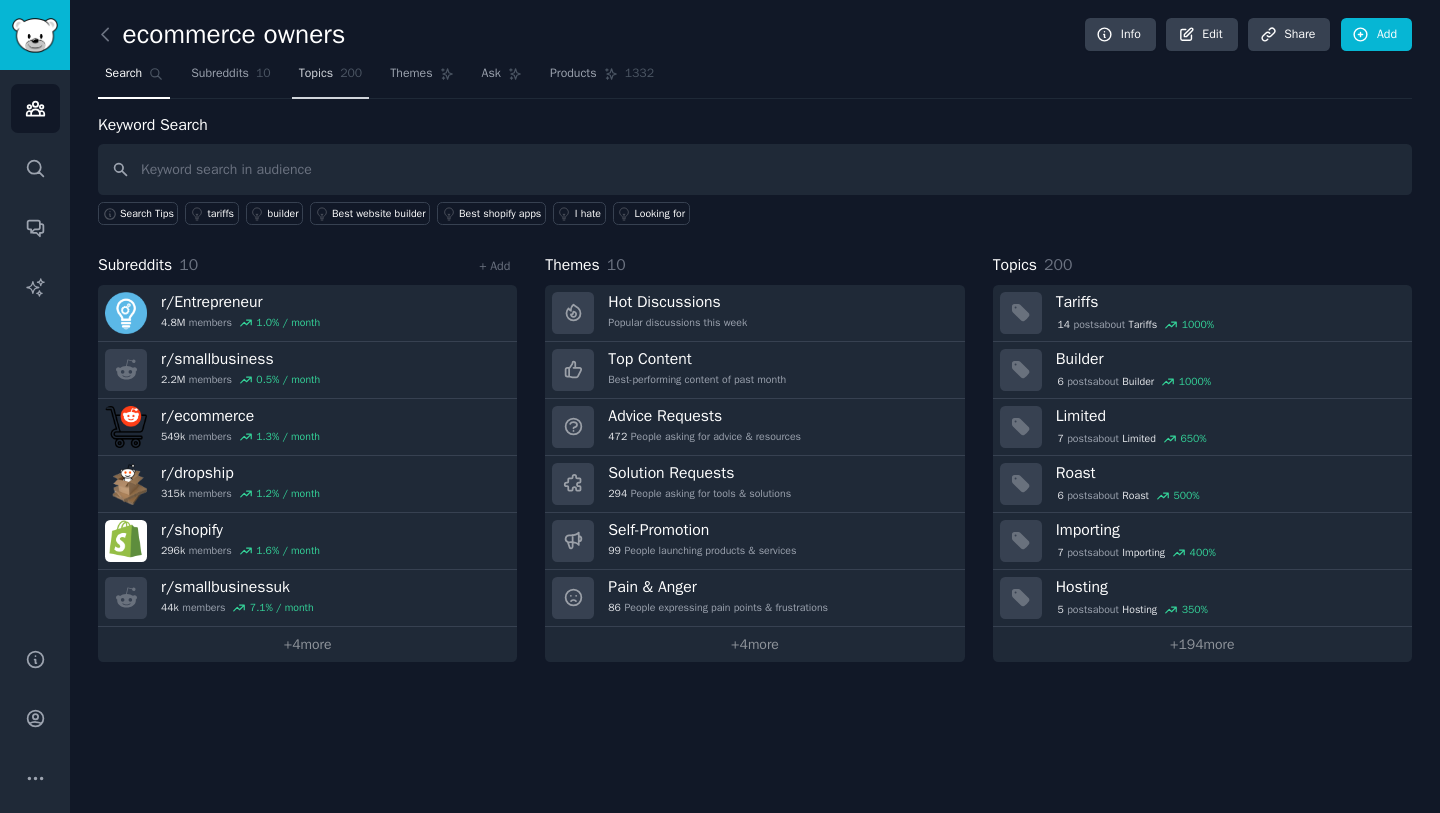 click on "Topics" at bounding box center (316, 74) 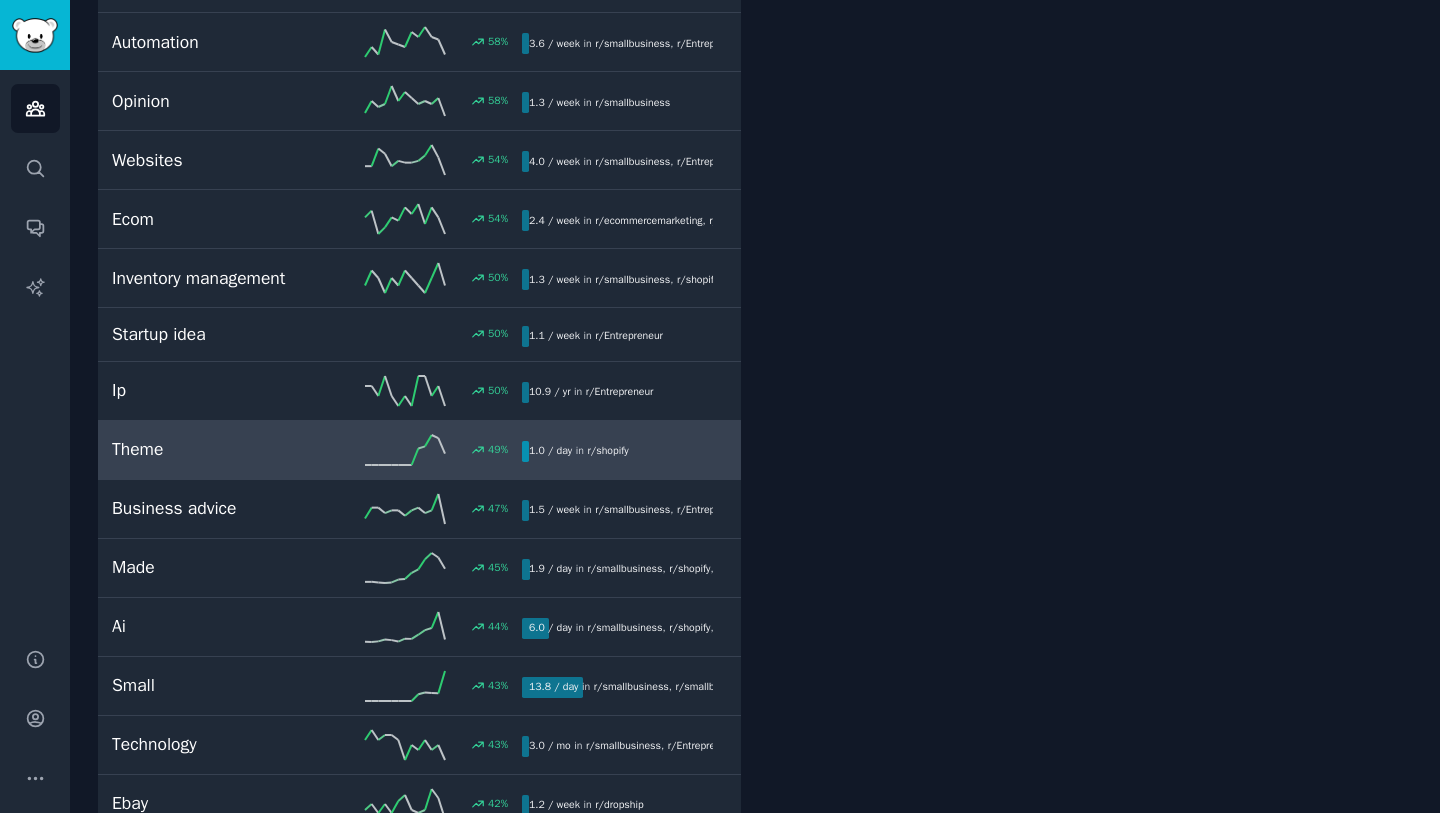 scroll, scrollTop: 2155, scrollLeft: 0, axis: vertical 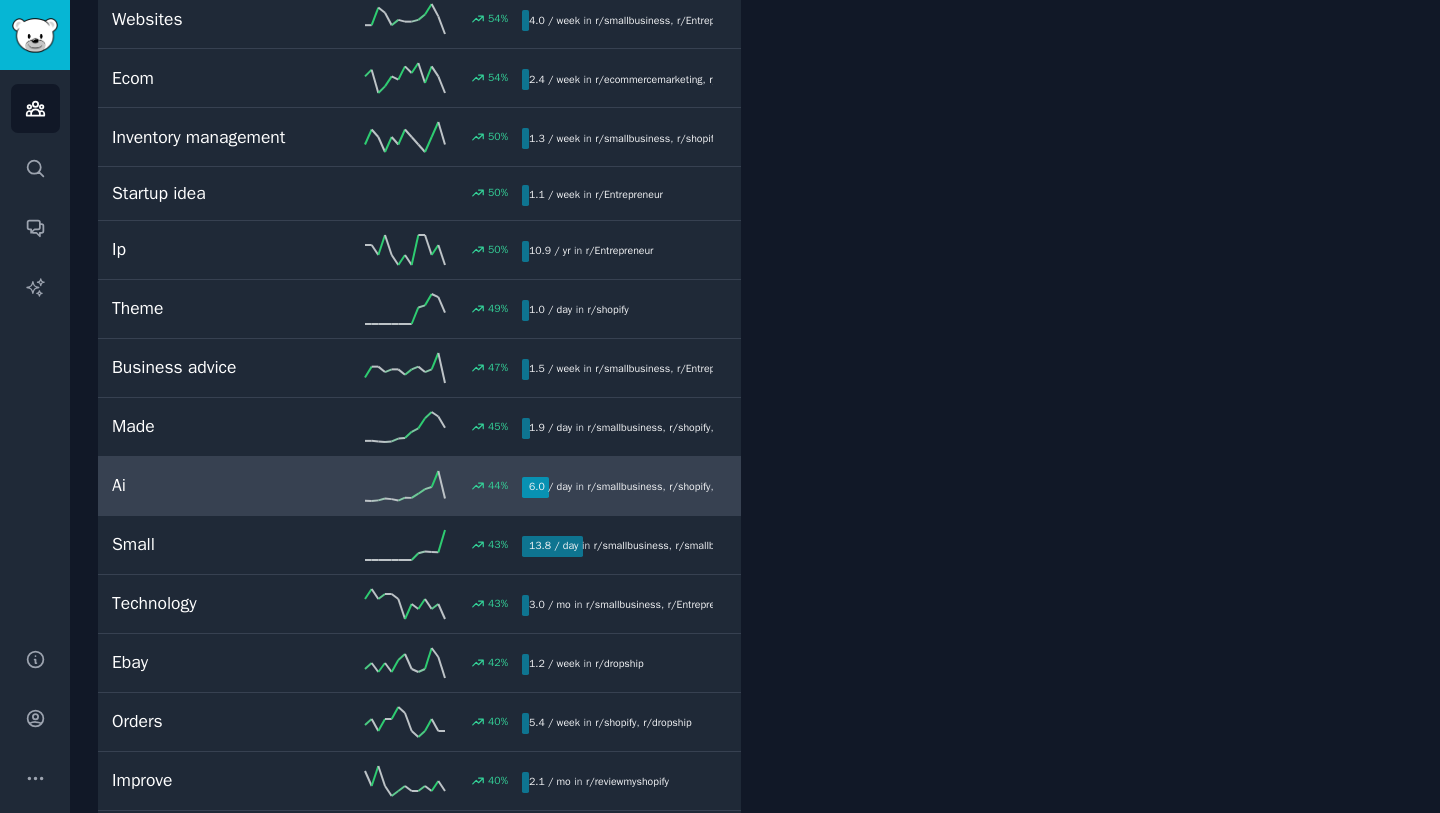click on "44 %" at bounding box center [419, 486] 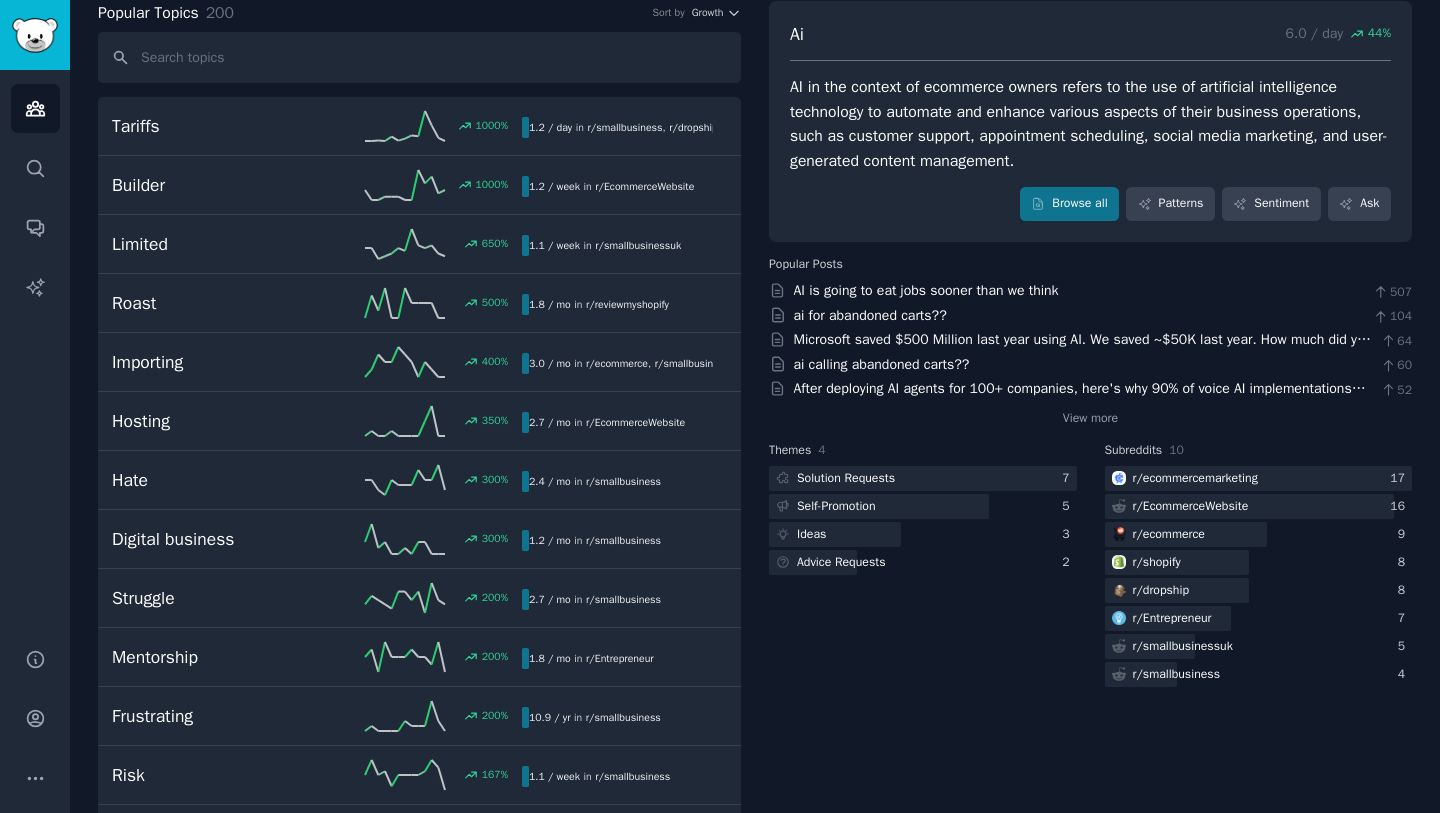 scroll, scrollTop: 0, scrollLeft: 0, axis: both 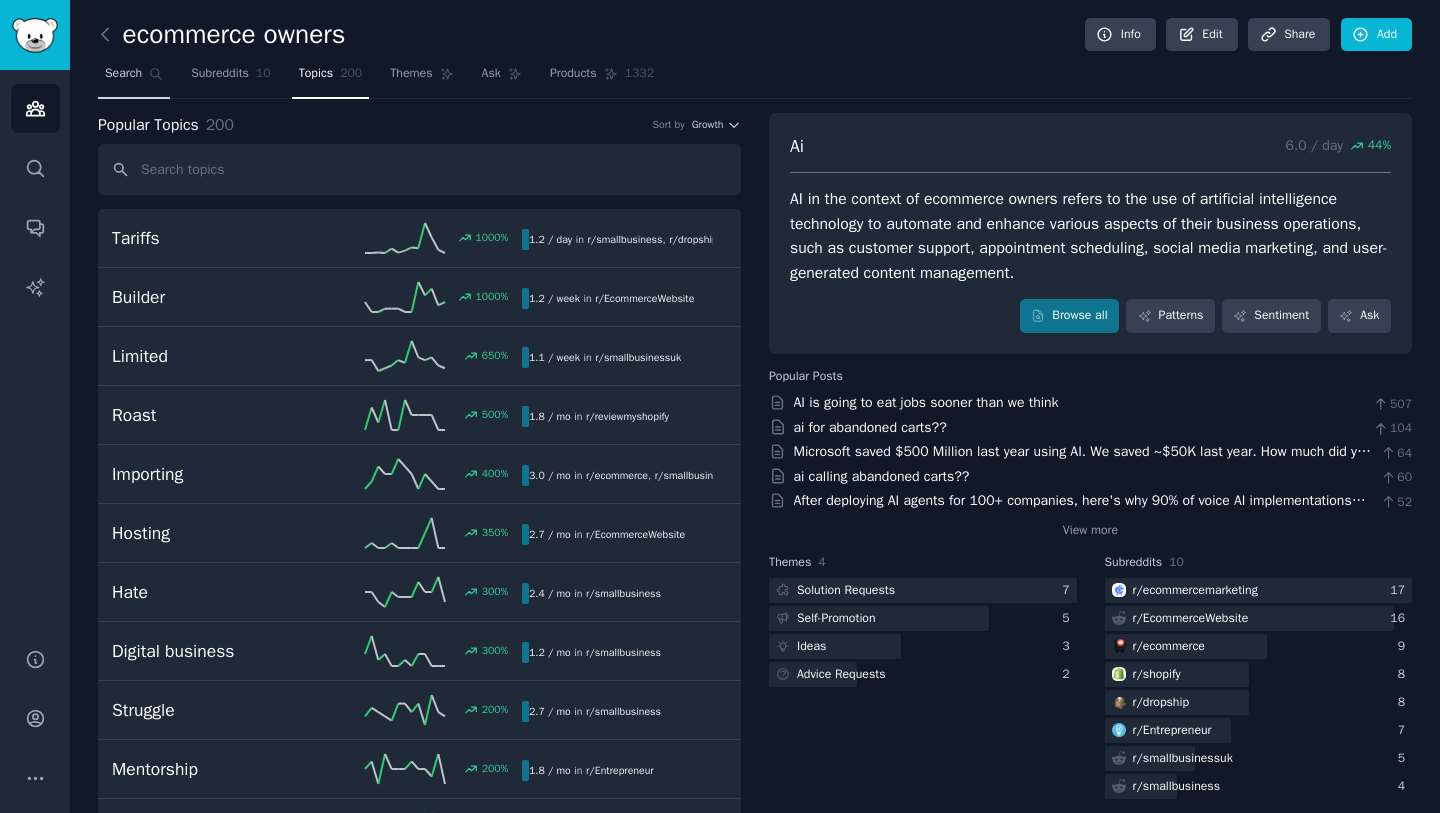 click on "Search" at bounding box center (123, 74) 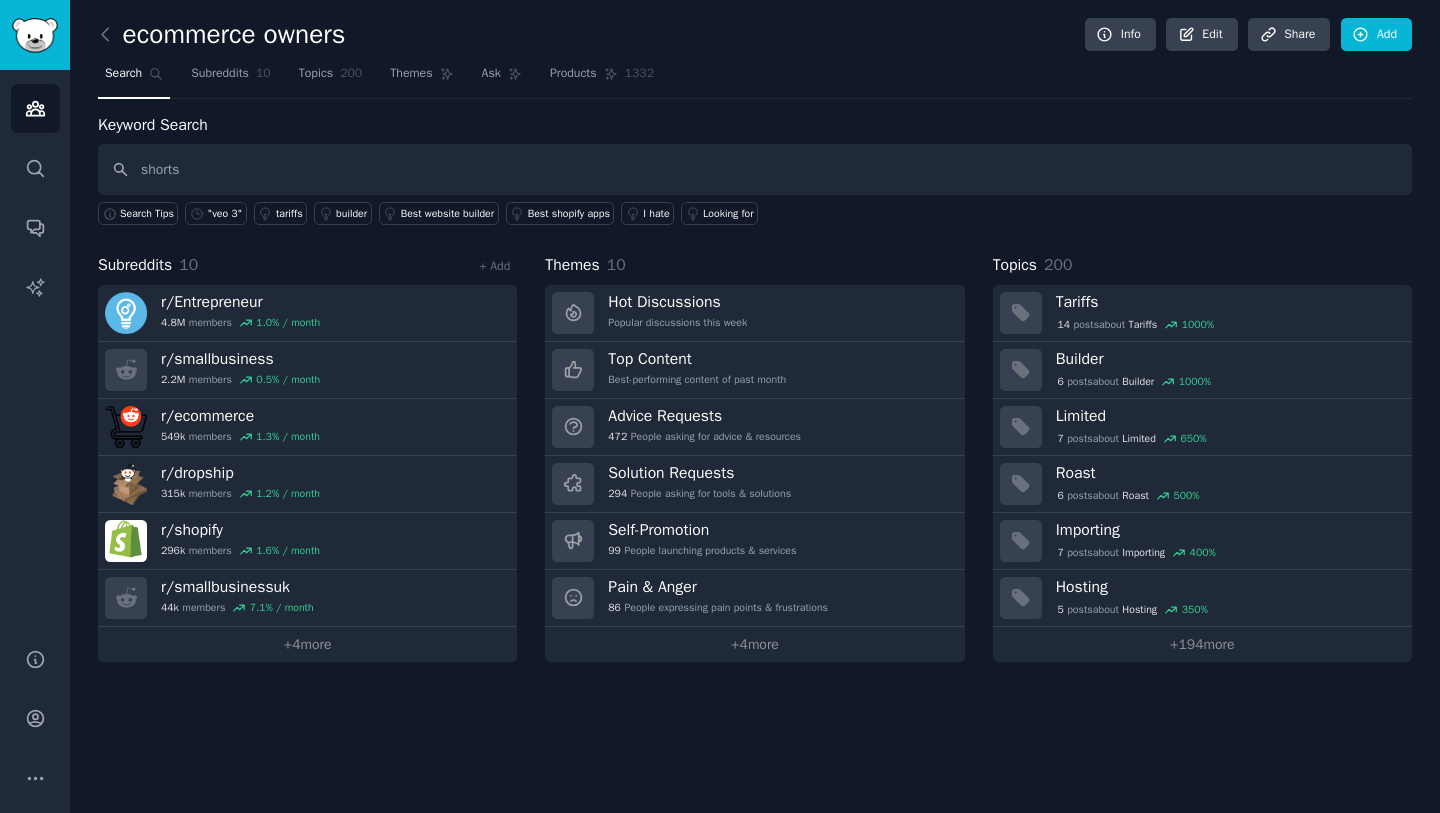 type on "shorts" 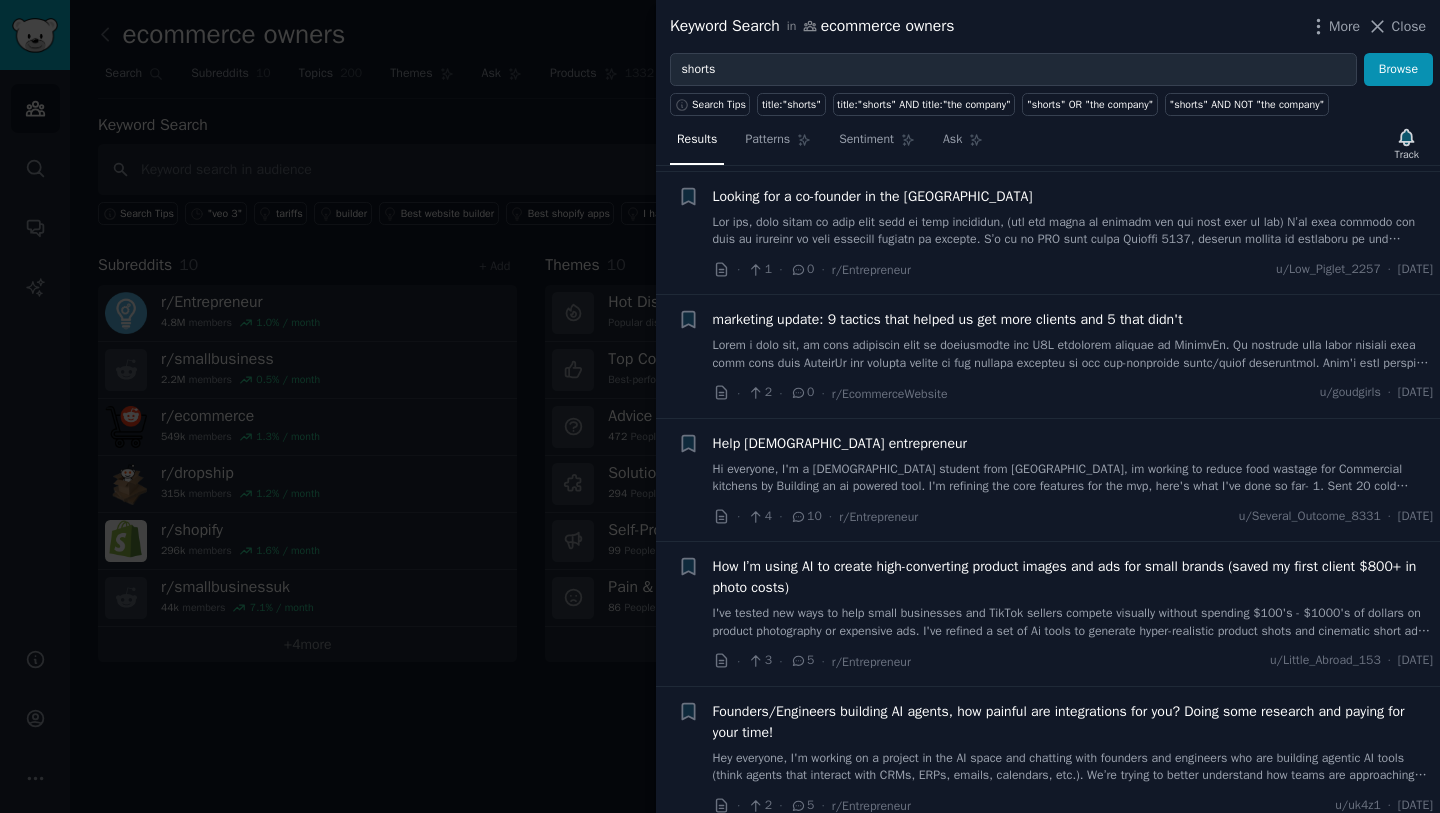 scroll, scrollTop: 1873, scrollLeft: 0, axis: vertical 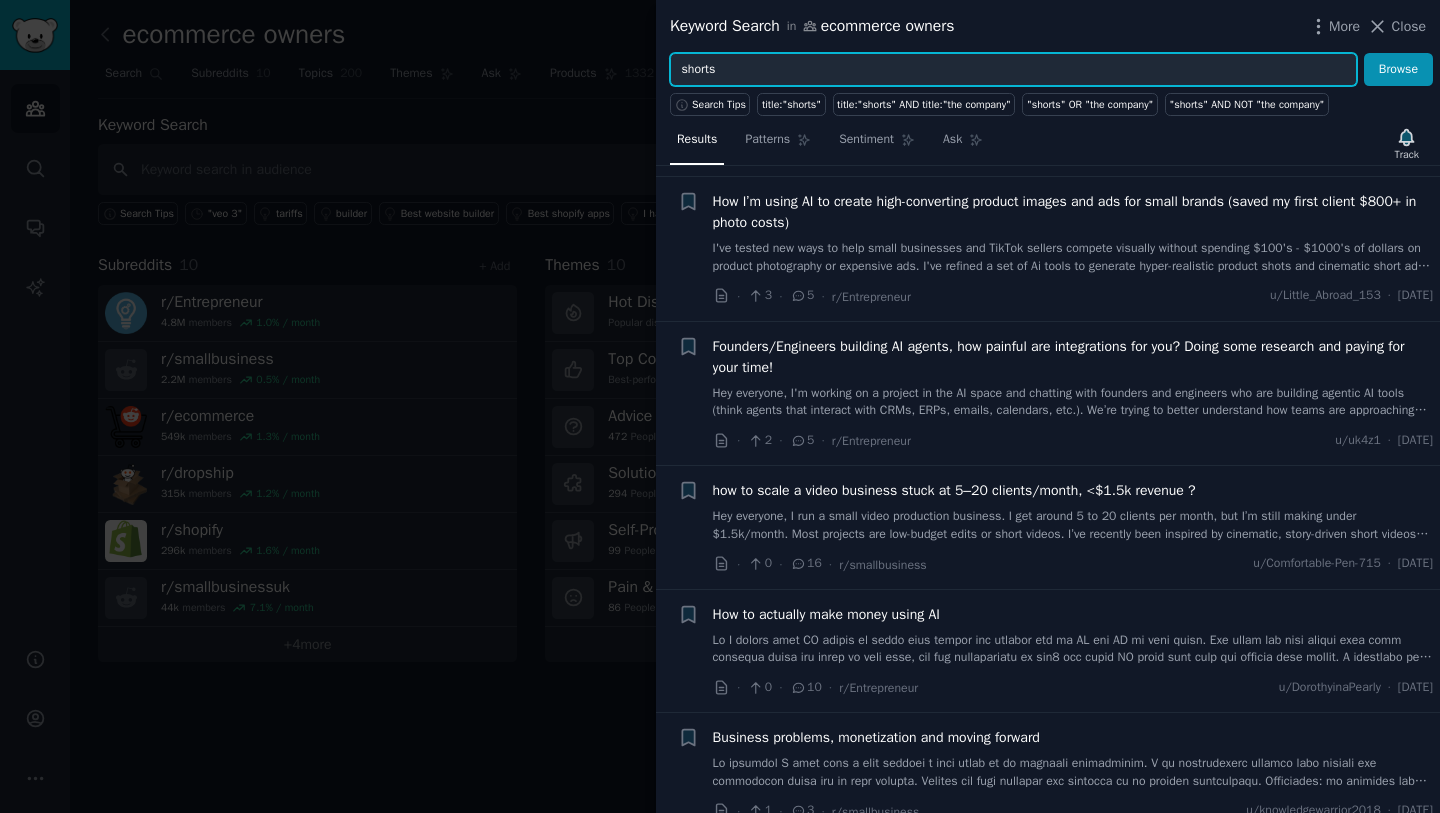 click on "shorts" at bounding box center [1013, 70] 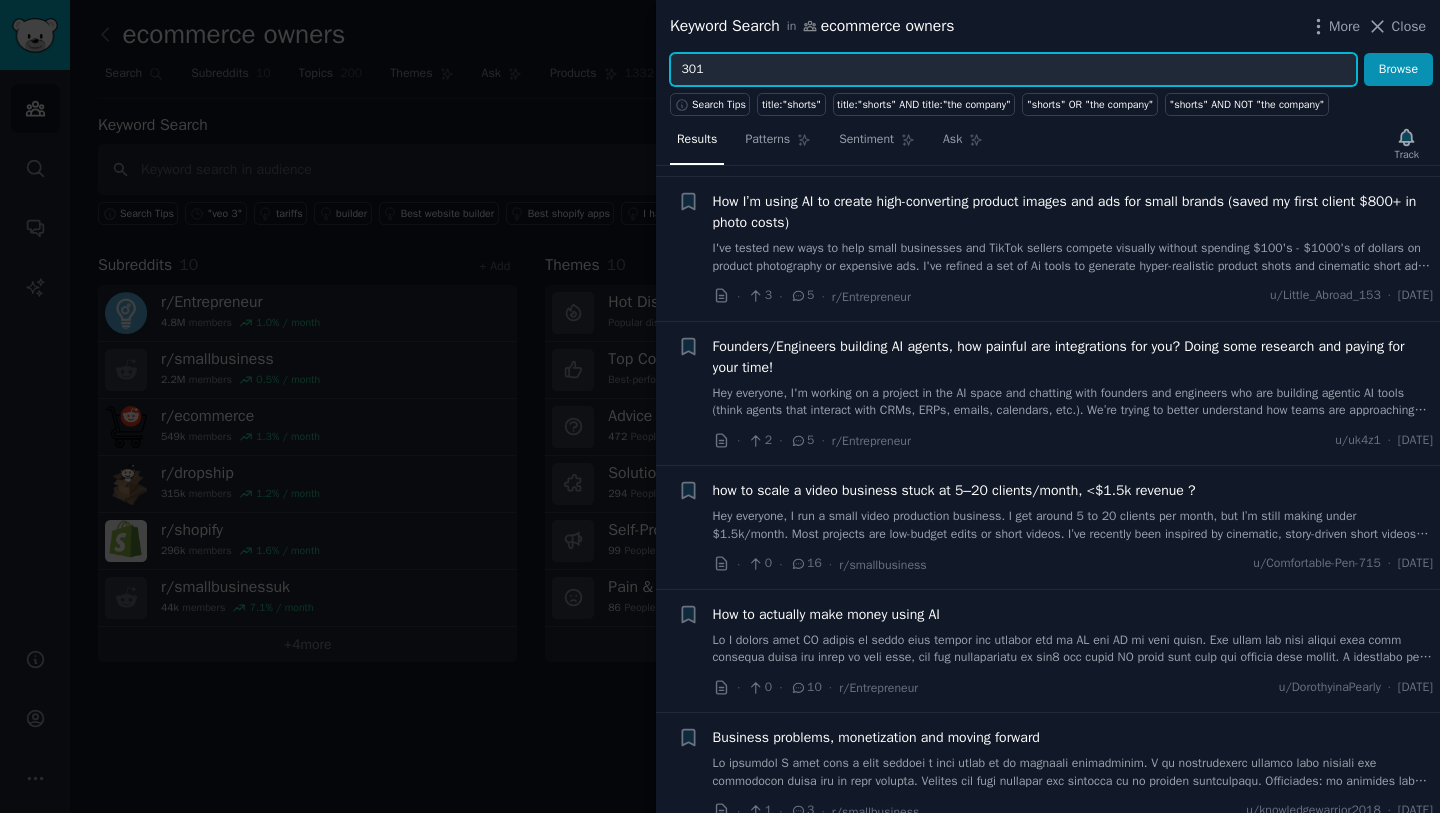 click on "Browse" at bounding box center [1398, 70] 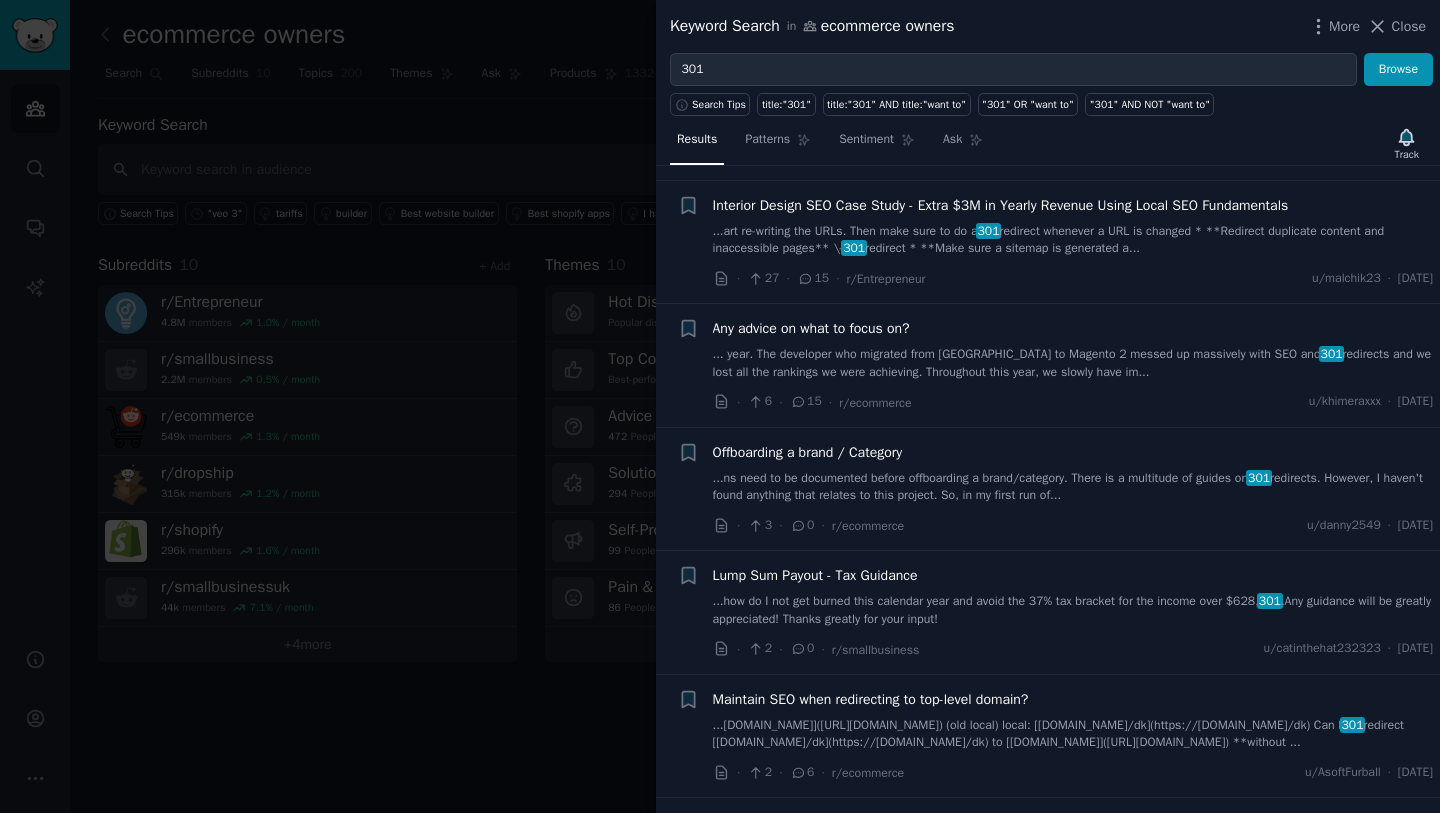 scroll, scrollTop: 5662, scrollLeft: 0, axis: vertical 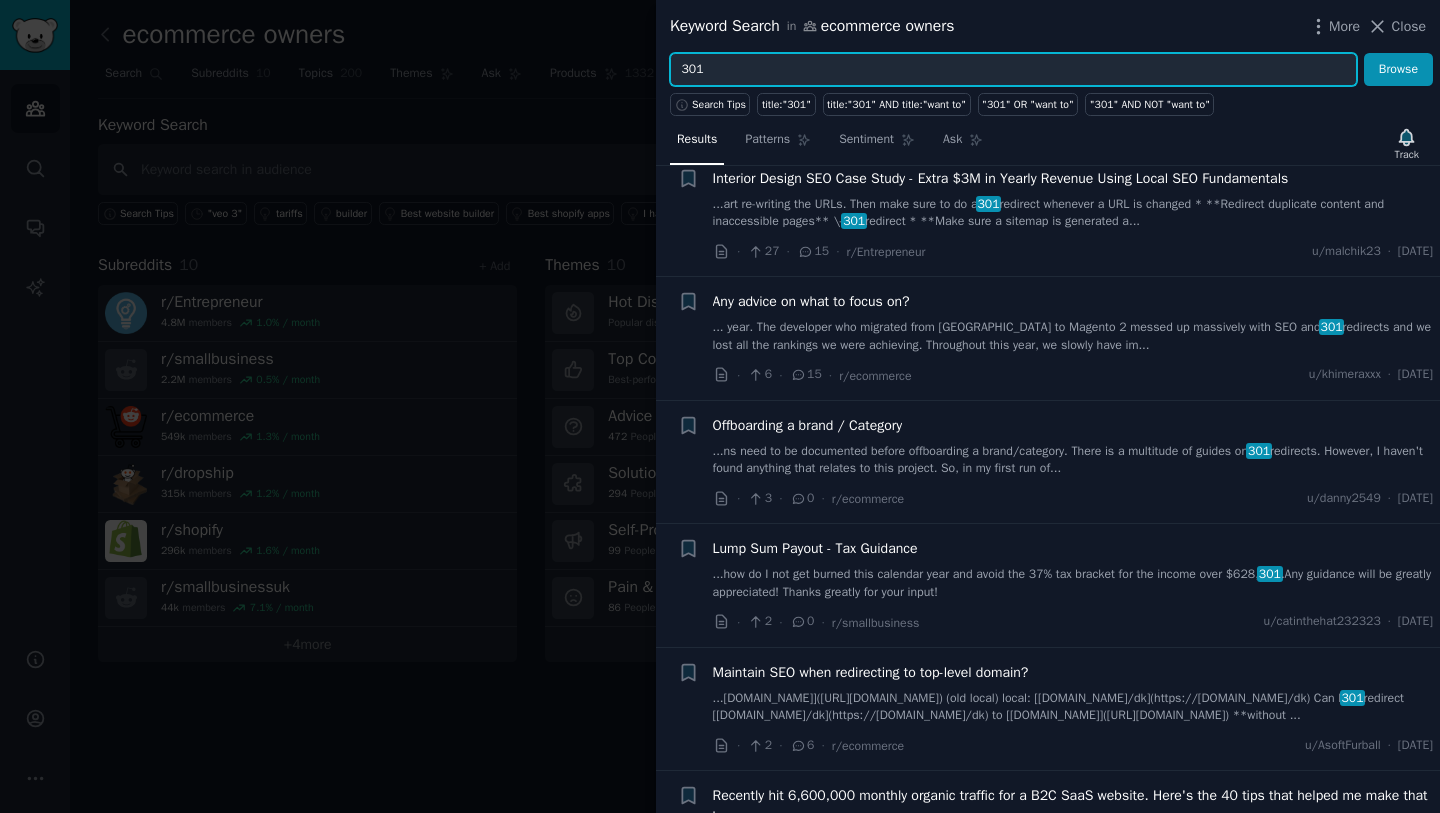 click on "301" at bounding box center (1013, 70) 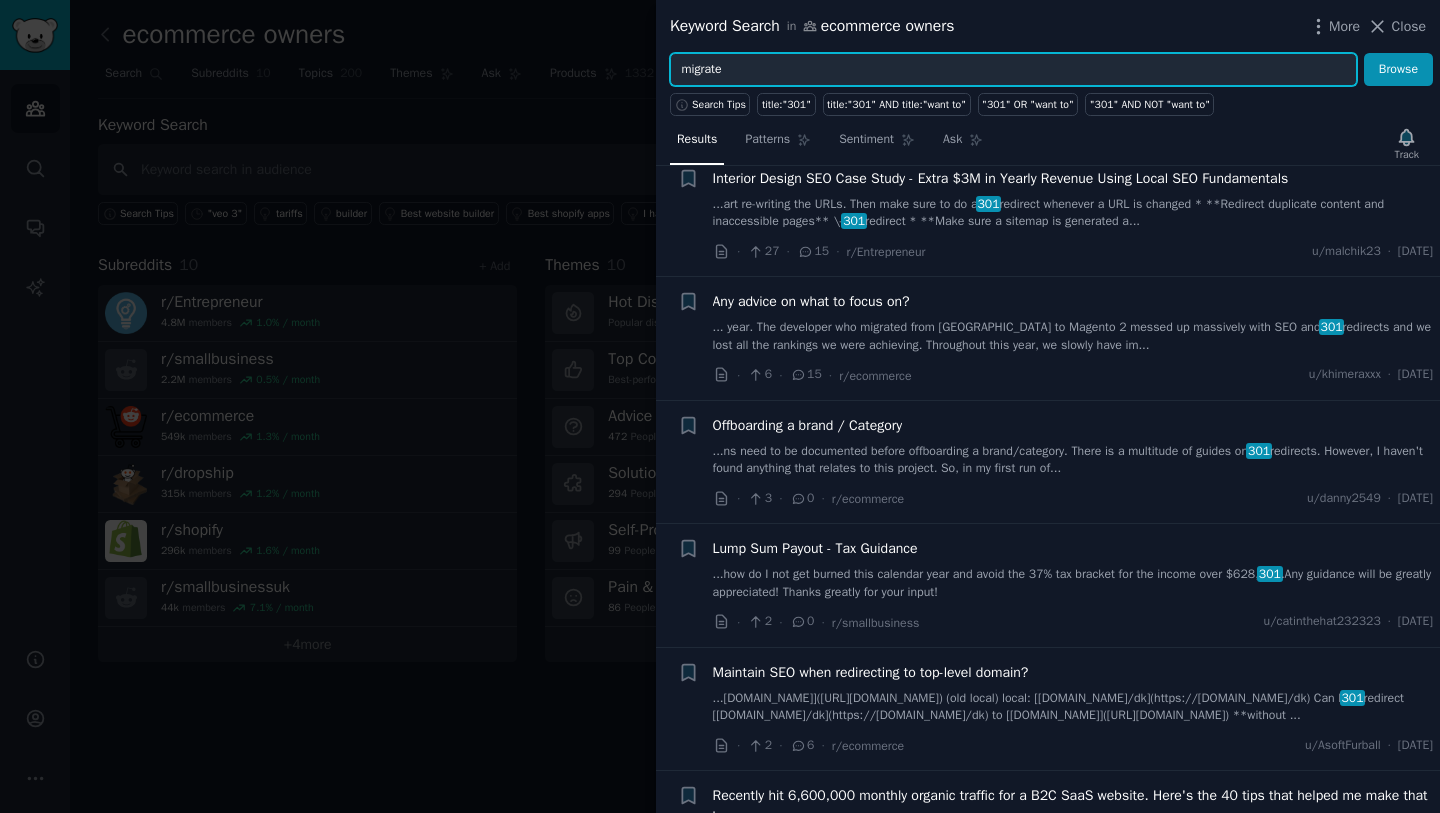 type on "migrate" 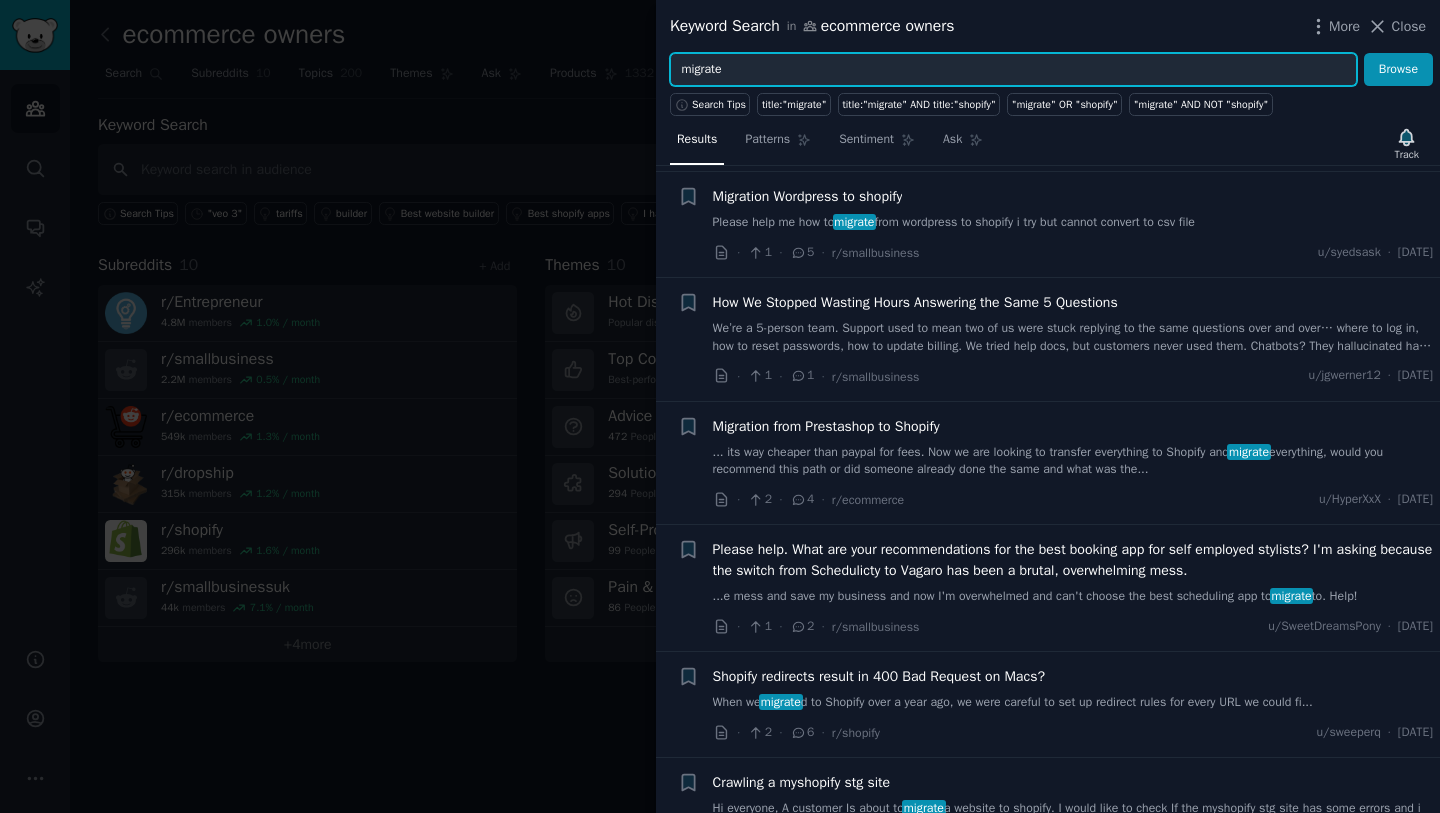 scroll, scrollTop: 460, scrollLeft: 0, axis: vertical 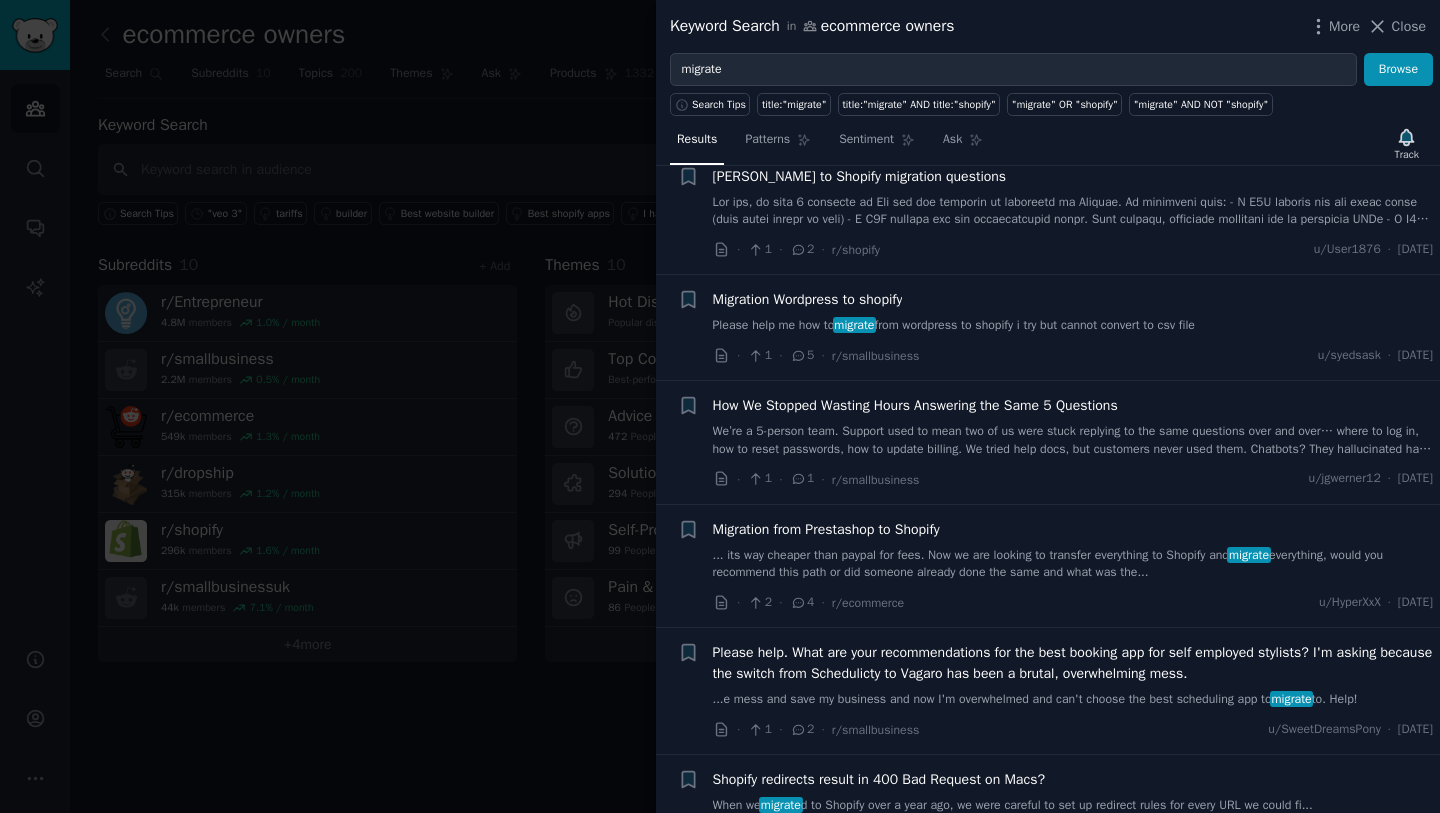 click on "... its way cheaper than paypal for fees. Now we are looking to transfer everything to Shopify and  migrate  everything, would you recommend this path or did someone already done the same and what was the..." at bounding box center (1073, 564) 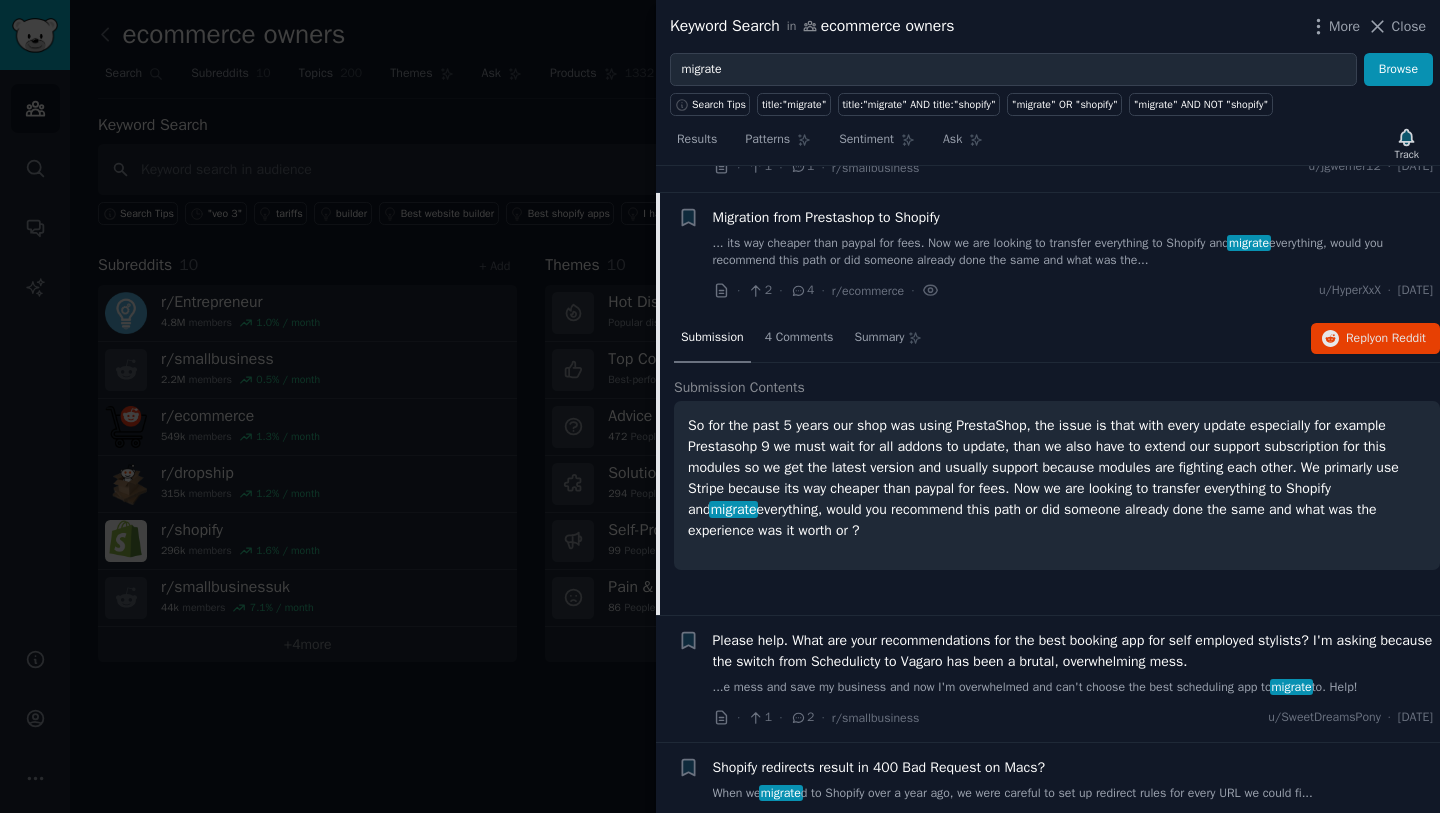 scroll, scrollTop: 631, scrollLeft: 0, axis: vertical 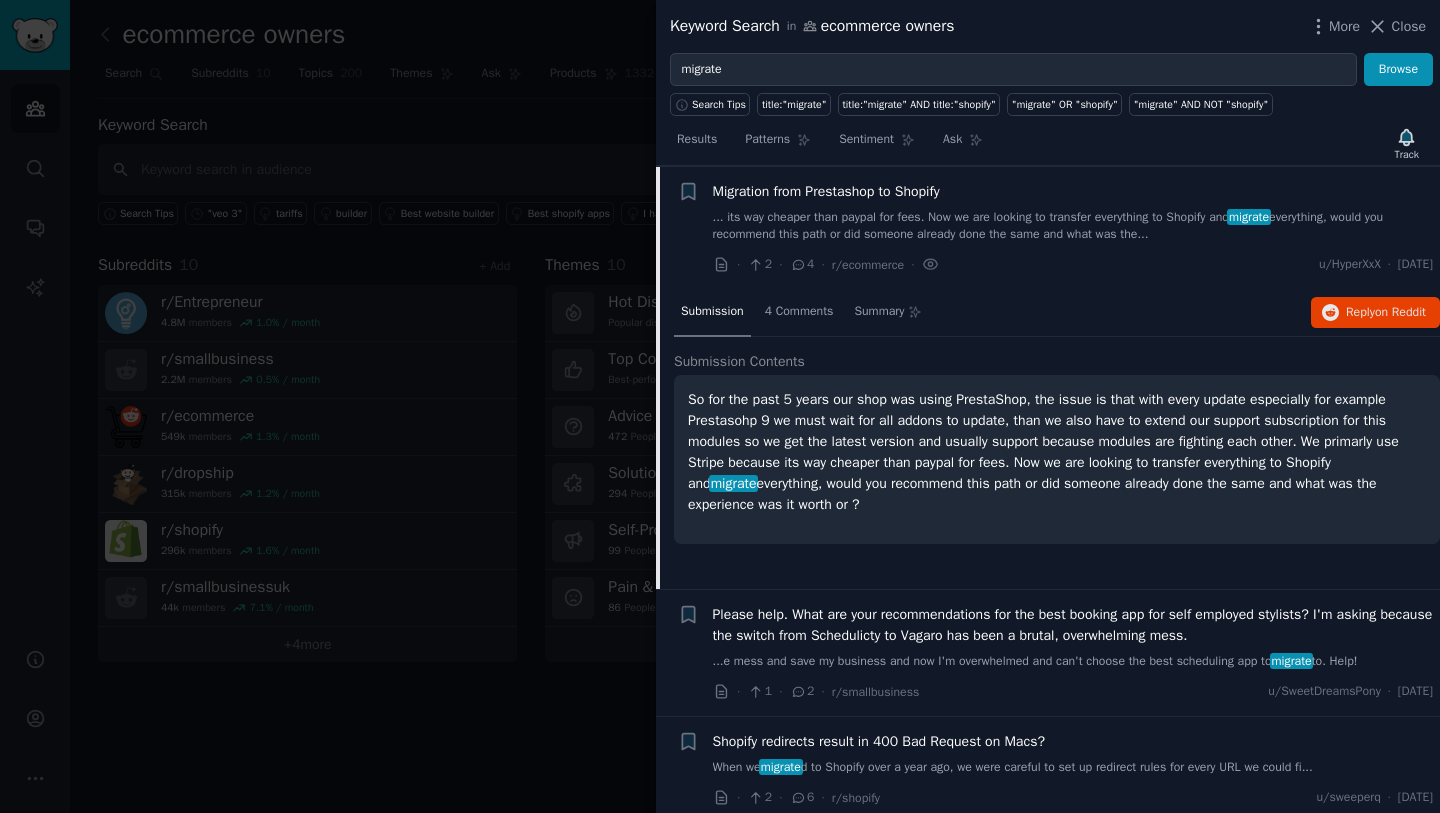 click on "So for the past 5 years our shop was using PrestaShop, the issue is that with every update especially for example Prestasohp 9 we must wait for all addons to update, than we also have to extend our support subscription for this modules so we get the latest version and usually support because modules are fighting each other. We primarly use Stripe because its way cheaper than paypal for fees. Now we are looking to transfer everything to Shopify and  migrate  everything, would you recommend this path or did someone already done the same and what was the experience was it worth or ?" at bounding box center (1057, 452) 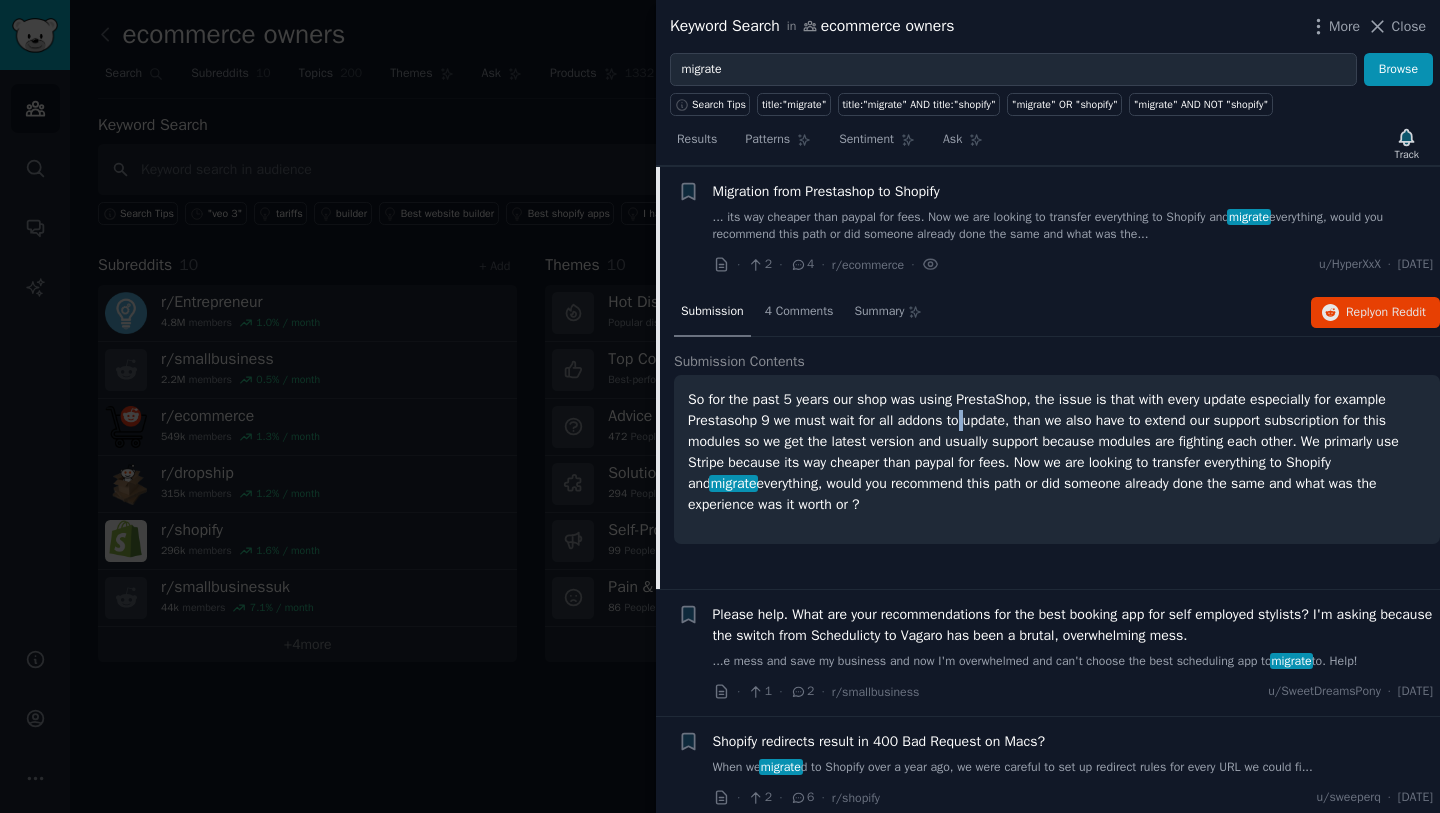 click on "So for the past 5 years our shop was using PrestaShop, the issue is that with every update especially for example Prestasohp 9 we must wait for all addons to update, than we also have to extend our support subscription for this modules so we get the latest version and usually support because modules are fighting each other. We primarly use Stripe because its way cheaper than paypal for fees. Now we are looking to transfer everything to Shopify and  migrate  everything, would you recommend this path or did someone already done the same and what was the experience was it worth or ?" at bounding box center [1057, 452] 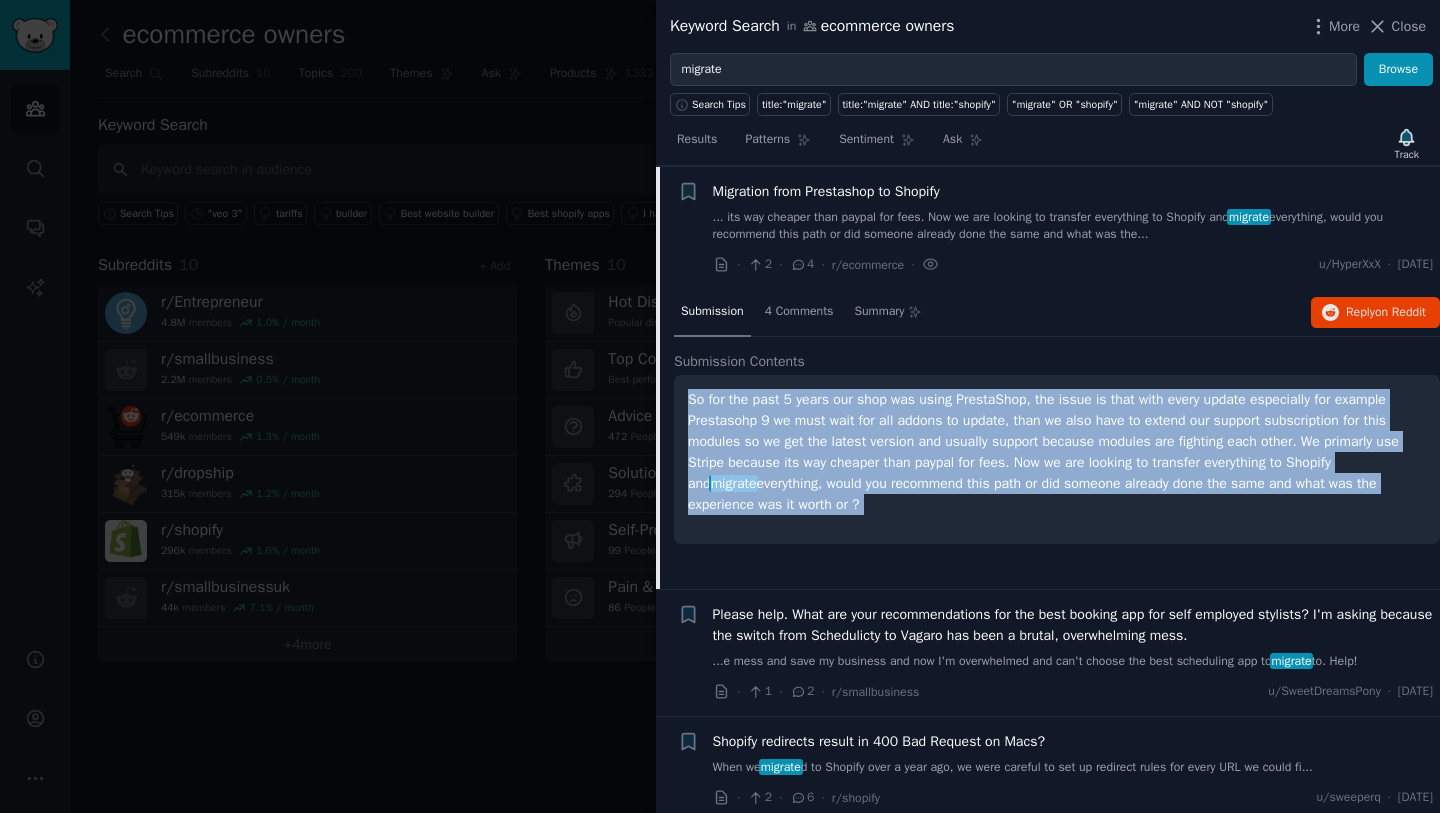 click on "So for the past 5 years our shop was using PrestaShop, the issue is that with every update especially for example Prestasohp 9 we must wait for all addons to update, than we also have to extend our support subscription for this modules so we get the latest version and usually support because modules are fighting each other. We primarly use Stripe because its way cheaper than paypal for fees. Now we are looking to transfer everything to Shopify and  migrate  everything, would you recommend this path or did someone already done the same and what was the experience was it worth or ?" at bounding box center (1057, 452) 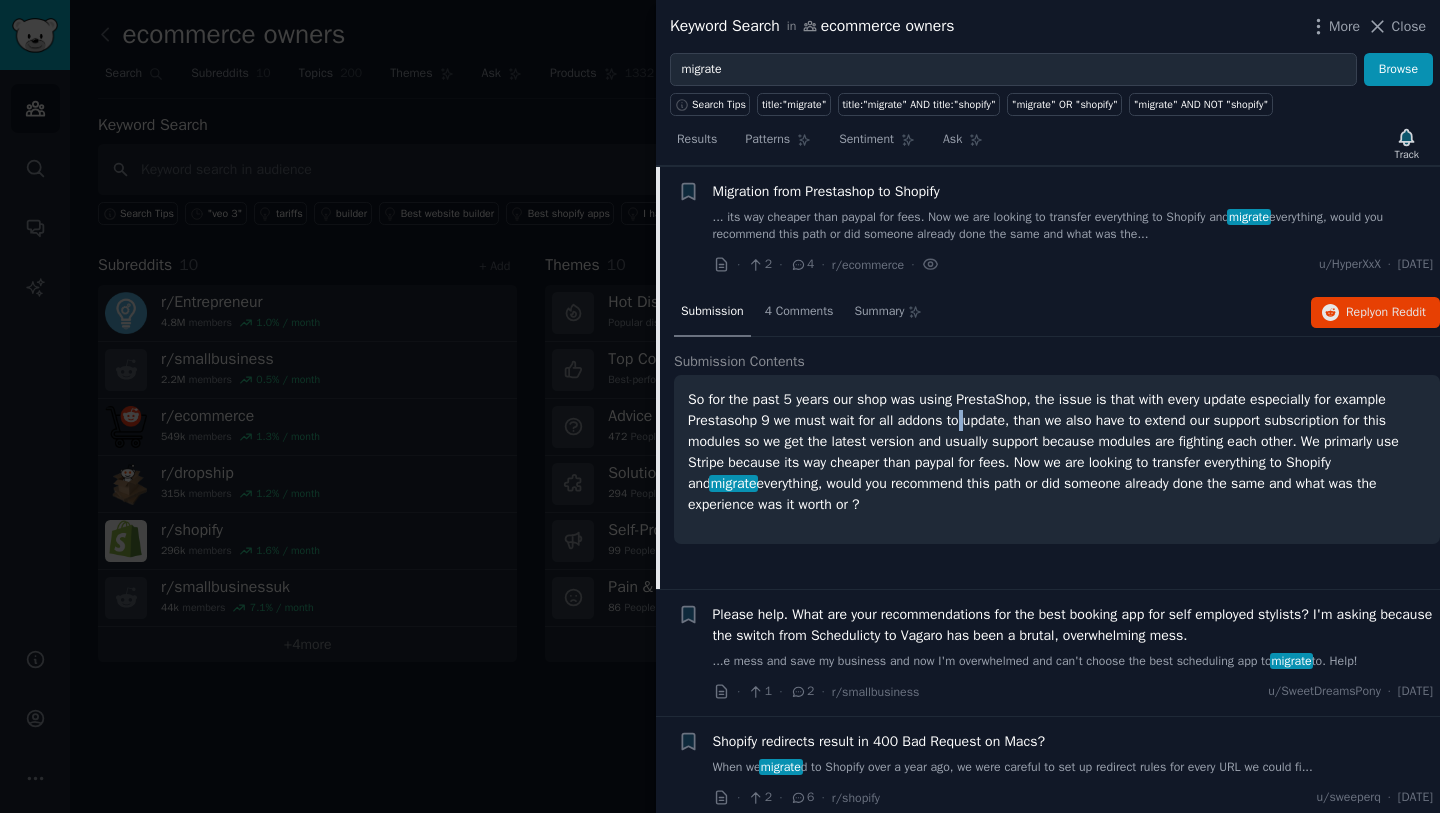click on "So for the past 5 years our shop was using PrestaShop, the issue is that with every update especially for example Prestasohp 9 we must wait for all addons to update, than we also have to extend our support subscription for this modules so we get the latest version and usually support because modules are fighting each other. We primarly use Stripe because its way cheaper than paypal for fees. Now we are looking to transfer everything to Shopify and  migrate  everything, would you recommend this path or did someone already done the same and what was the experience was it worth or ?" at bounding box center (1057, 452) 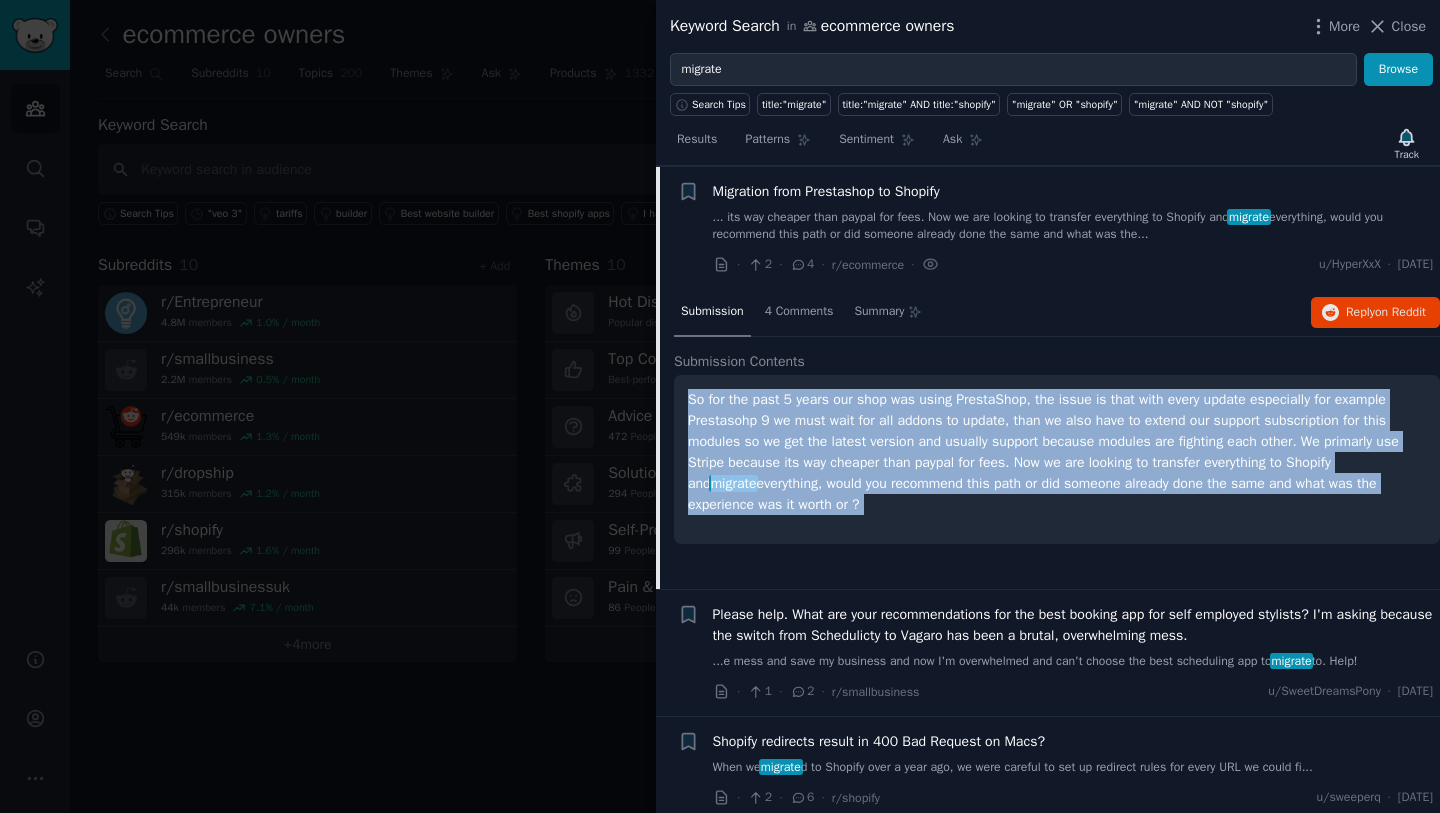 click on "So for the past 5 years our shop was using PrestaShop, the issue is that with every update especially for example Prestasohp 9 we must wait for all addons to update, than we also have to extend our support subscription for this modules so we get the latest version and usually support because modules are fighting each other. We primarly use Stripe because its way cheaper than paypal for fees. Now we are looking to transfer everything to Shopify and  migrate  everything, would you recommend this path or did someone already done the same and what was the experience was it worth or ?" at bounding box center (1057, 452) 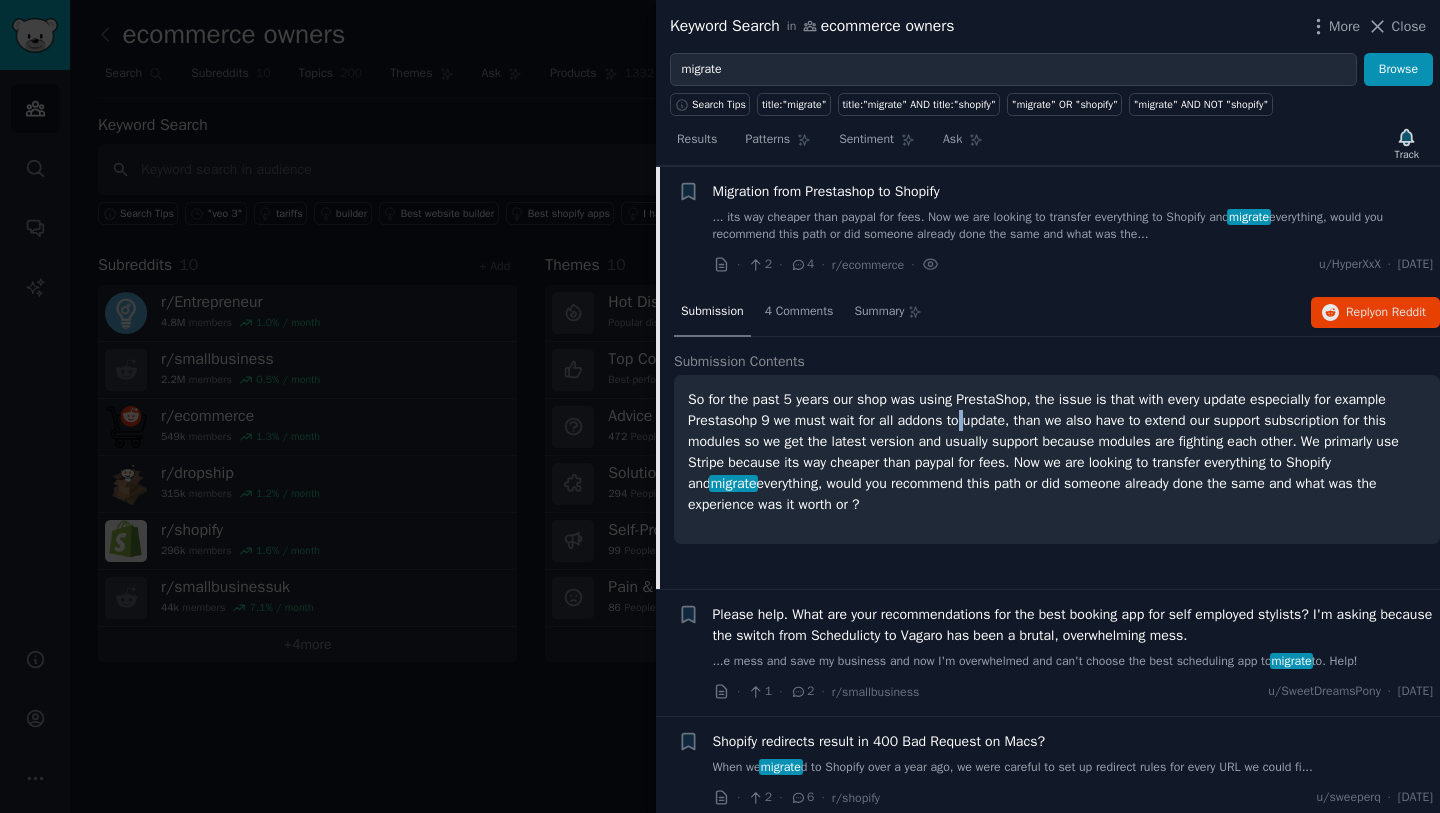 click on "So for the past 5 years our shop was using PrestaShop, the issue is that with every update especially for example Prestasohp 9 we must wait for all addons to update, than we also have to extend our support subscription for this modules so we get the latest version and usually support because modules are fighting each other. We primarly use Stripe because its way cheaper than paypal for fees. Now we are looking to transfer everything to Shopify and  migrate  everything, would you recommend this path or did someone already done the same and what was the experience was it worth or ?" at bounding box center (1057, 452) 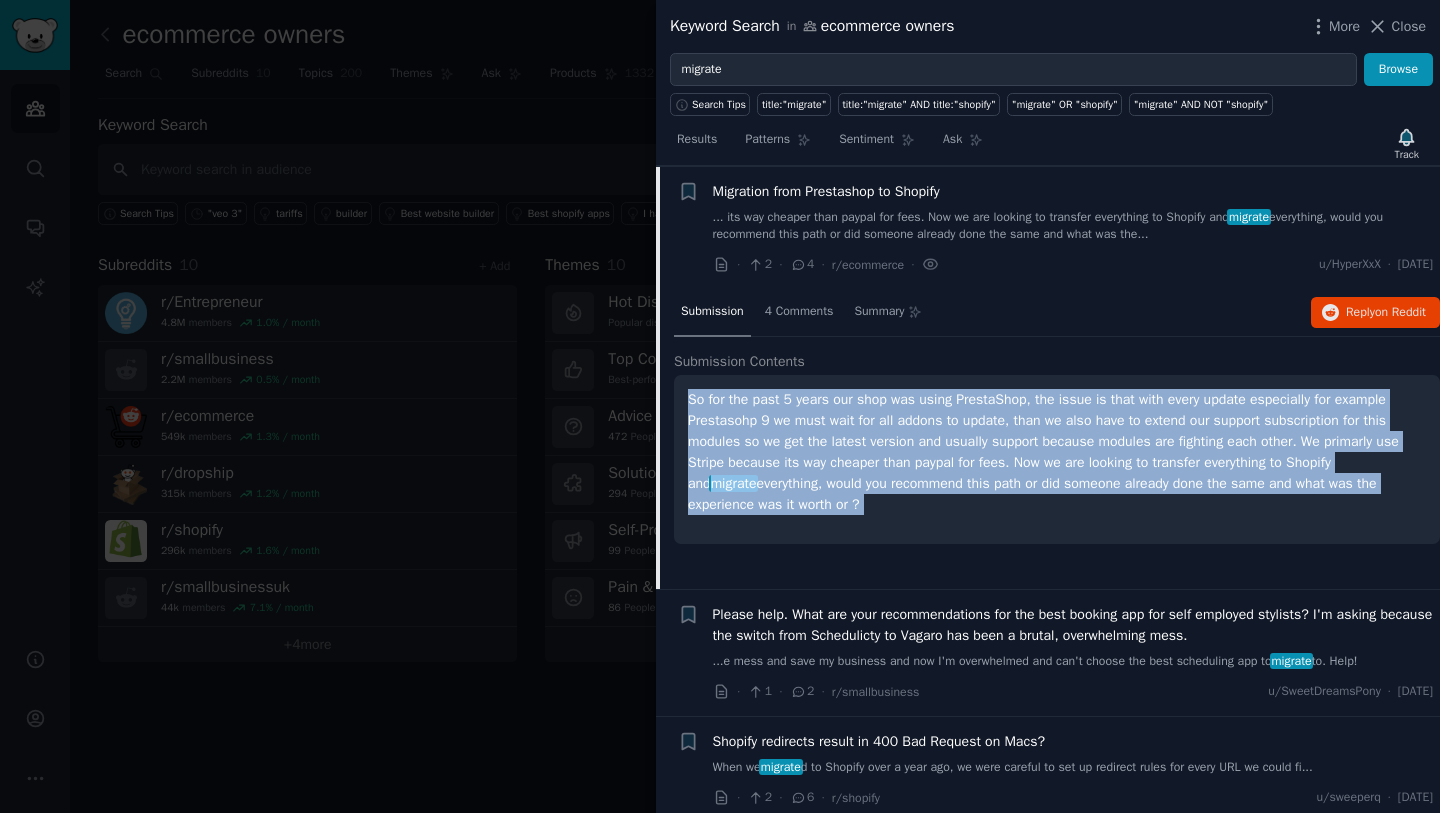 click on "So for the past 5 years our shop was using PrestaShop, the issue is that with every update especially for example Prestasohp 9 we must wait for all addons to update, than we also have to extend our support subscription for this modules so we get the latest version and usually support because modules are fighting each other. We primarly use Stripe because its way cheaper than paypal for fees. Now we are looking to transfer everything to Shopify and  migrate  everything, would you recommend this path or did someone already done the same and what was the experience was it worth or ?" at bounding box center [1057, 452] 